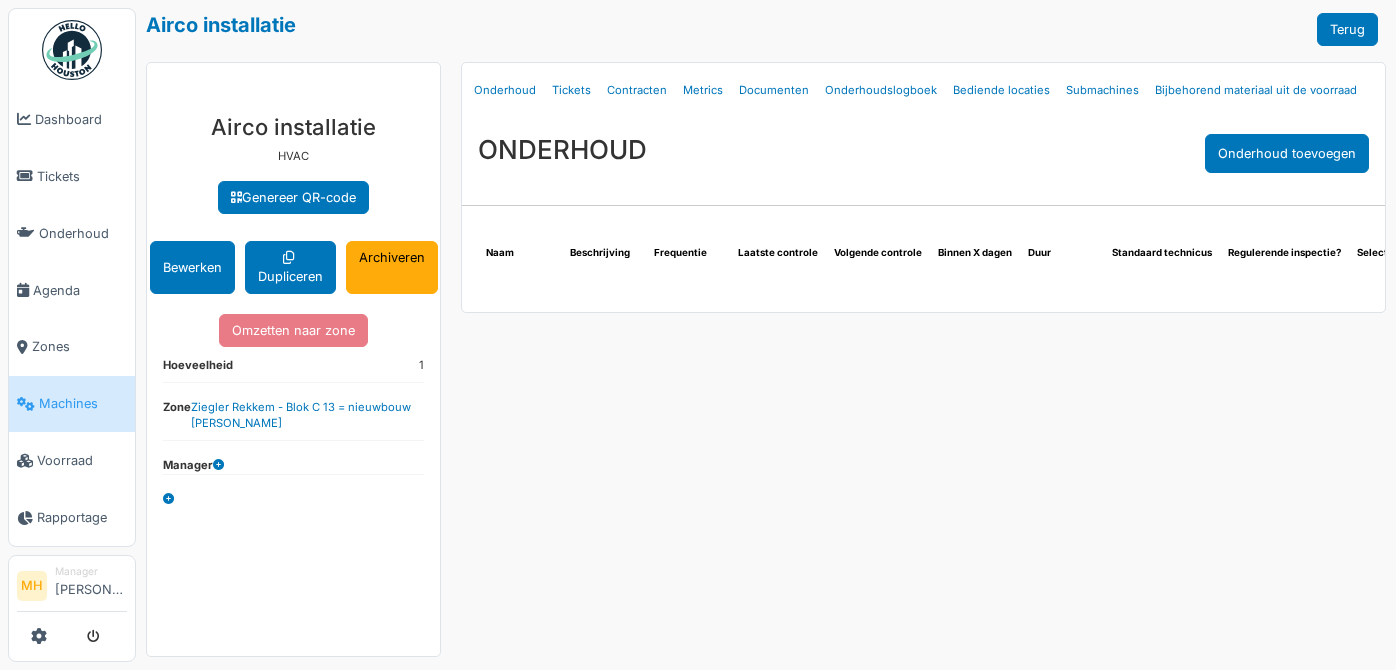 scroll, scrollTop: 0, scrollLeft: 0, axis: both 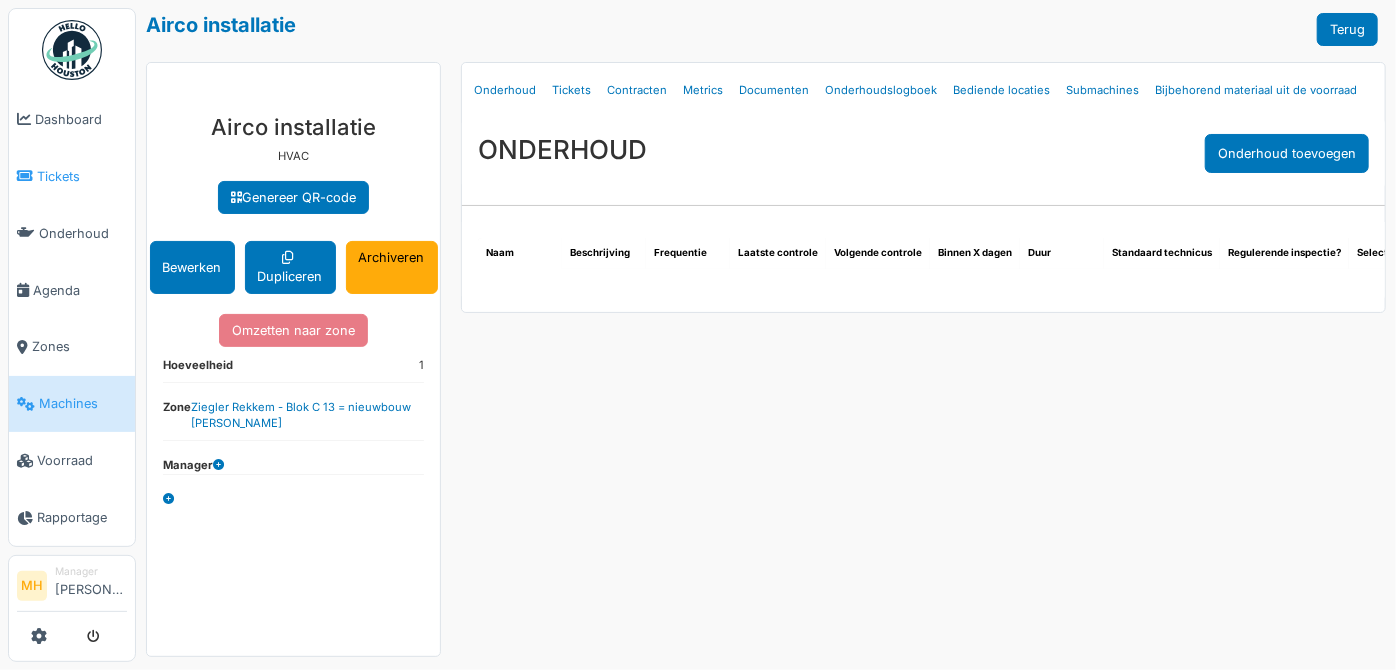 click on "Tickets" at bounding box center [82, 176] 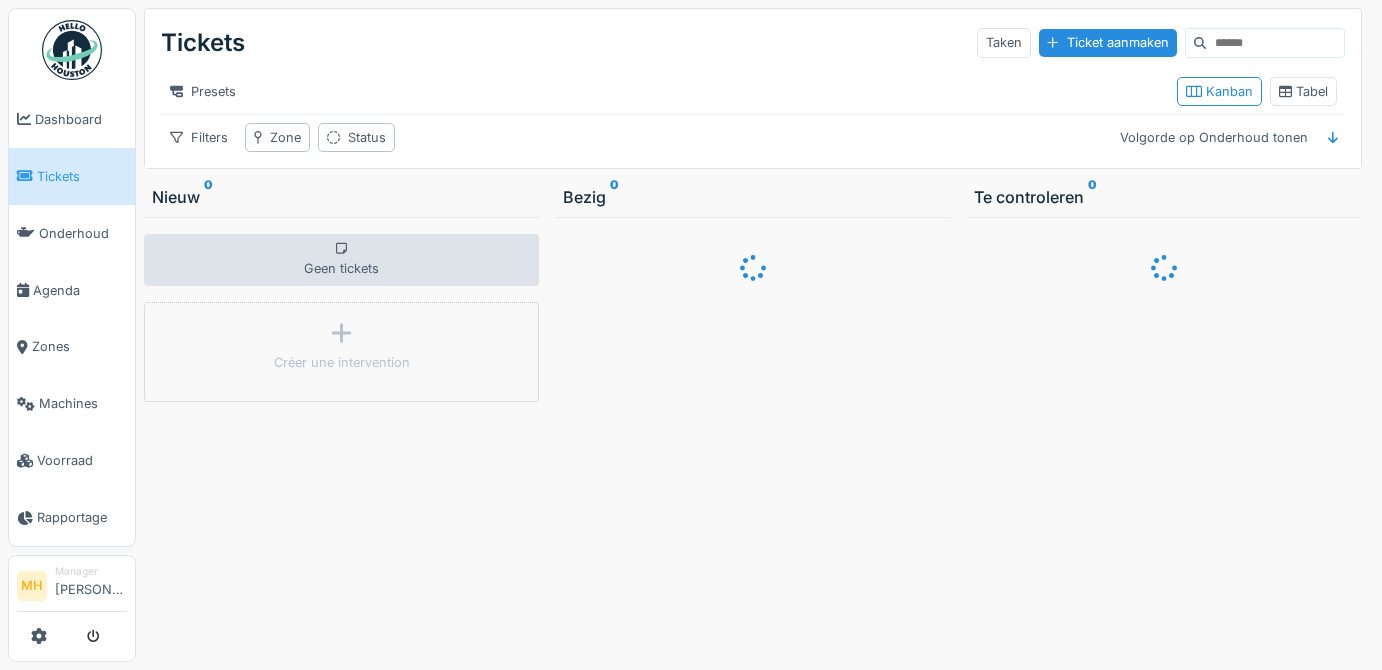 scroll, scrollTop: 0, scrollLeft: 0, axis: both 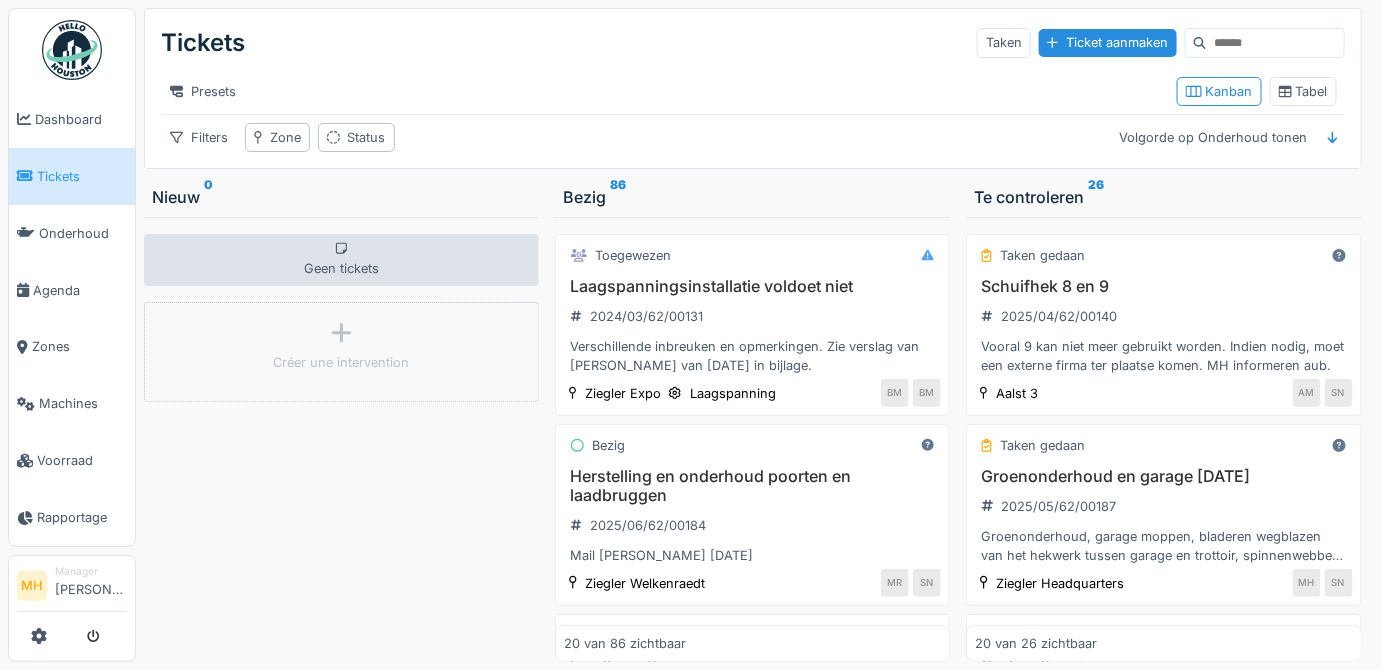 click at bounding box center [1275, 43] 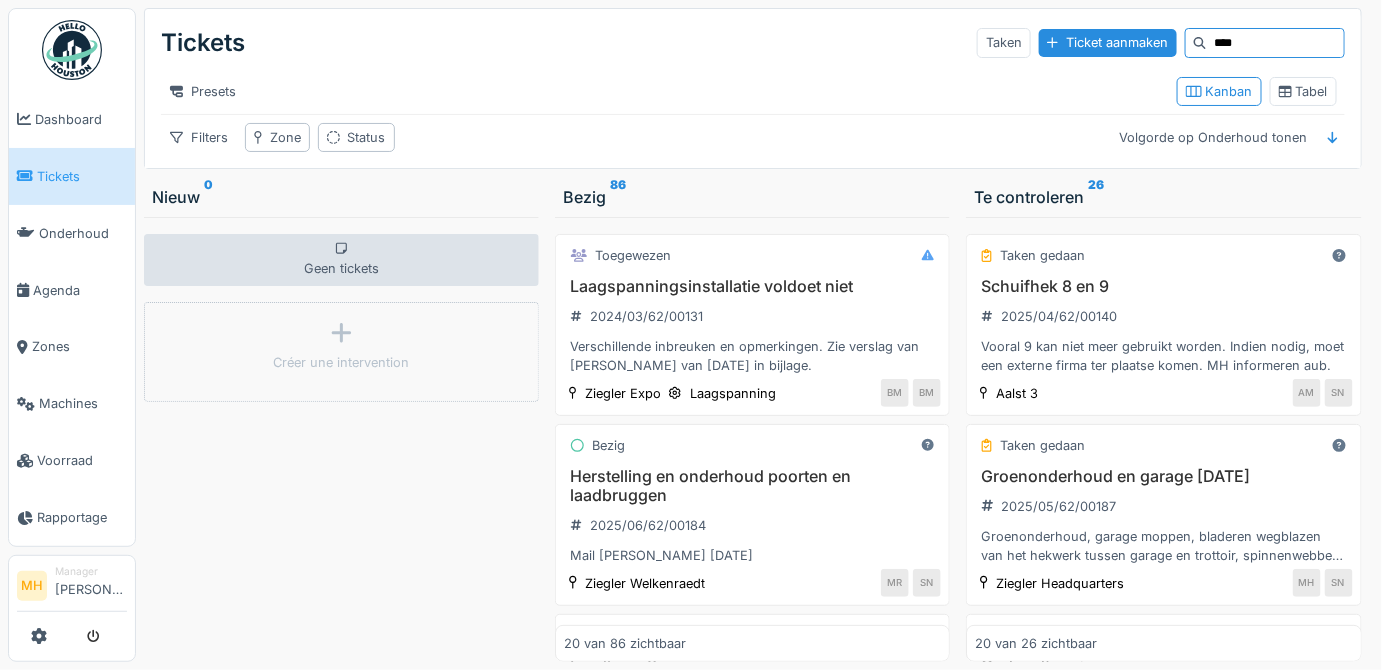 type on "****" 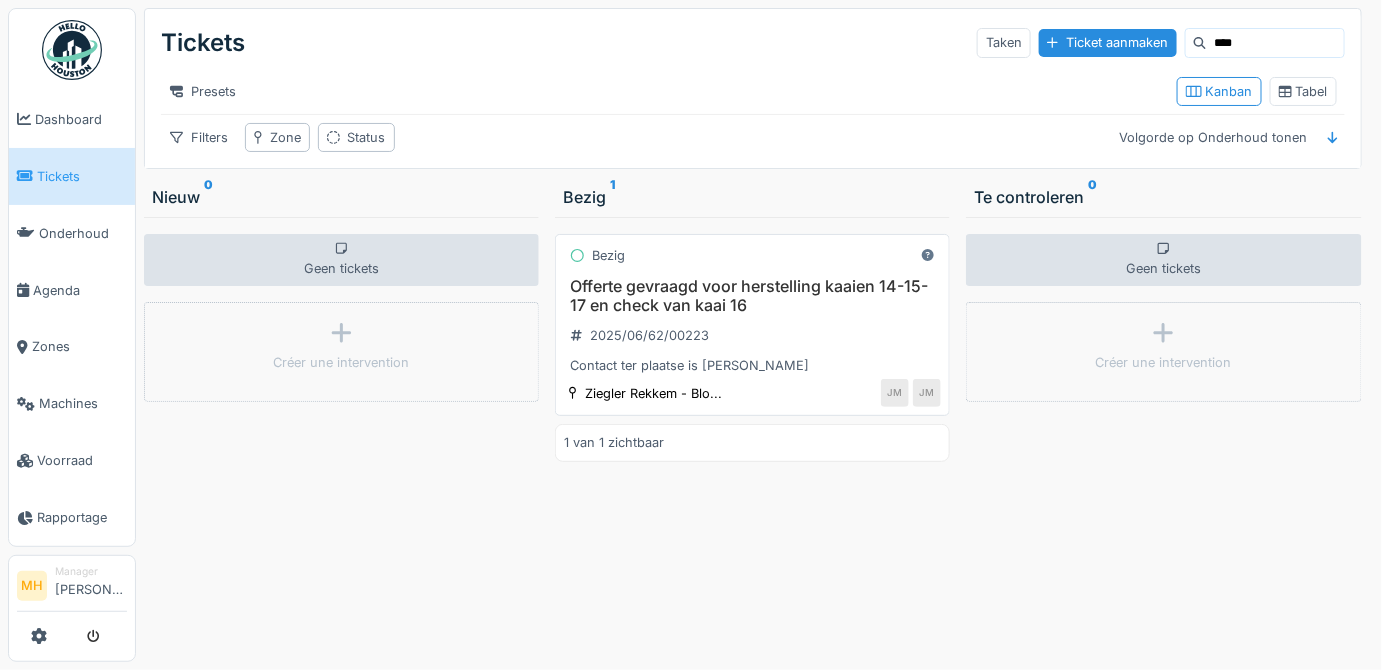 click on "Offerte gevraagd voor herstelling kaaien 14-15-17 en check van kaai 16" at bounding box center [752, 296] 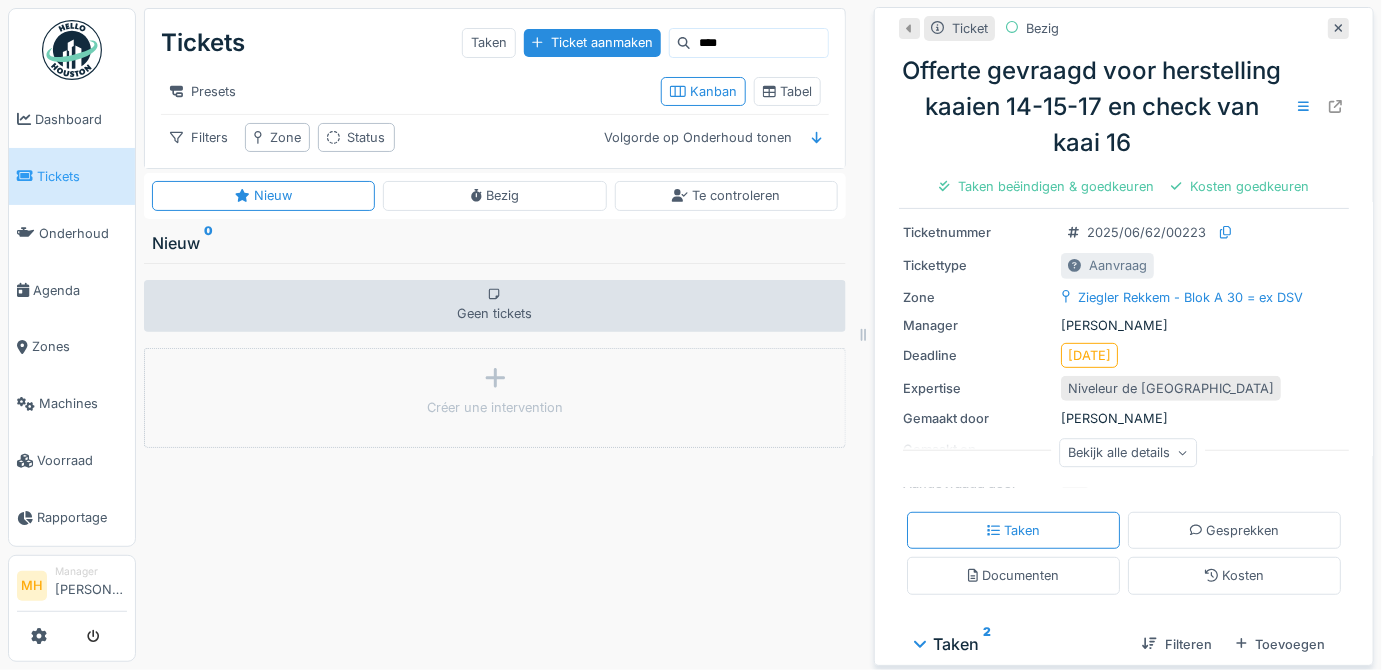 scroll, scrollTop: 0, scrollLeft: 0, axis: both 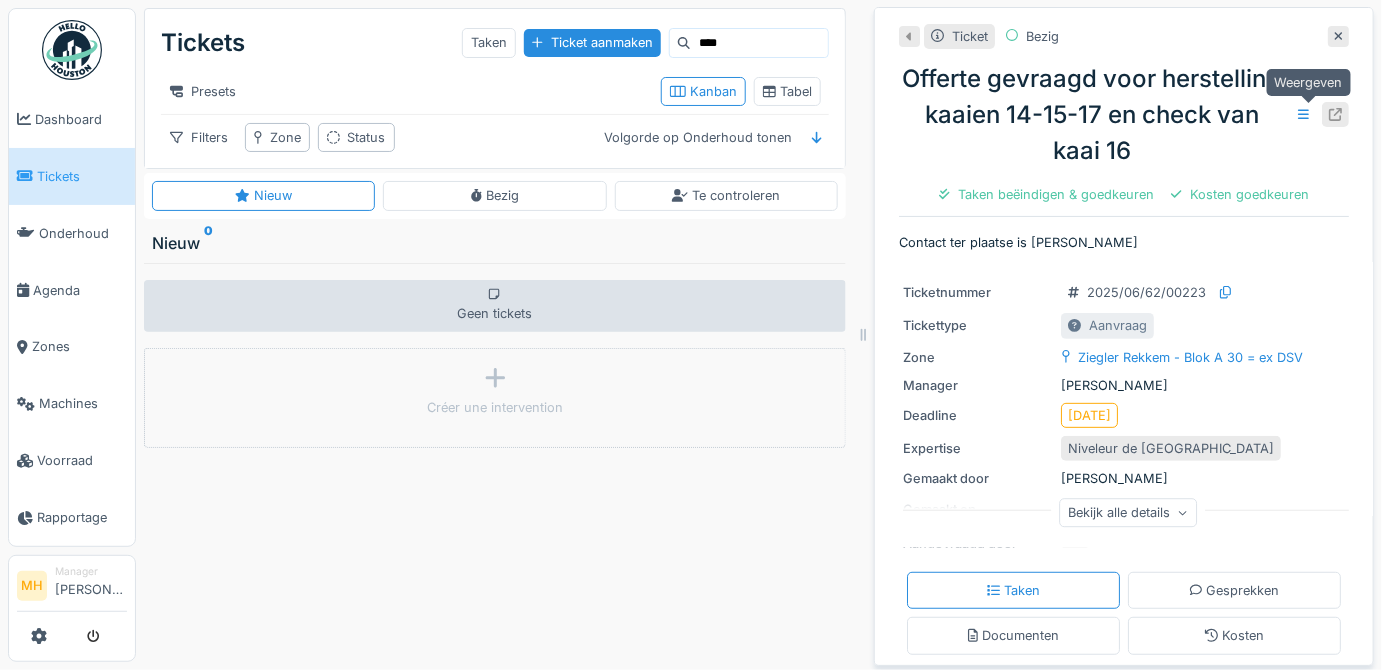 click 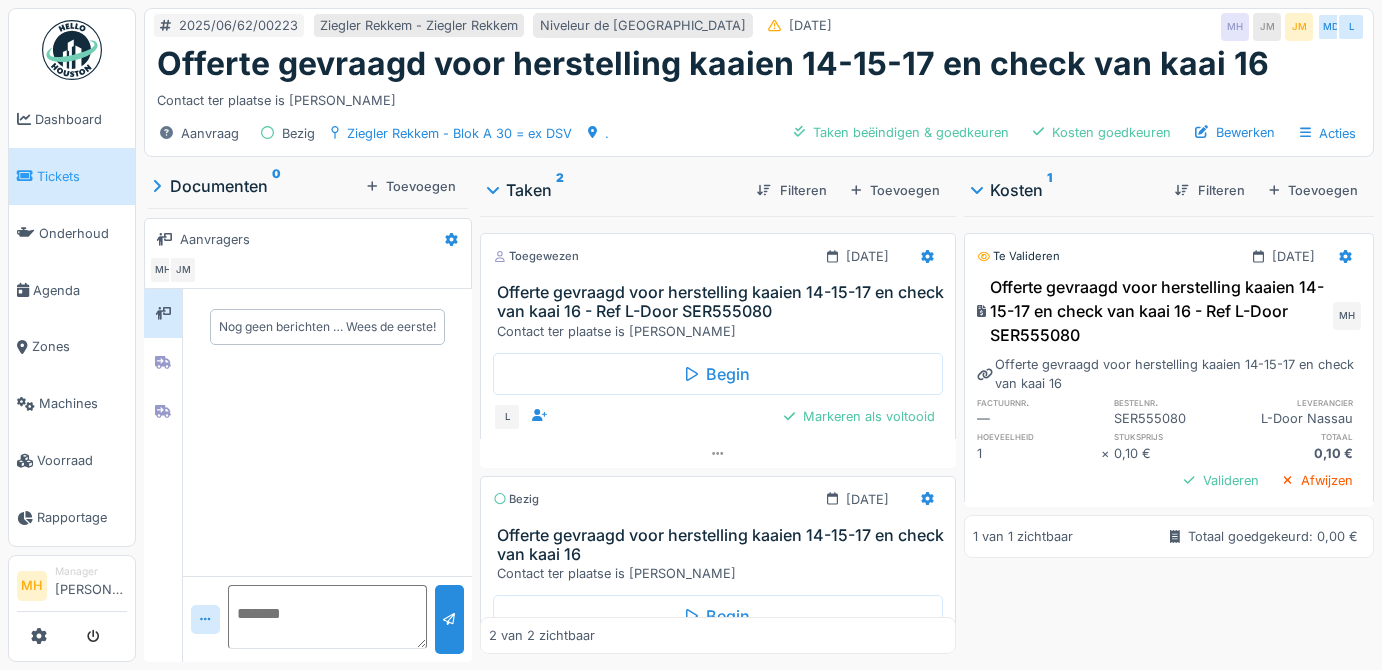 scroll, scrollTop: 0, scrollLeft: 0, axis: both 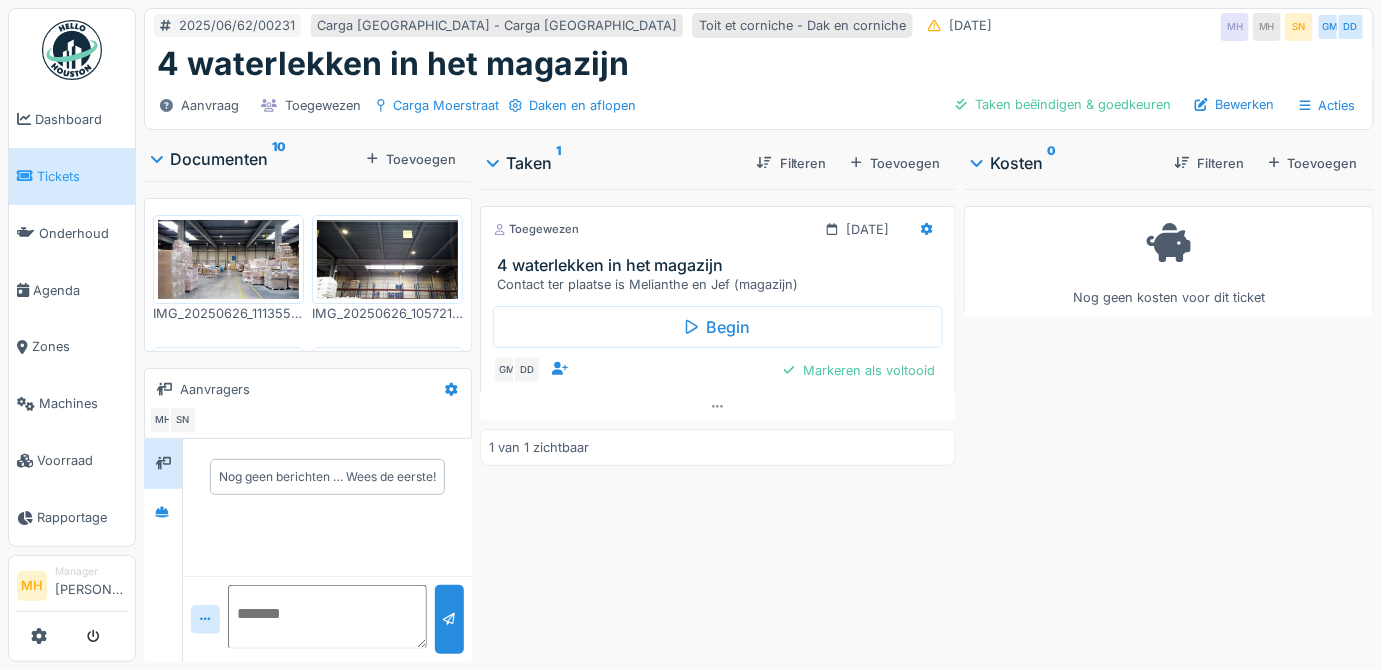 click on "Tickets" at bounding box center [82, 176] 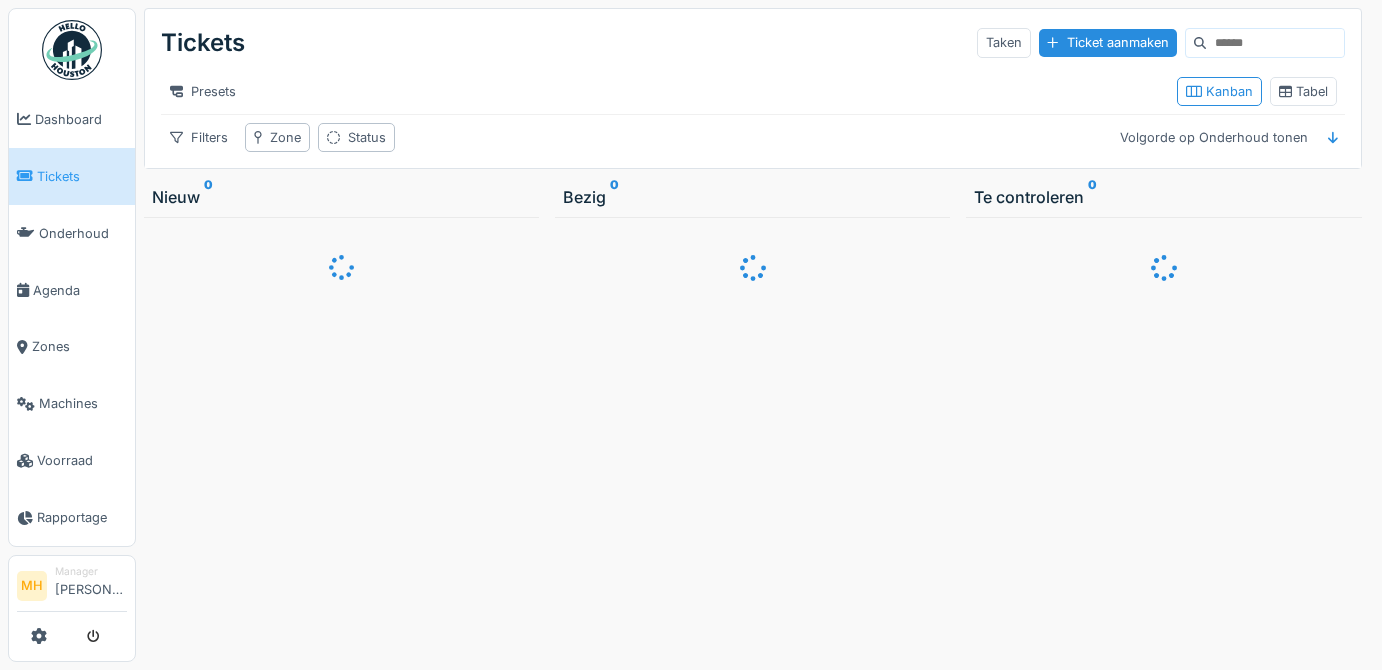 scroll, scrollTop: 0, scrollLeft: 0, axis: both 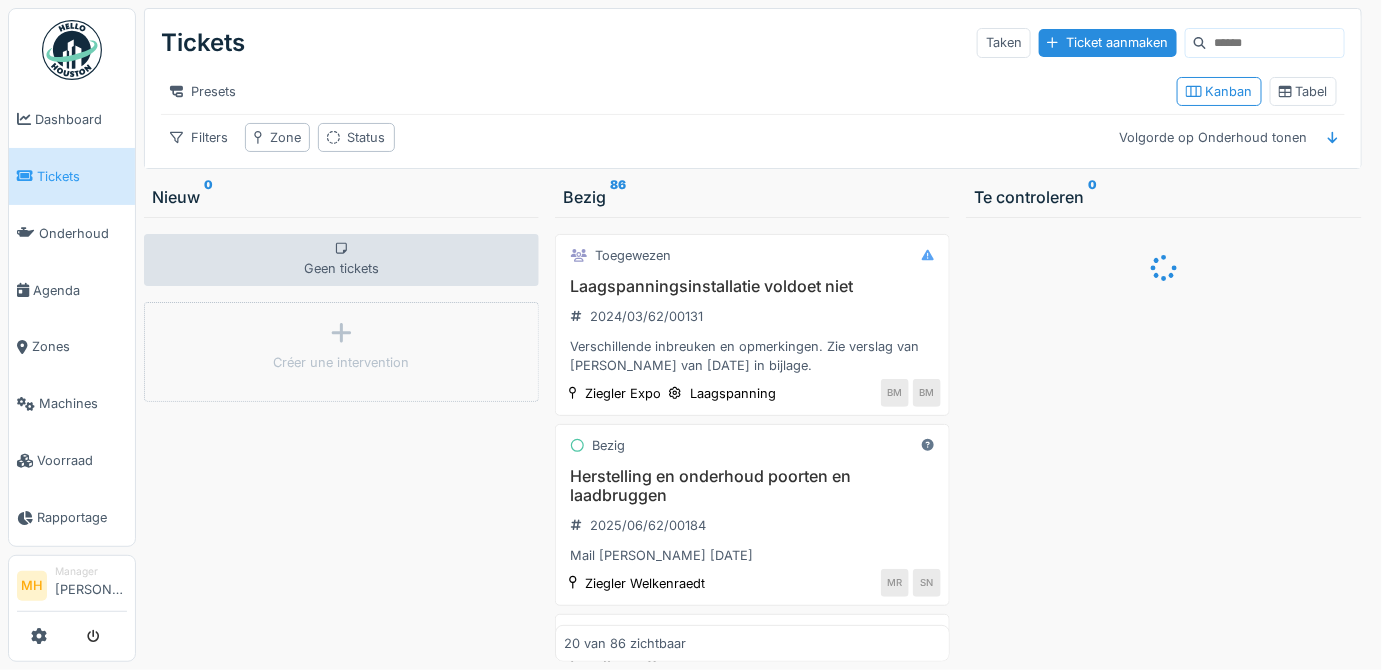 click at bounding box center (1275, 43) 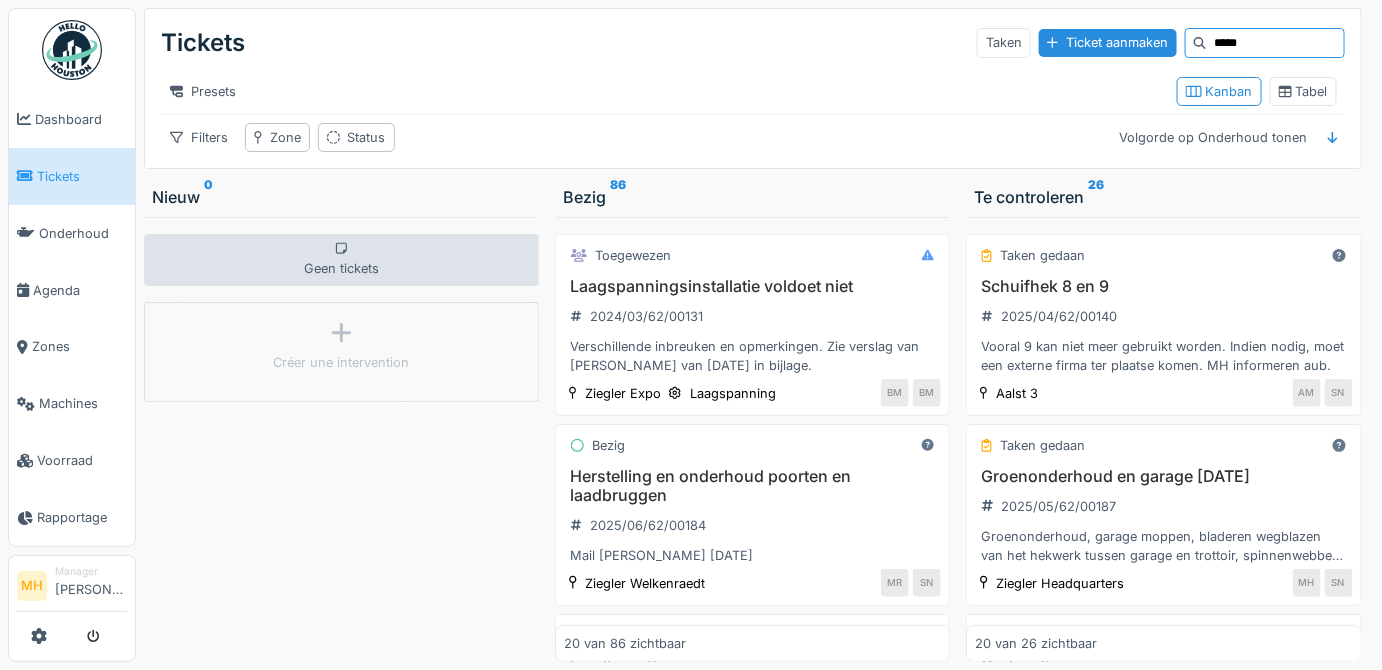 type on "*****" 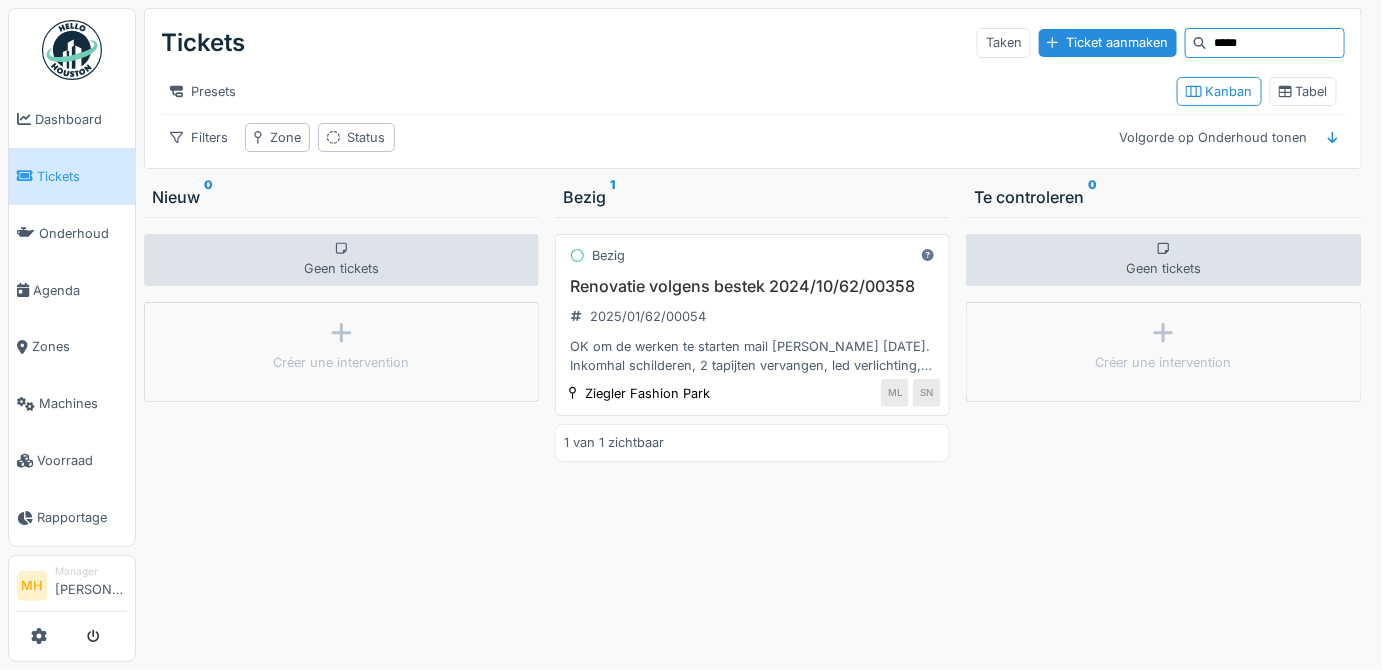 click on "Renovatie volgens bestek 2024/10/62/00358" at bounding box center (752, 286) 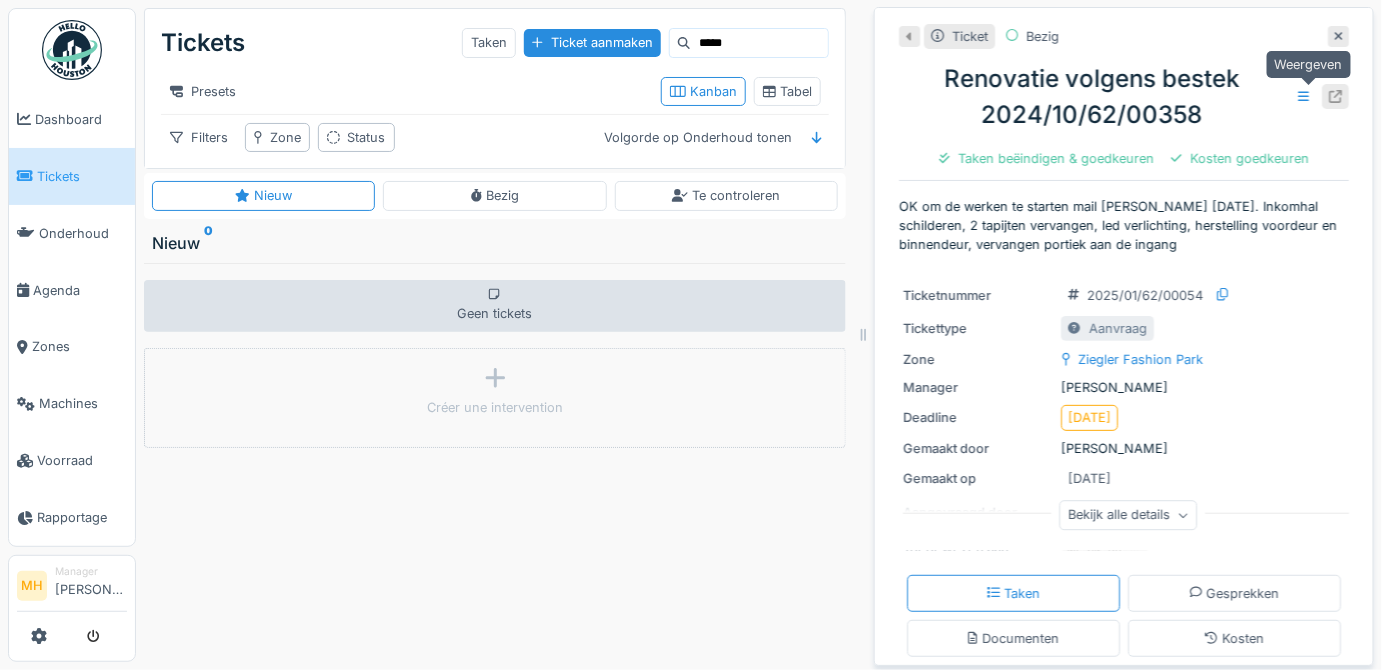 click 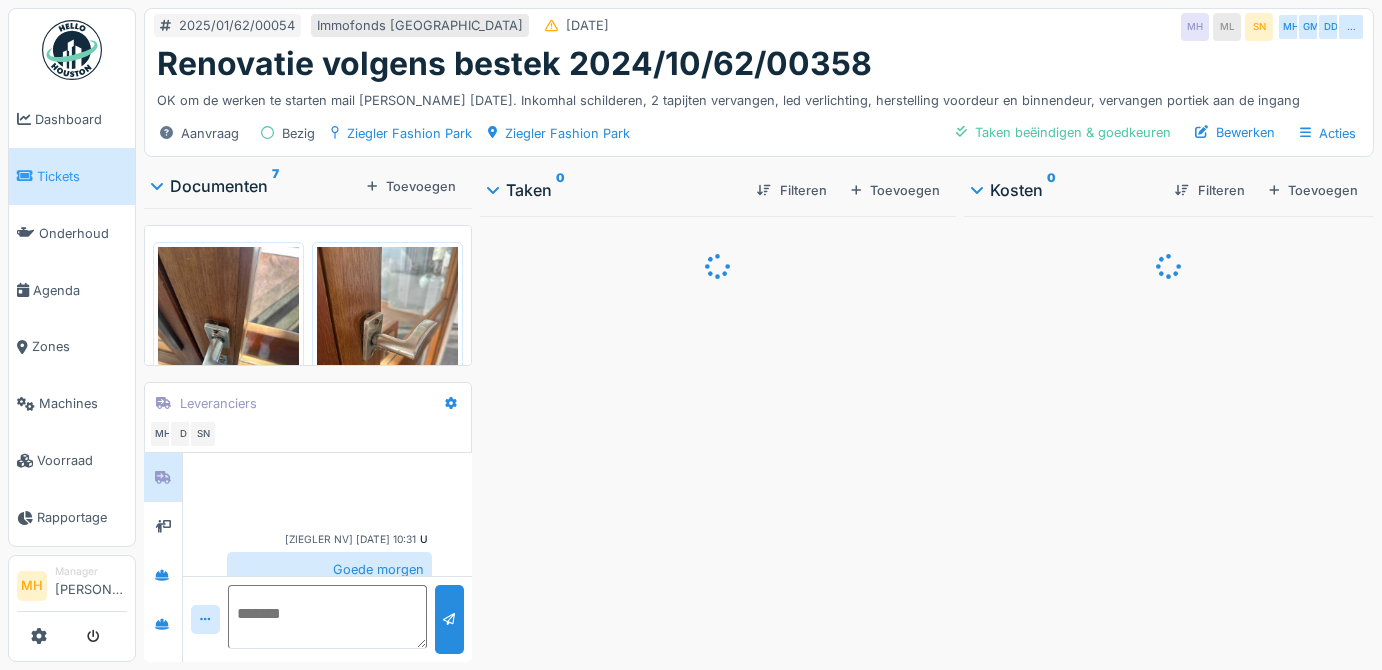 scroll, scrollTop: 0, scrollLeft: 0, axis: both 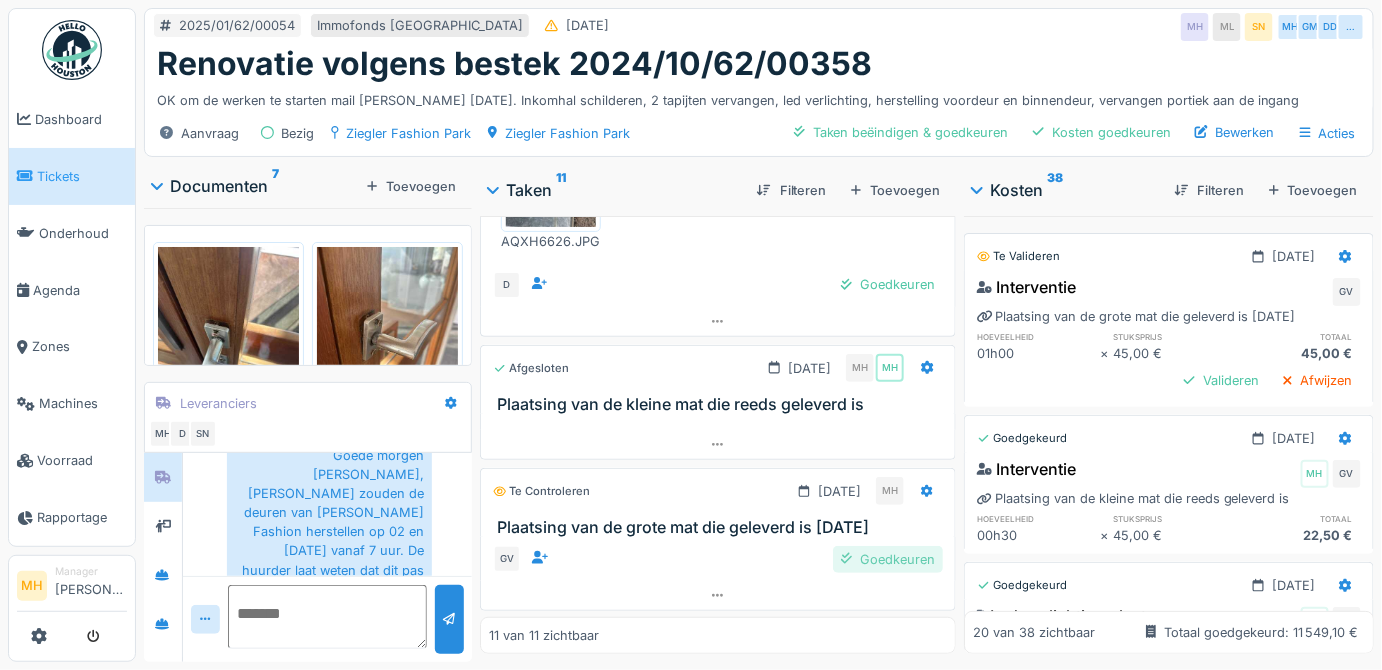 click on "Goedkeuren" at bounding box center (888, 559) 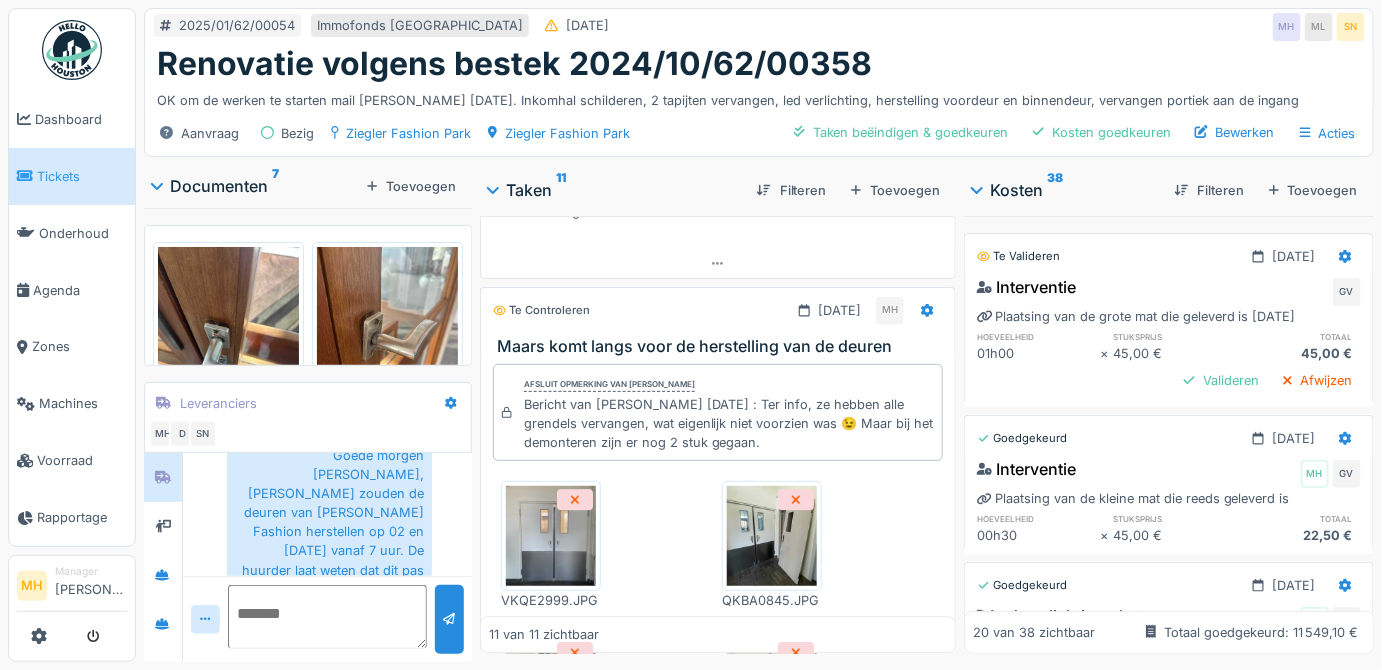 scroll, scrollTop: 1861, scrollLeft: 0, axis: vertical 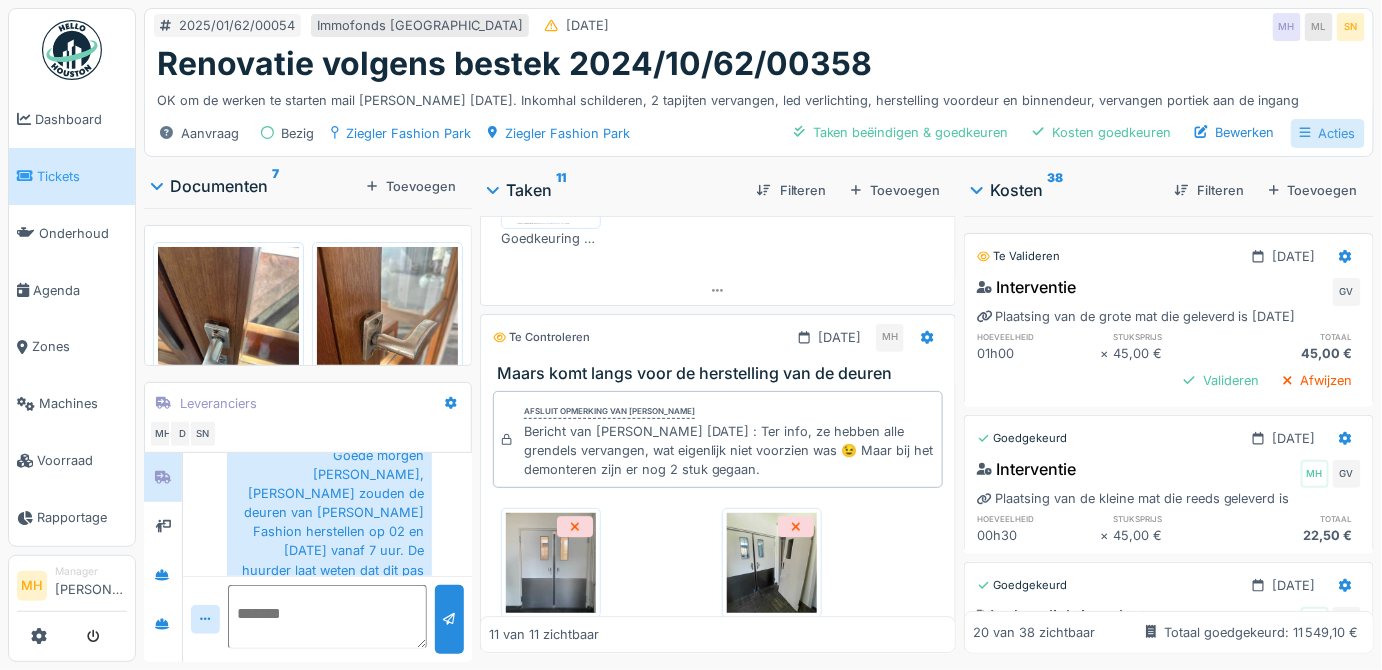 click on "Acties" at bounding box center (1328, 133) 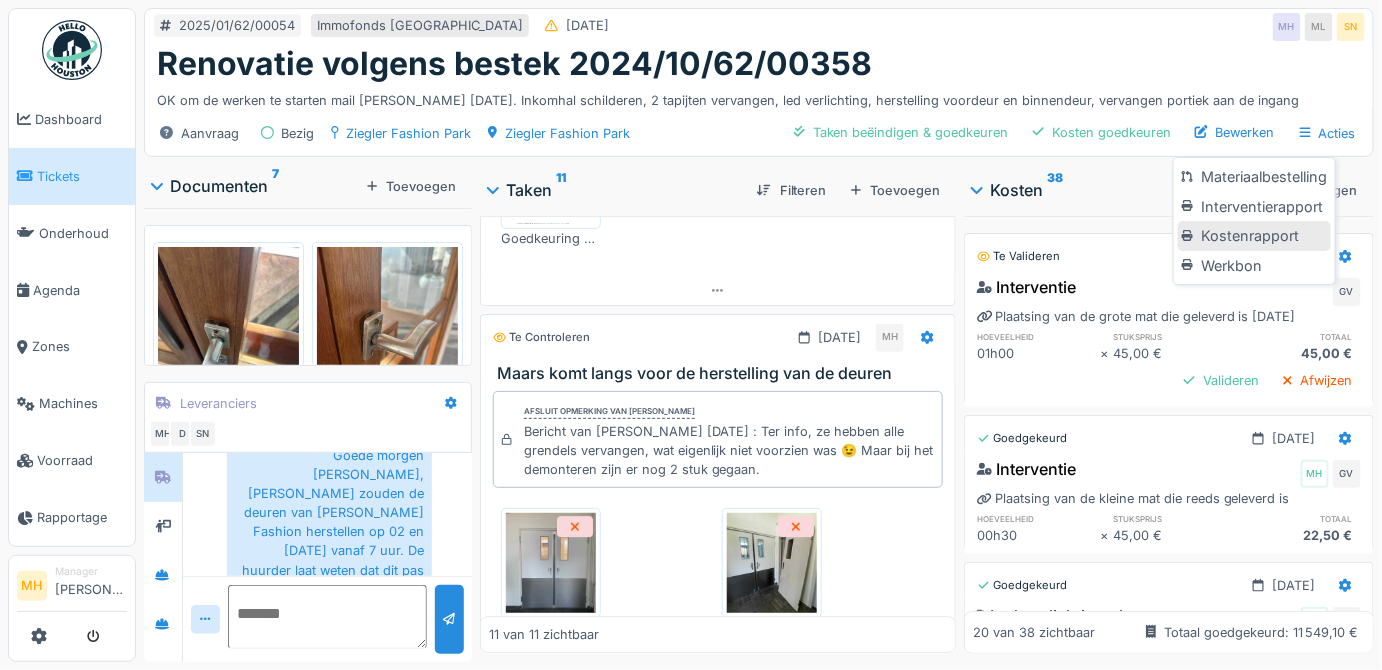 click on "Kostenrapport" at bounding box center (1254, 236) 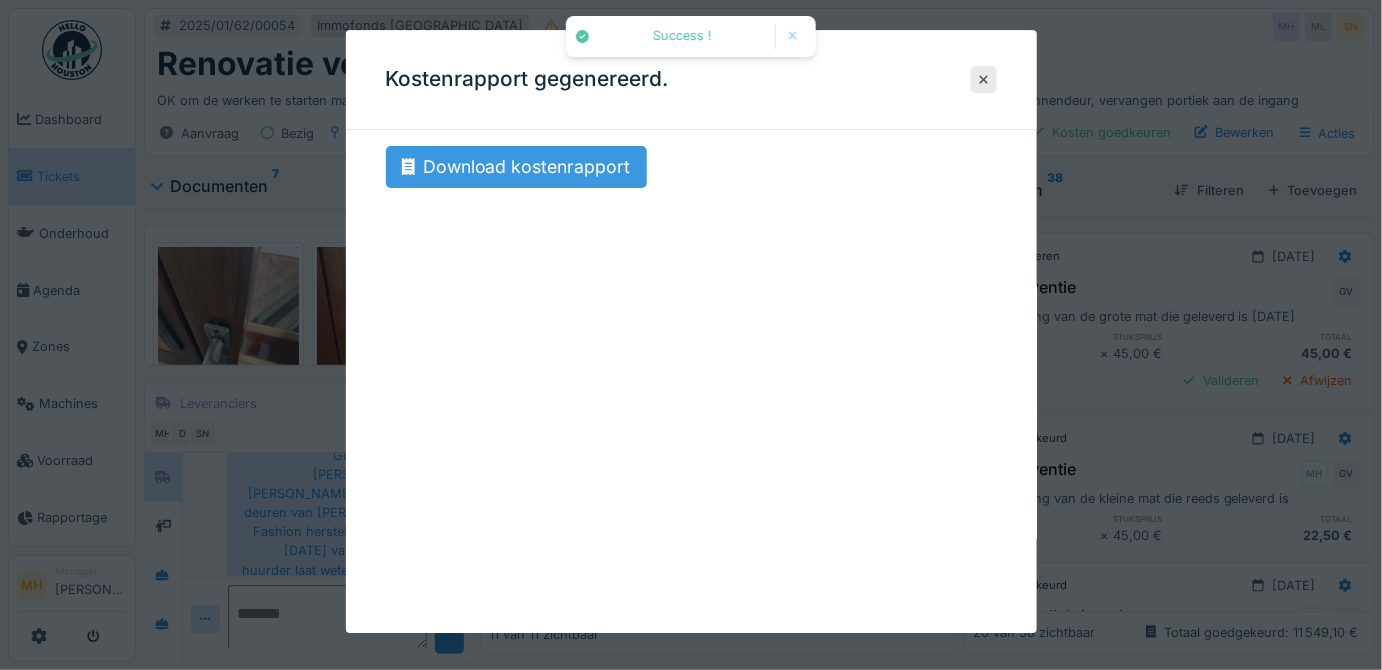click on "Download kostenrapport" at bounding box center [516, 167] 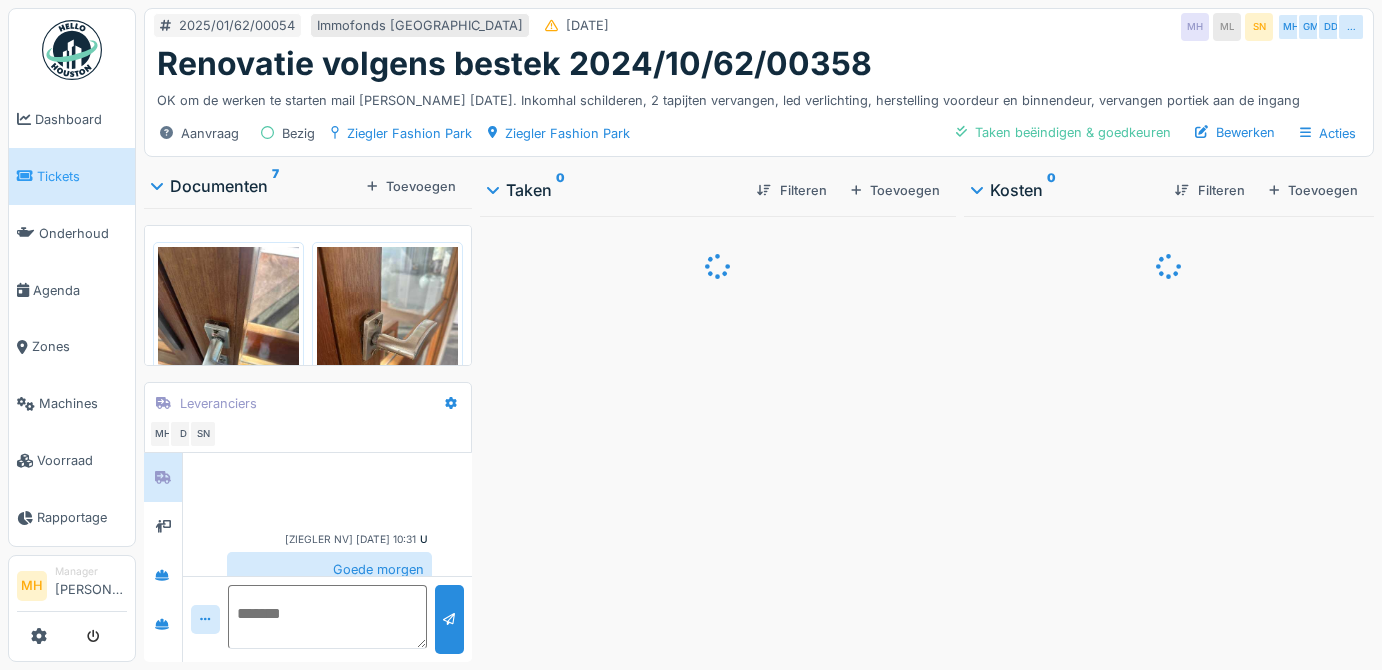 scroll, scrollTop: 0, scrollLeft: 0, axis: both 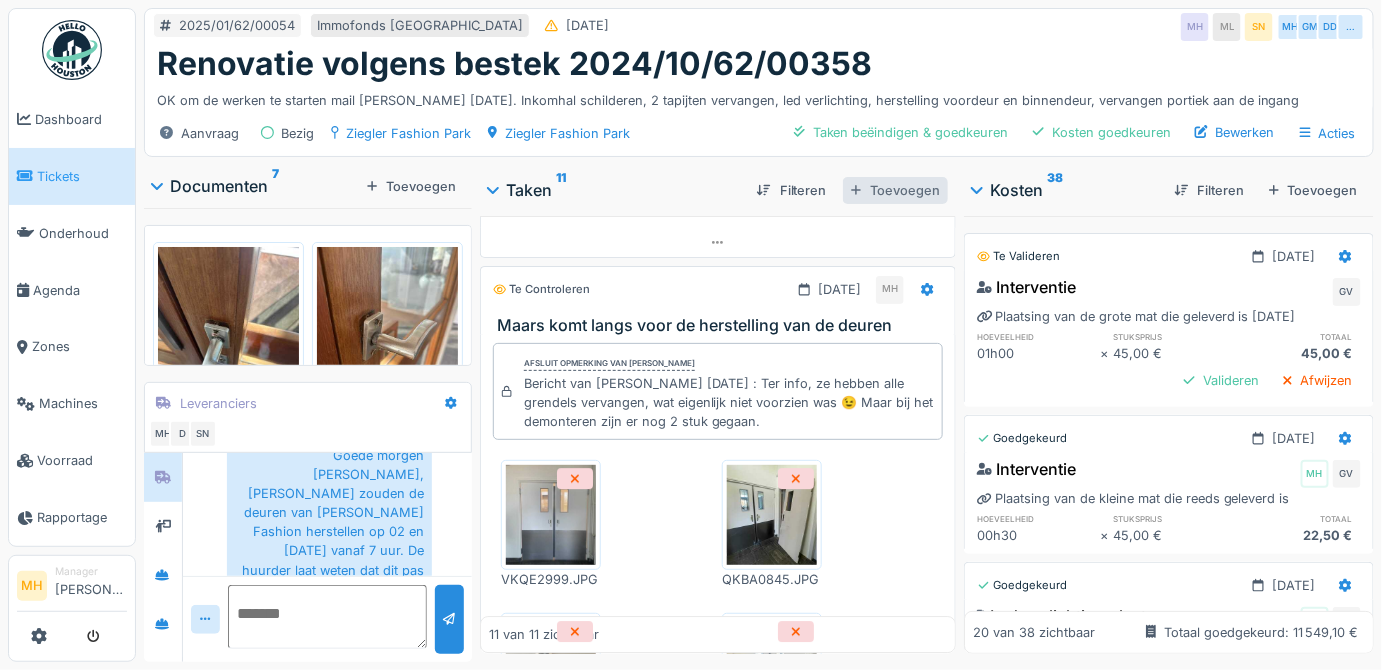 click on "Toevoegen" at bounding box center [895, 190] 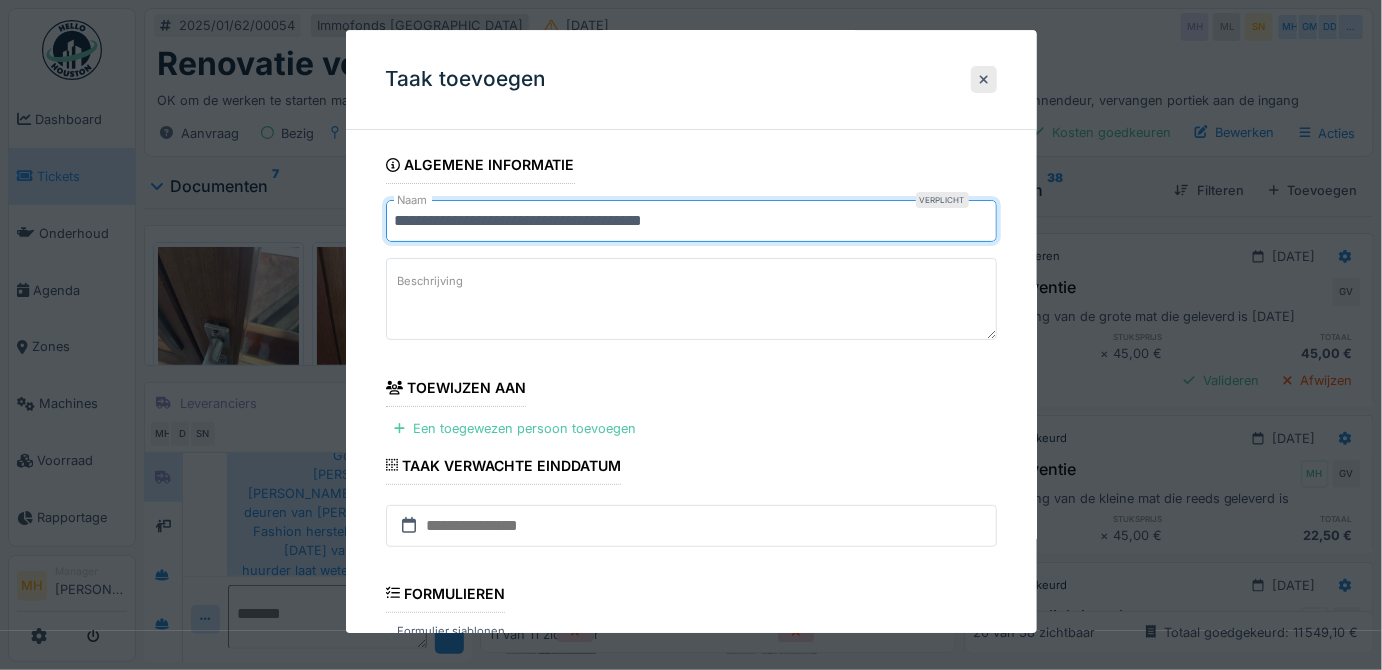 drag, startPoint x: 394, startPoint y: 219, endPoint x: 820, endPoint y: 236, distance: 426.33908 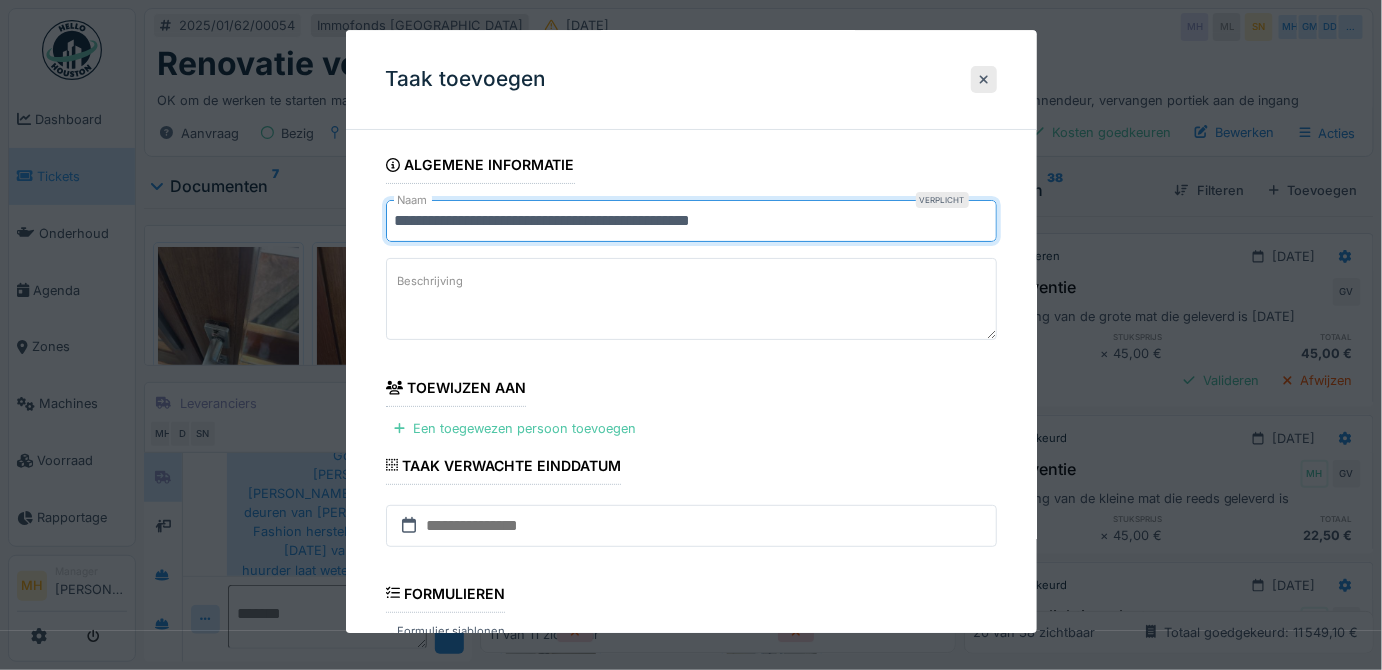 type on "**********" 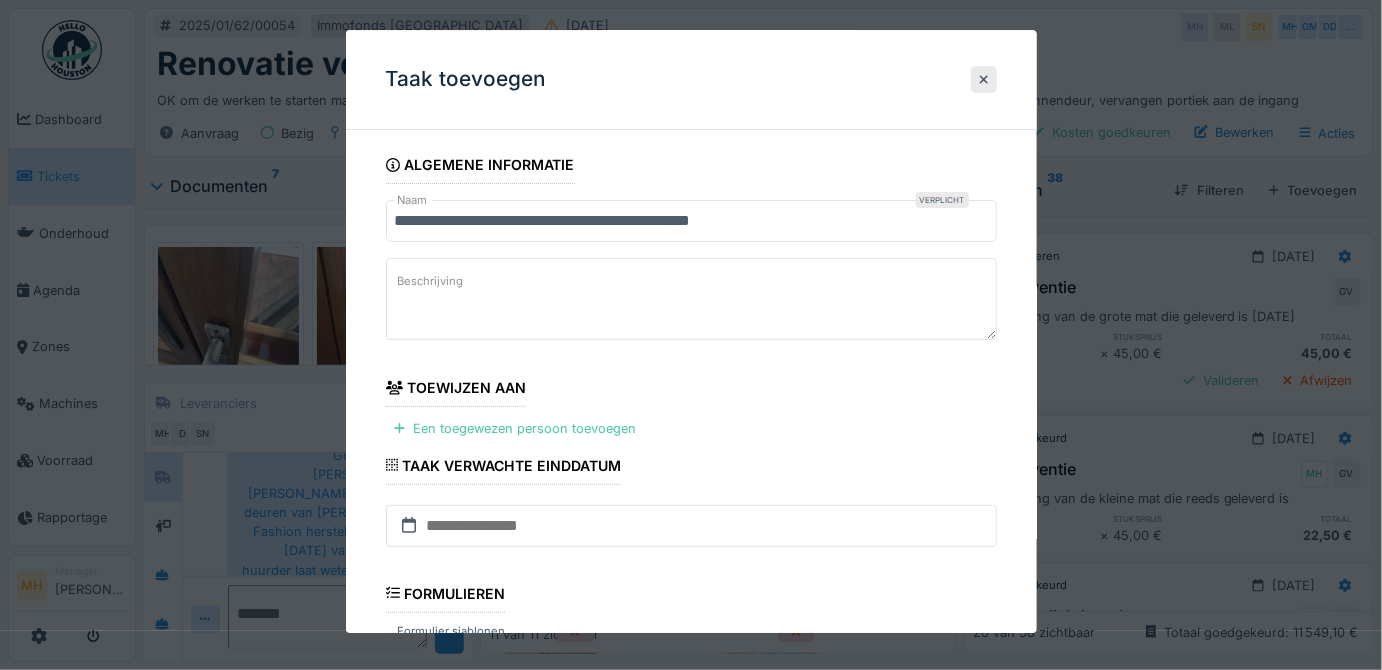 paste on "**********" 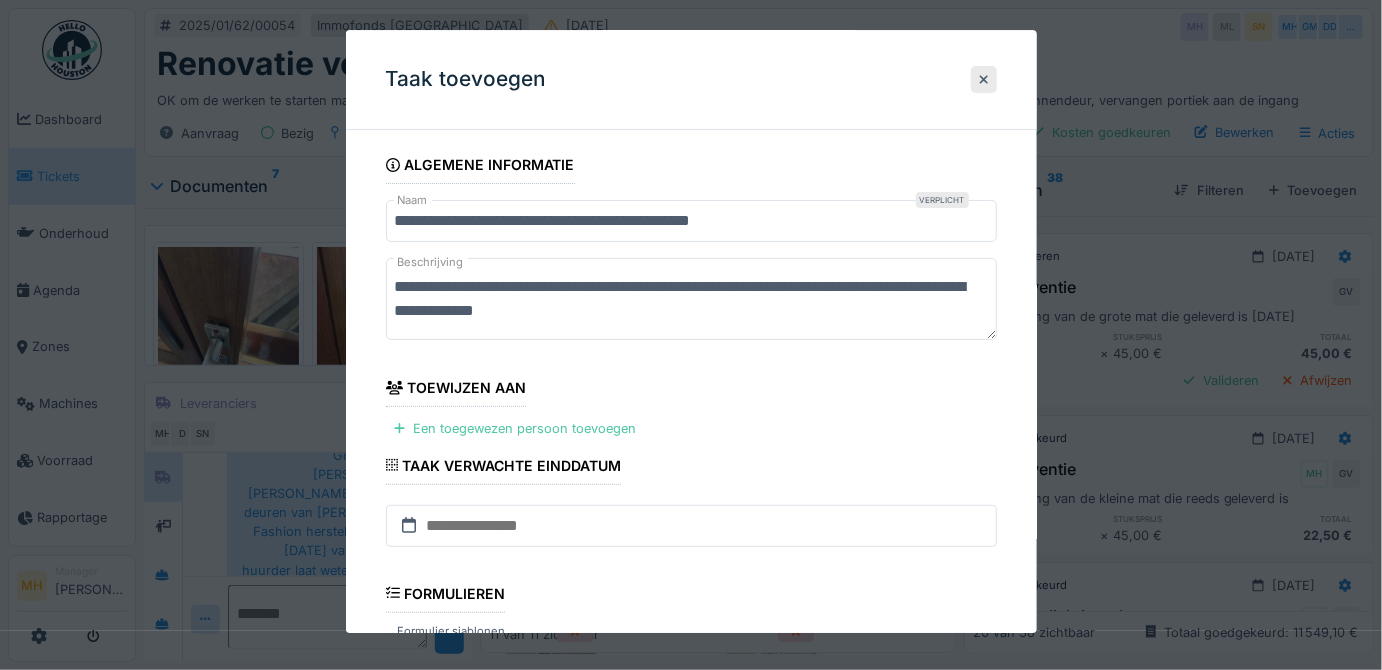 drag, startPoint x: 391, startPoint y: 287, endPoint x: 621, endPoint y: 312, distance: 231.3547 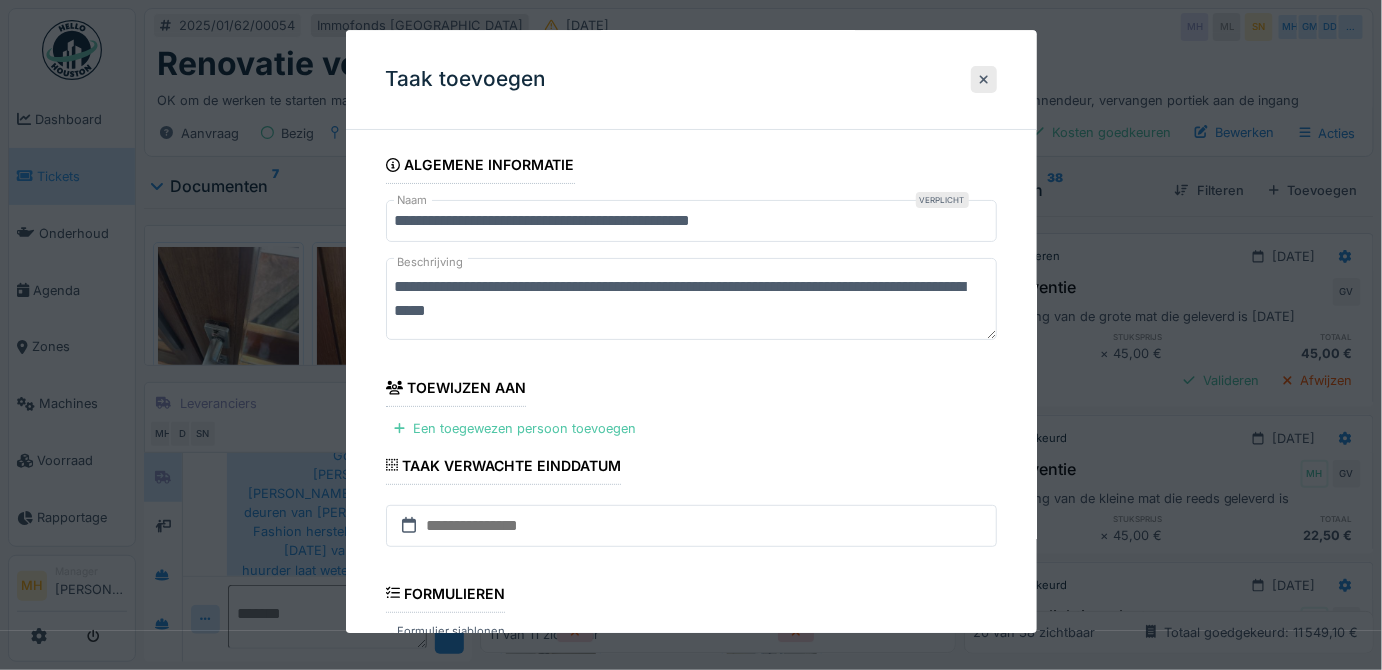 click on "**********" at bounding box center [691, 299] 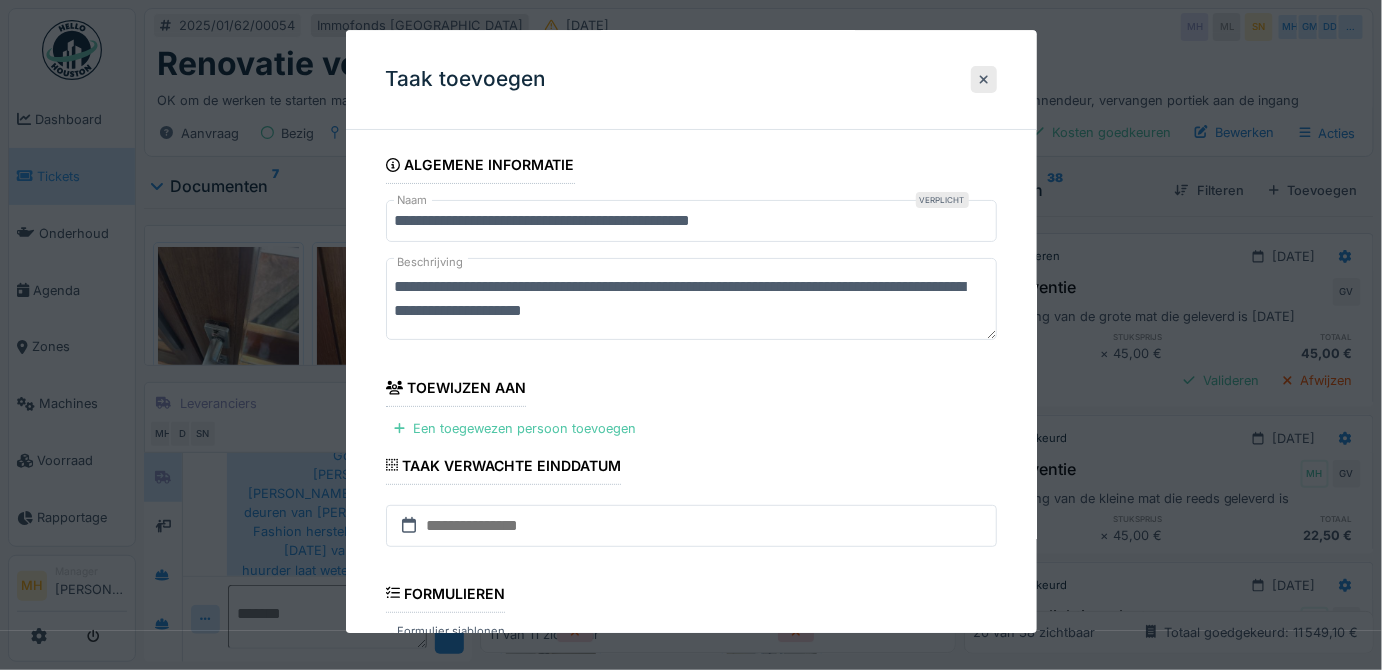 click on "**********" at bounding box center (691, 299) 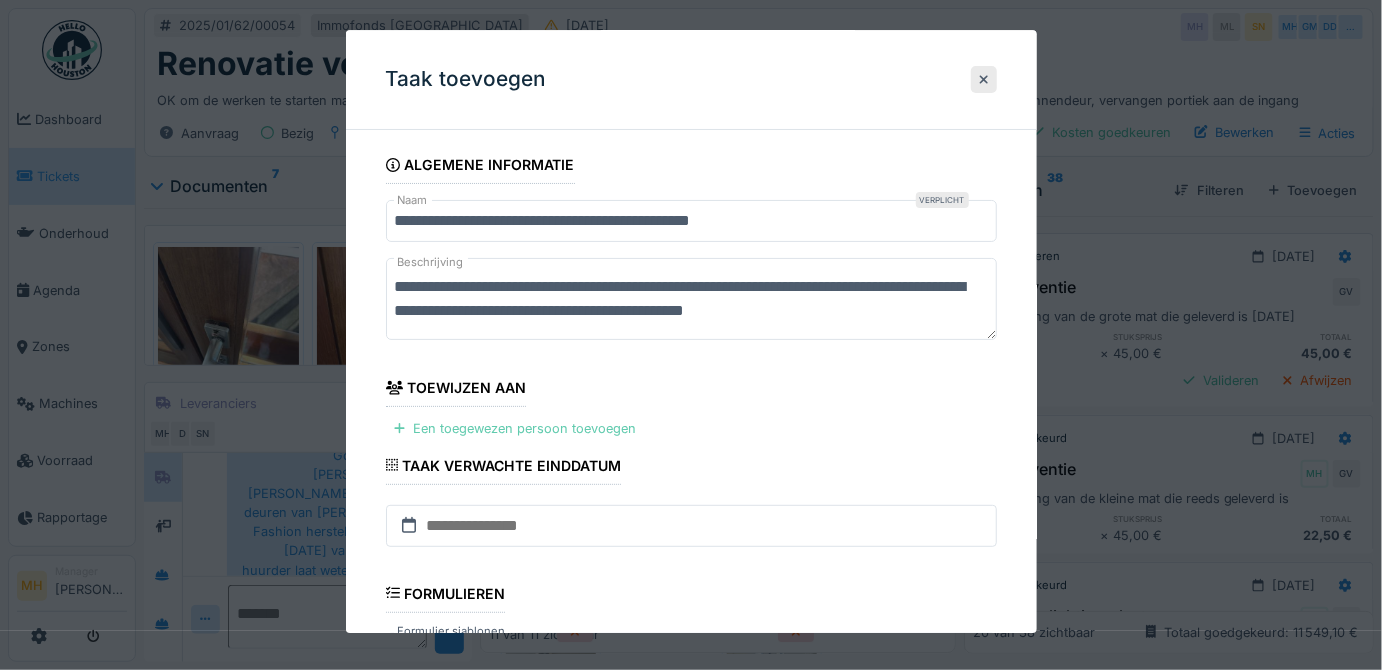 type on "**********" 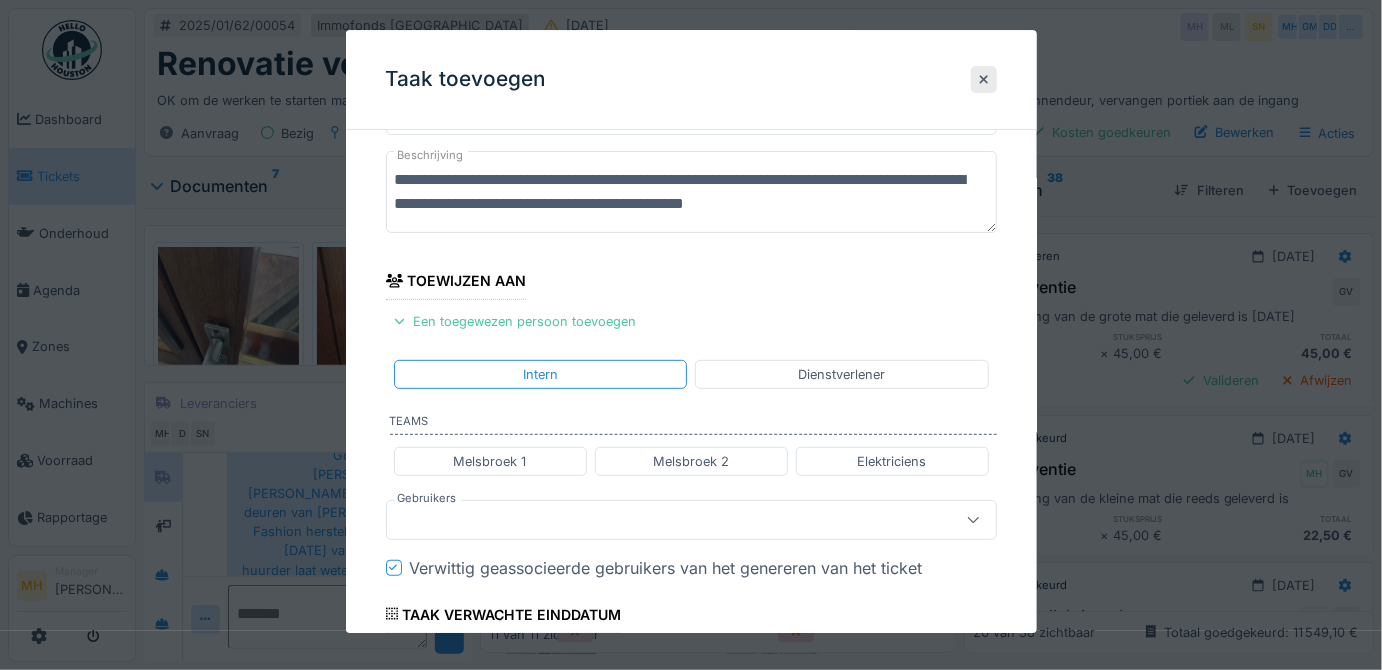 scroll, scrollTop: 181, scrollLeft: 0, axis: vertical 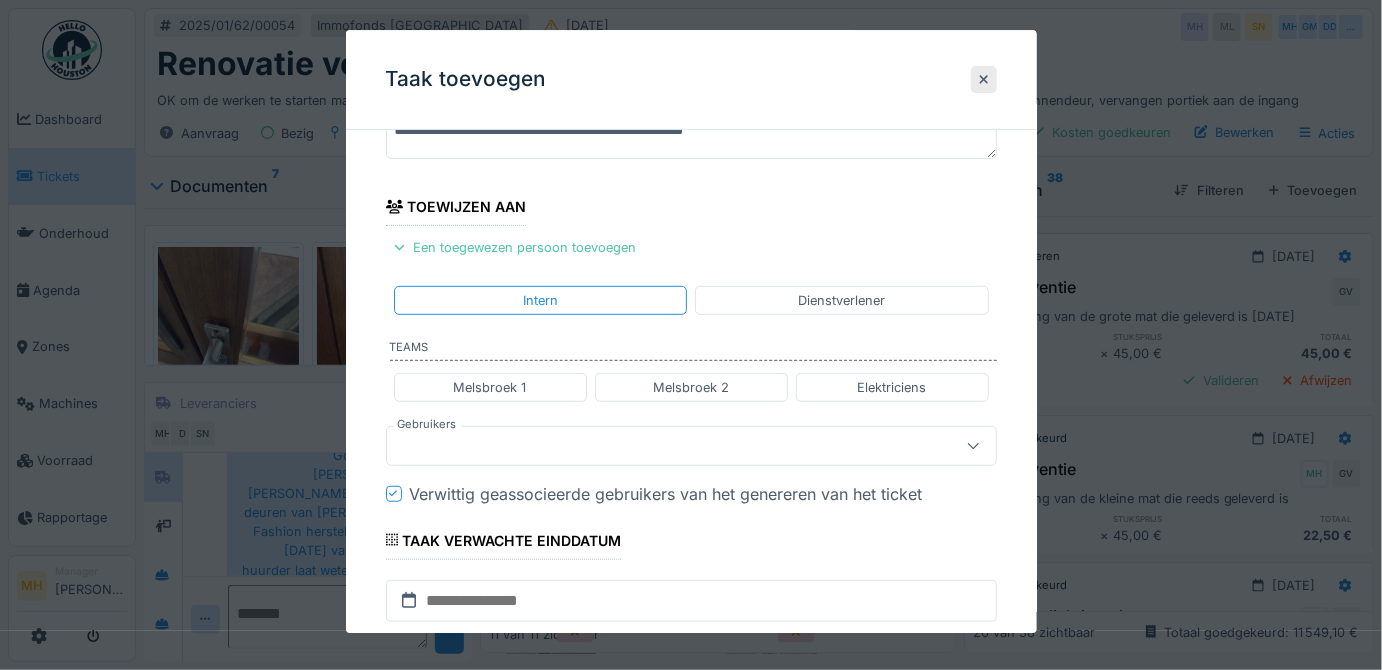 click at bounding box center (661, 446) 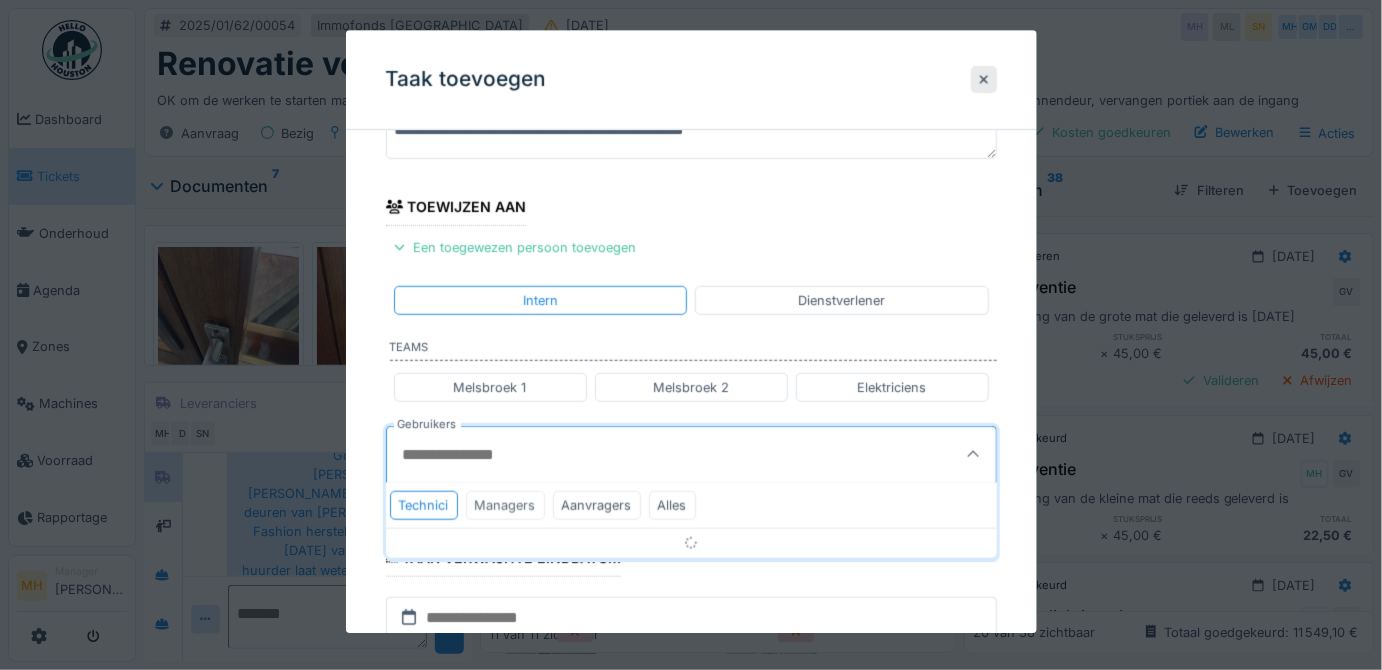 click on "Managers" at bounding box center [505, 505] 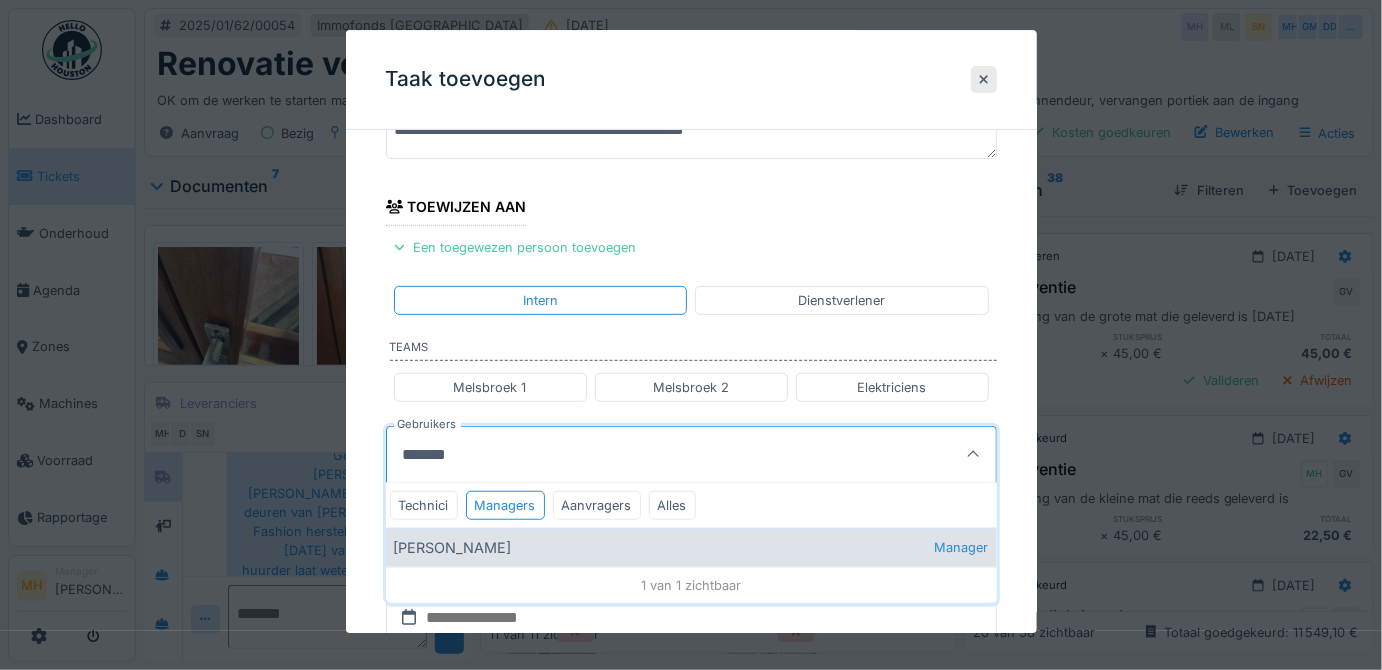 type on "*******" 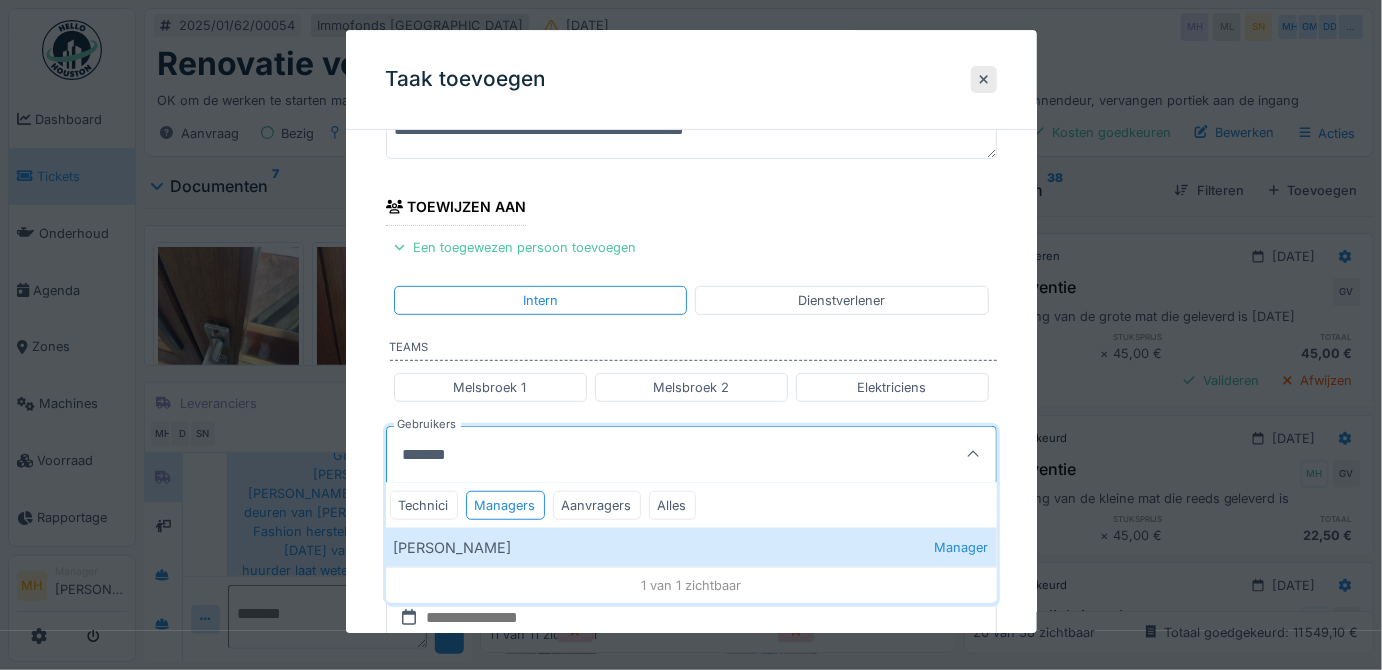 drag, startPoint x: 541, startPoint y: 534, endPoint x: 634, endPoint y: 475, distance: 110.13628 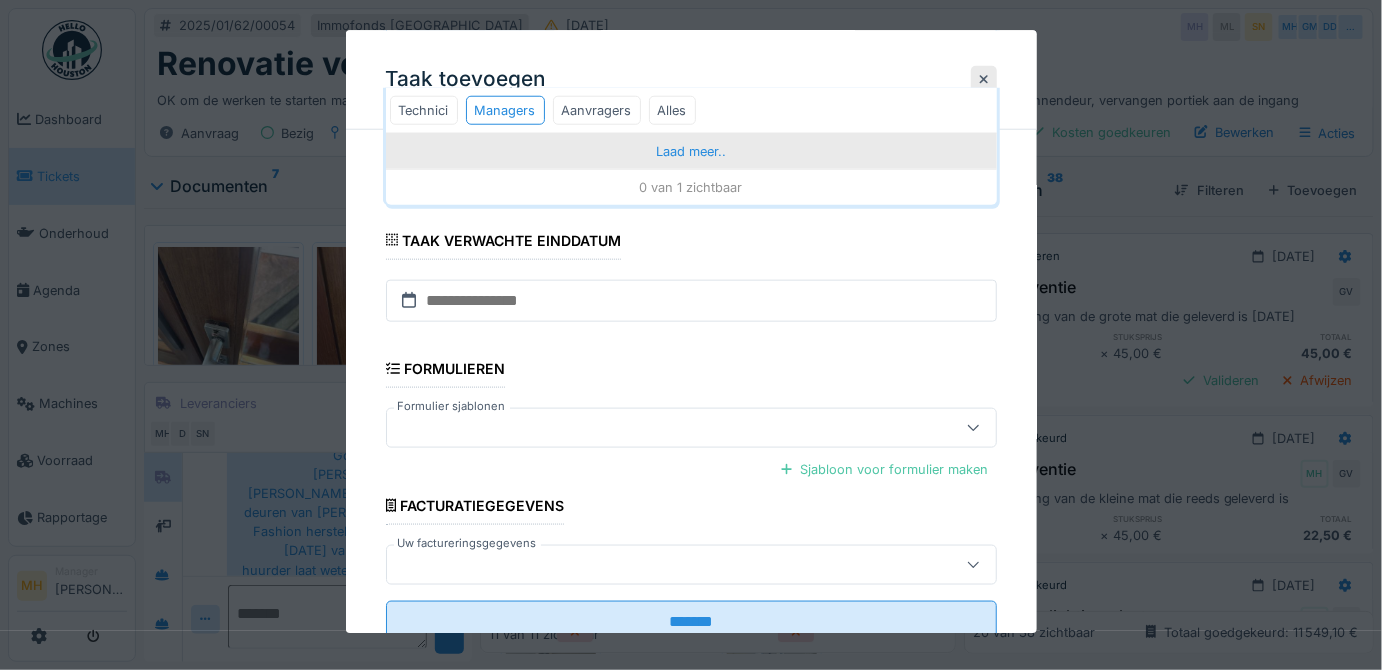 scroll, scrollTop: 636, scrollLeft: 0, axis: vertical 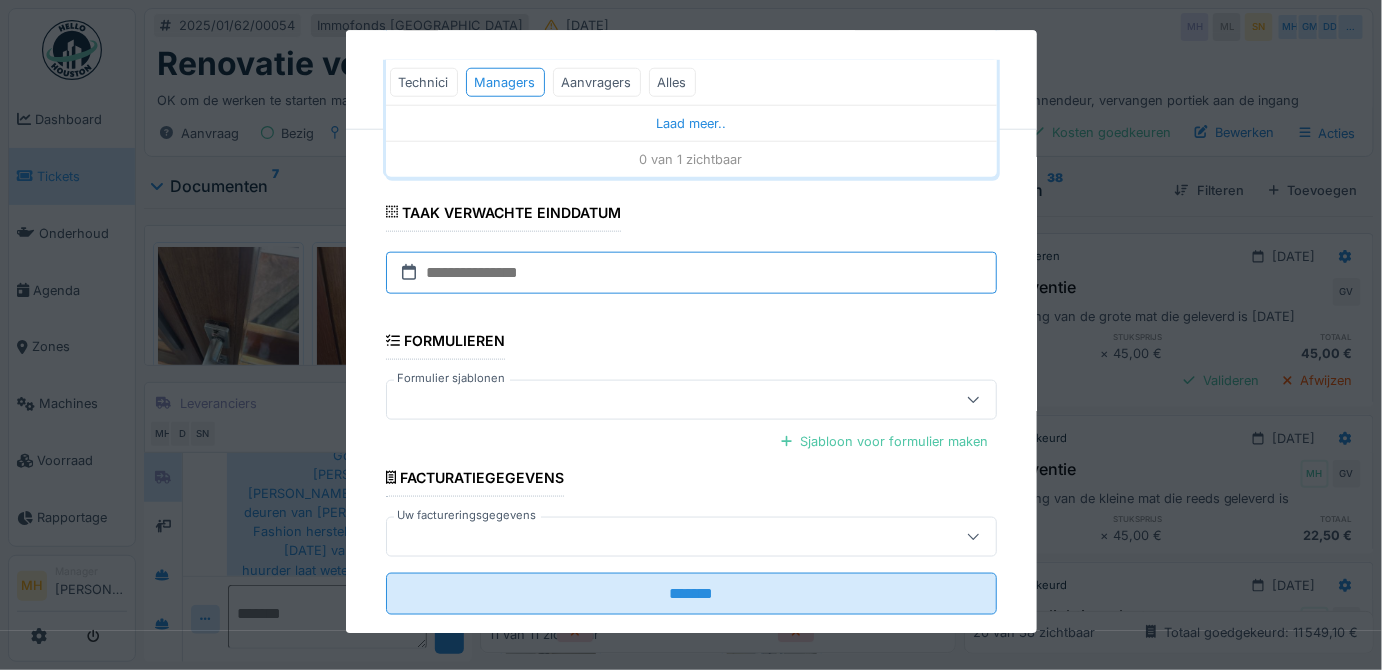 click at bounding box center [691, 273] 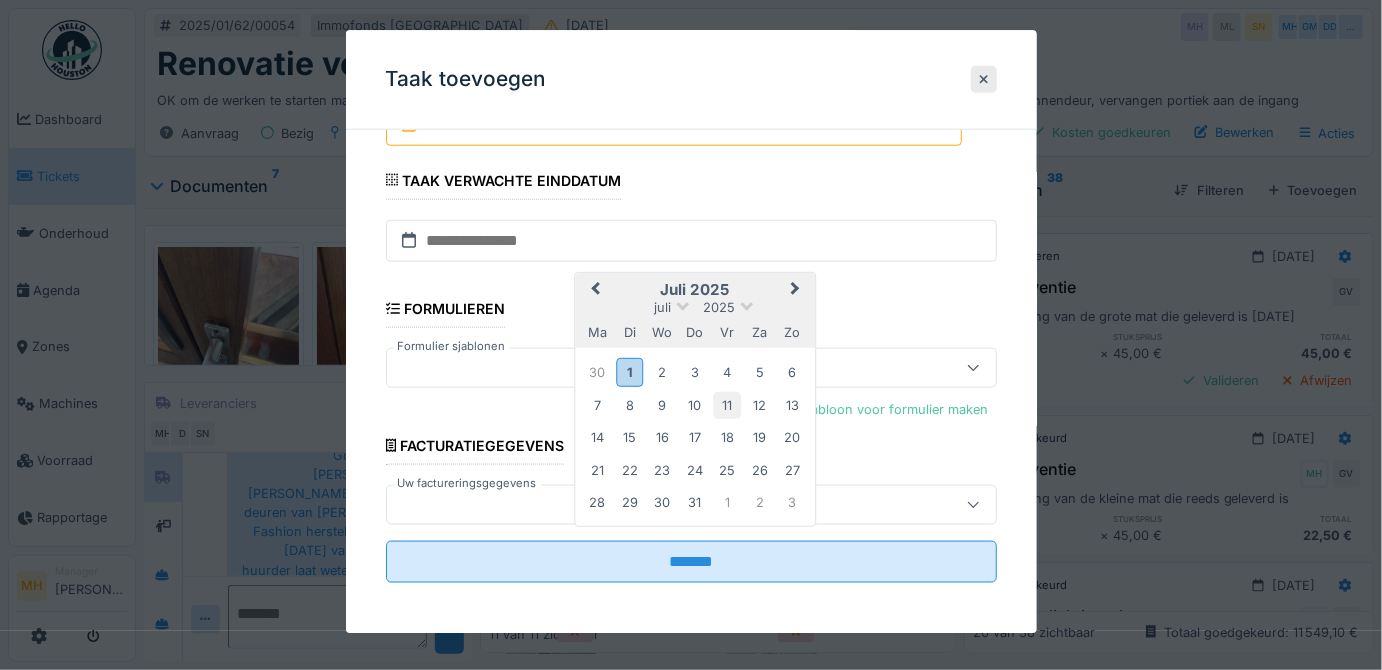 click on "11" at bounding box center [727, 405] 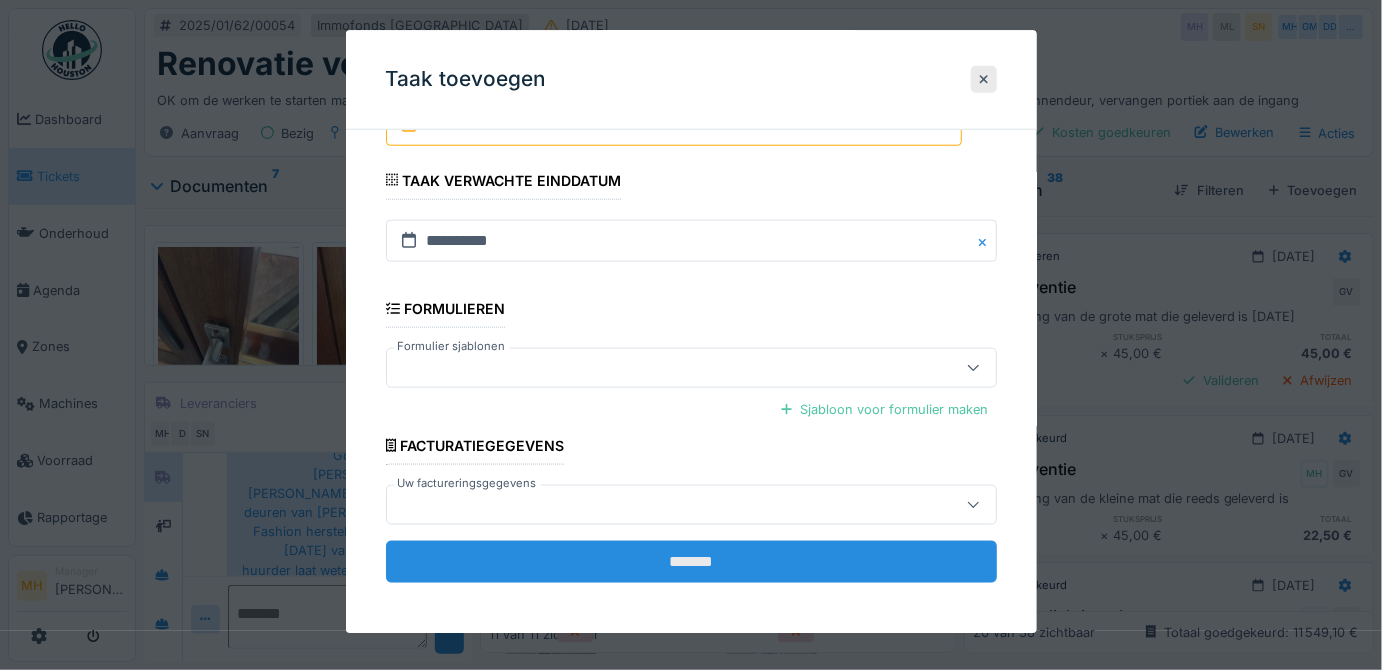 click on "*******" at bounding box center [691, 562] 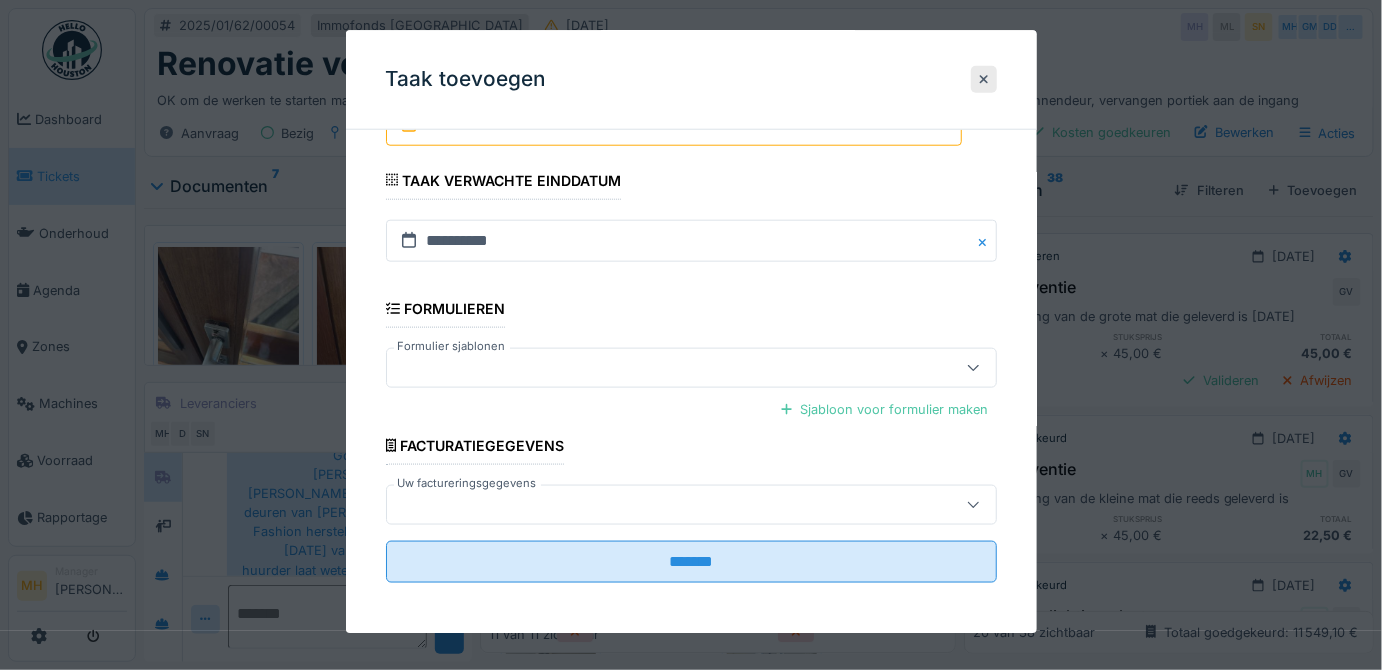 scroll, scrollTop: 439, scrollLeft: 0, axis: vertical 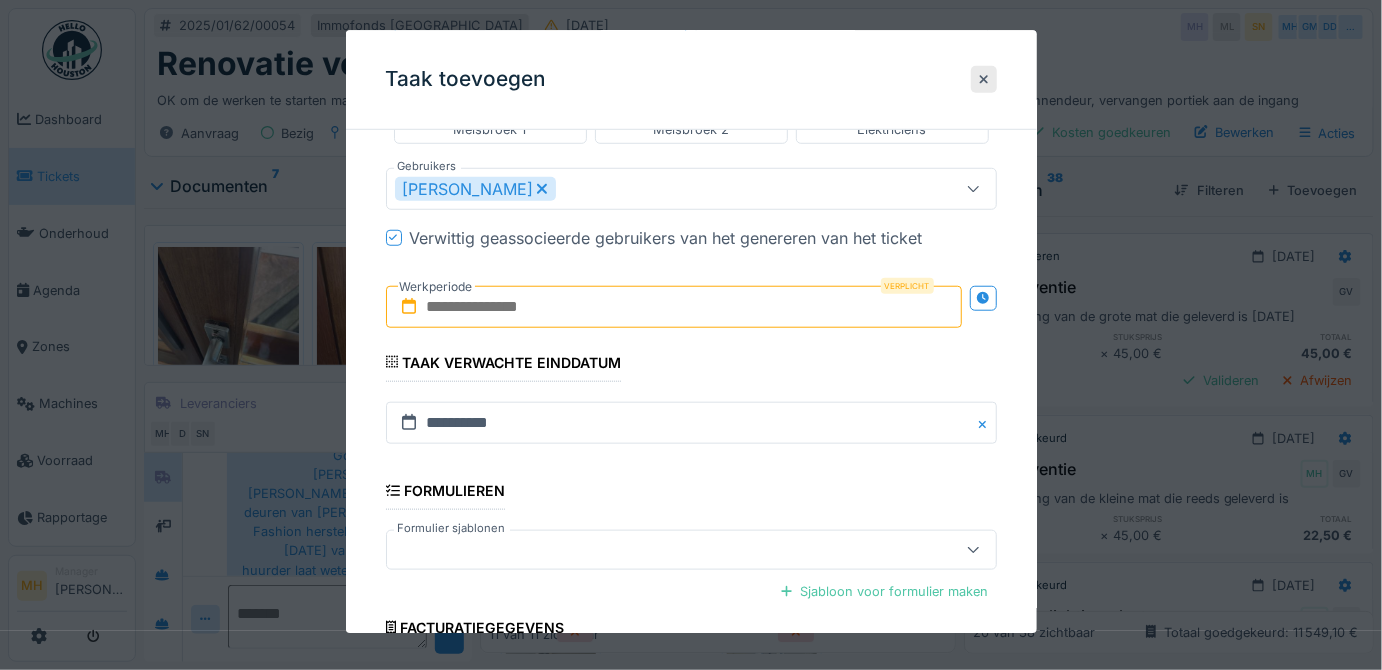 click at bounding box center (674, 307) 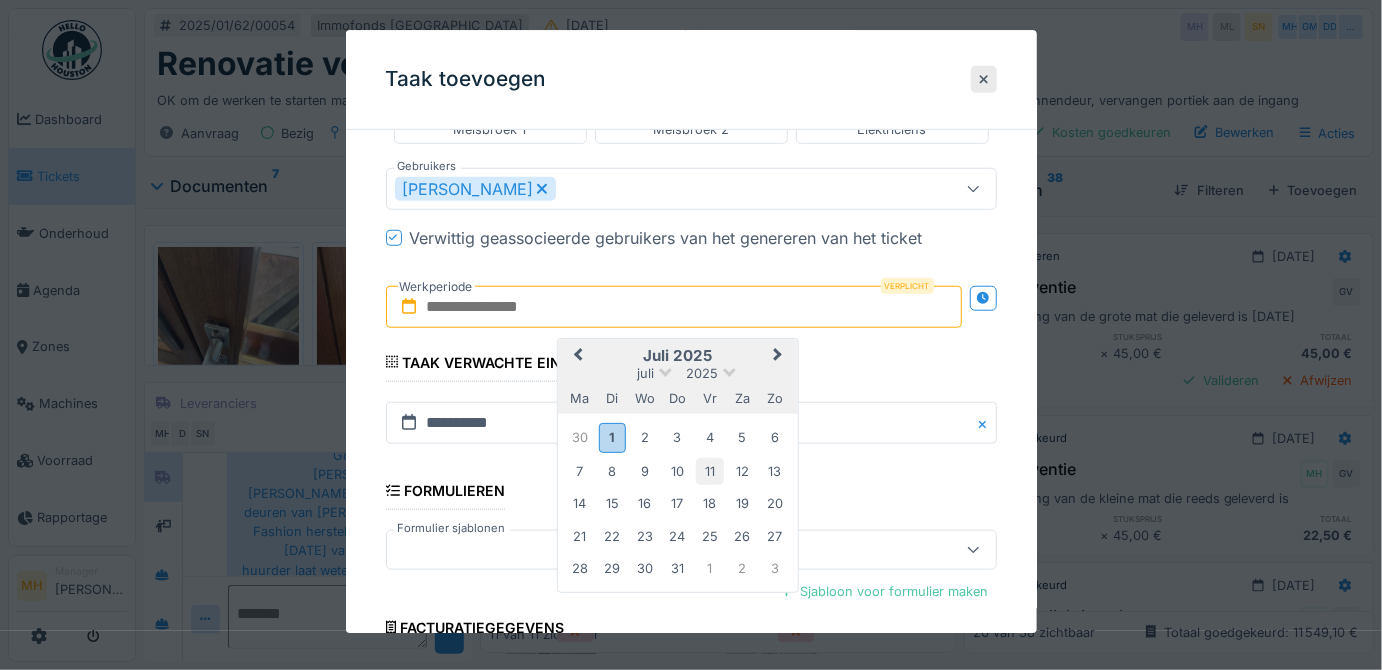 click on "11" at bounding box center [709, 471] 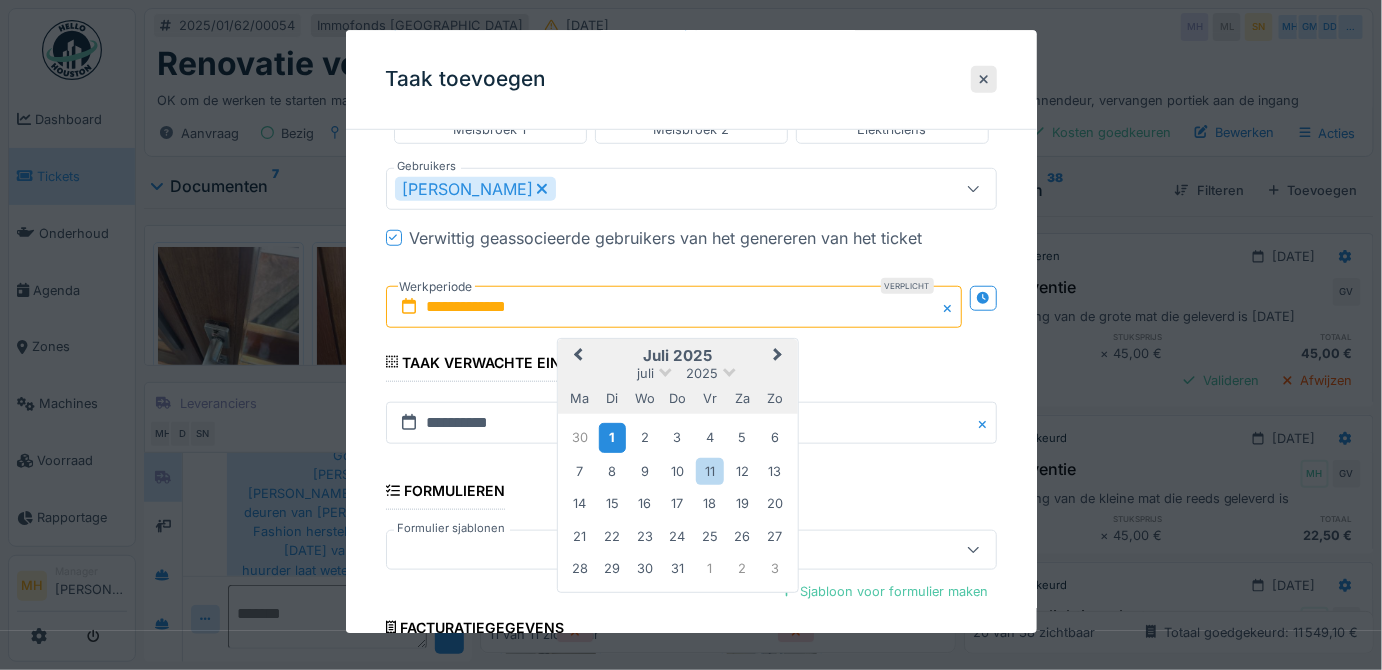 click on "1" at bounding box center (612, 438) 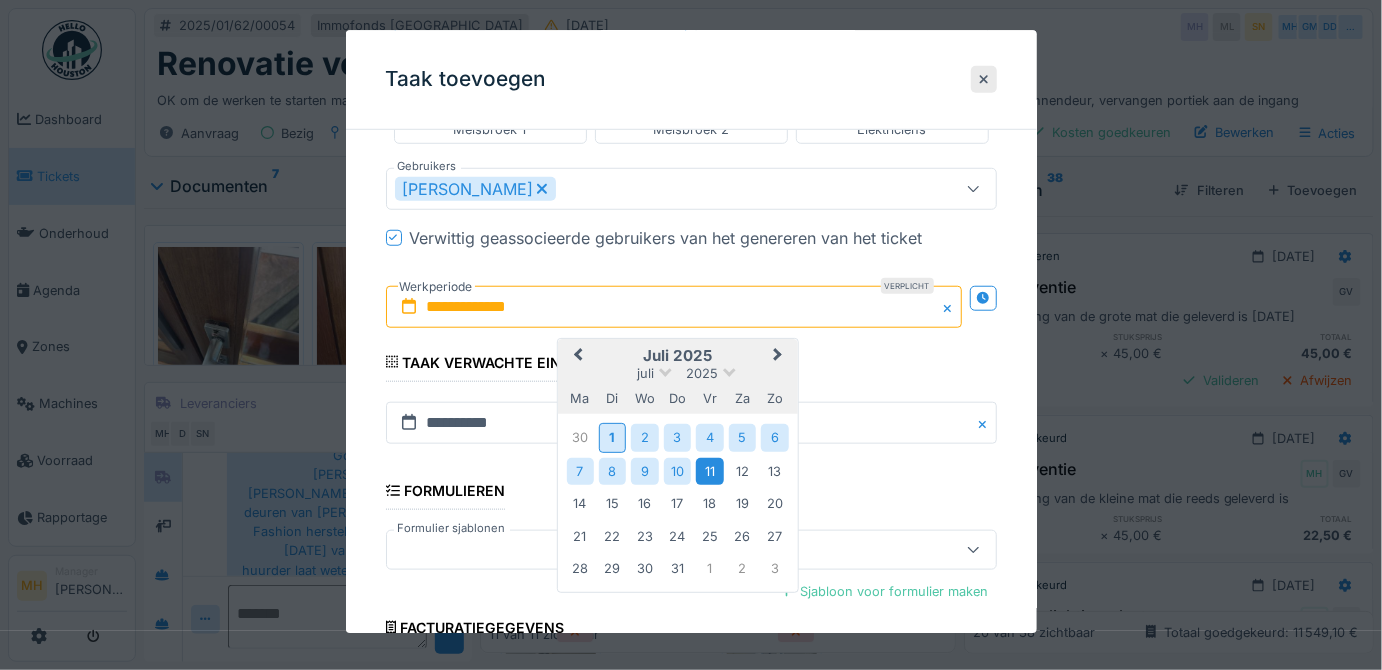 click on "11" at bounding box center (709, 471) 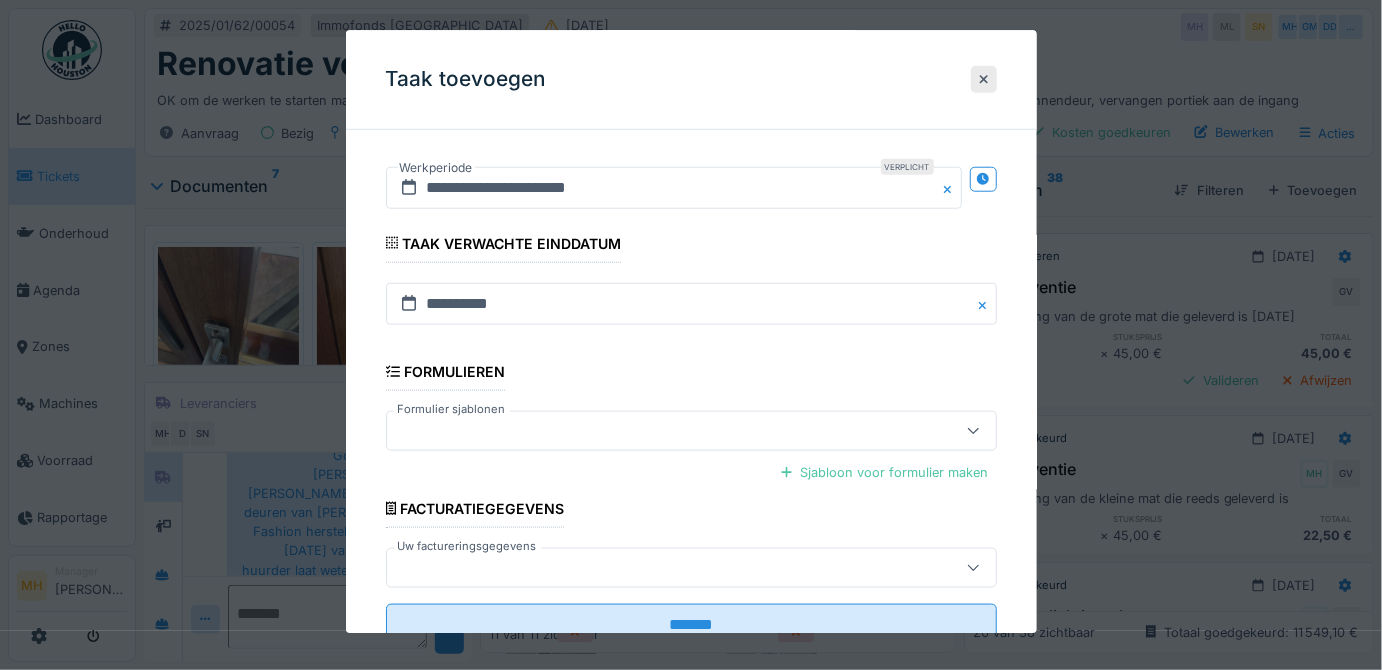 scroll, scrollTop: 621, scrollLeft: 0, axis: vertical 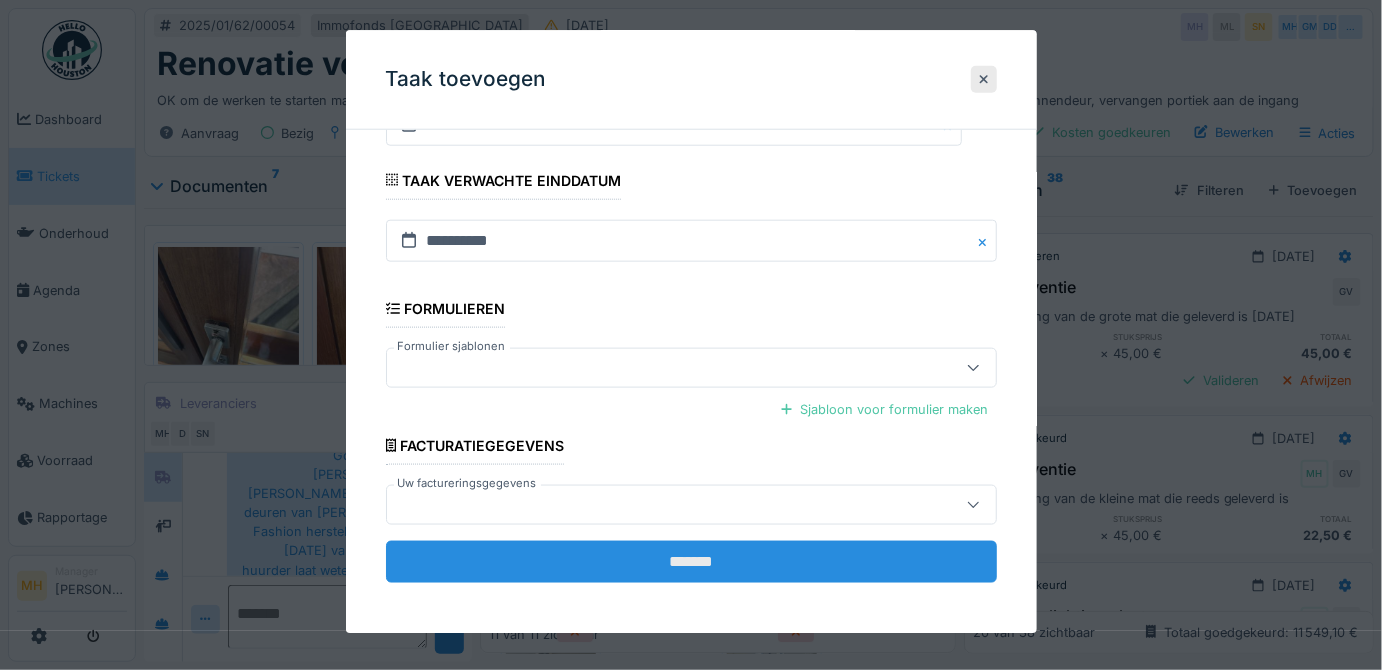 click on "*******" at bounding box center (691, 562) 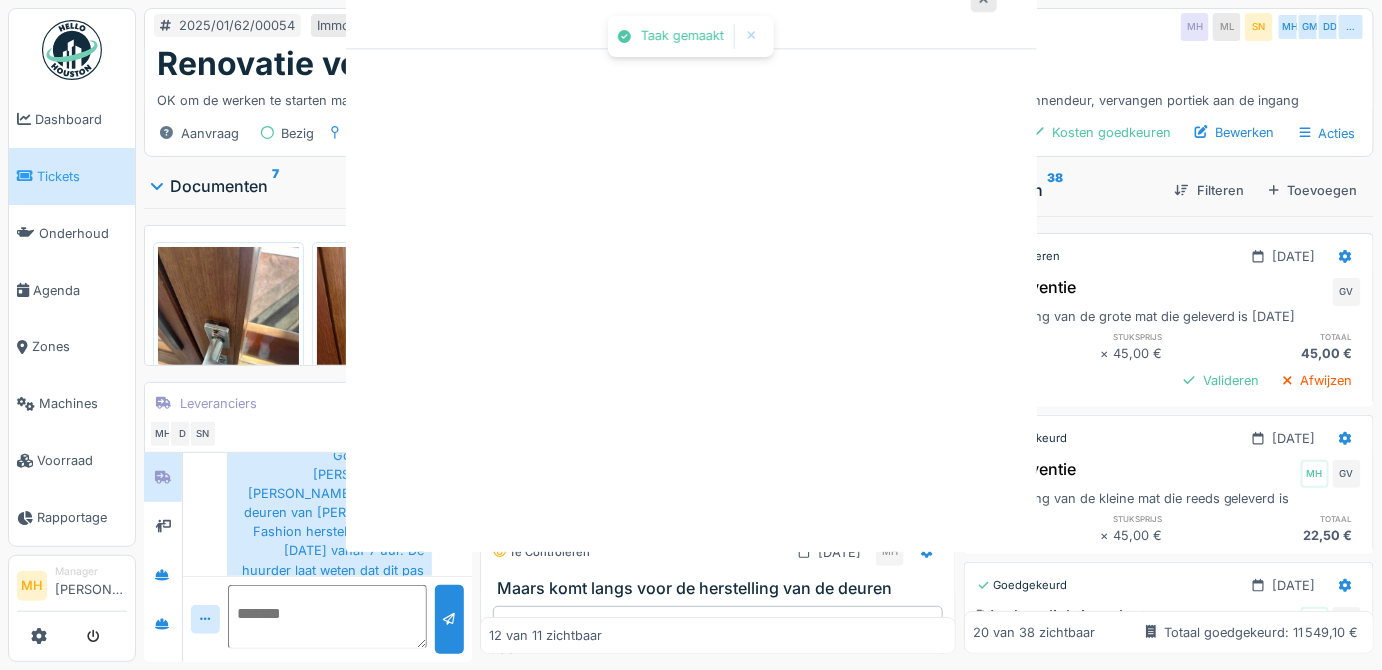 scroll, scrollTop: 0, scrollLeft: 0, axis: both 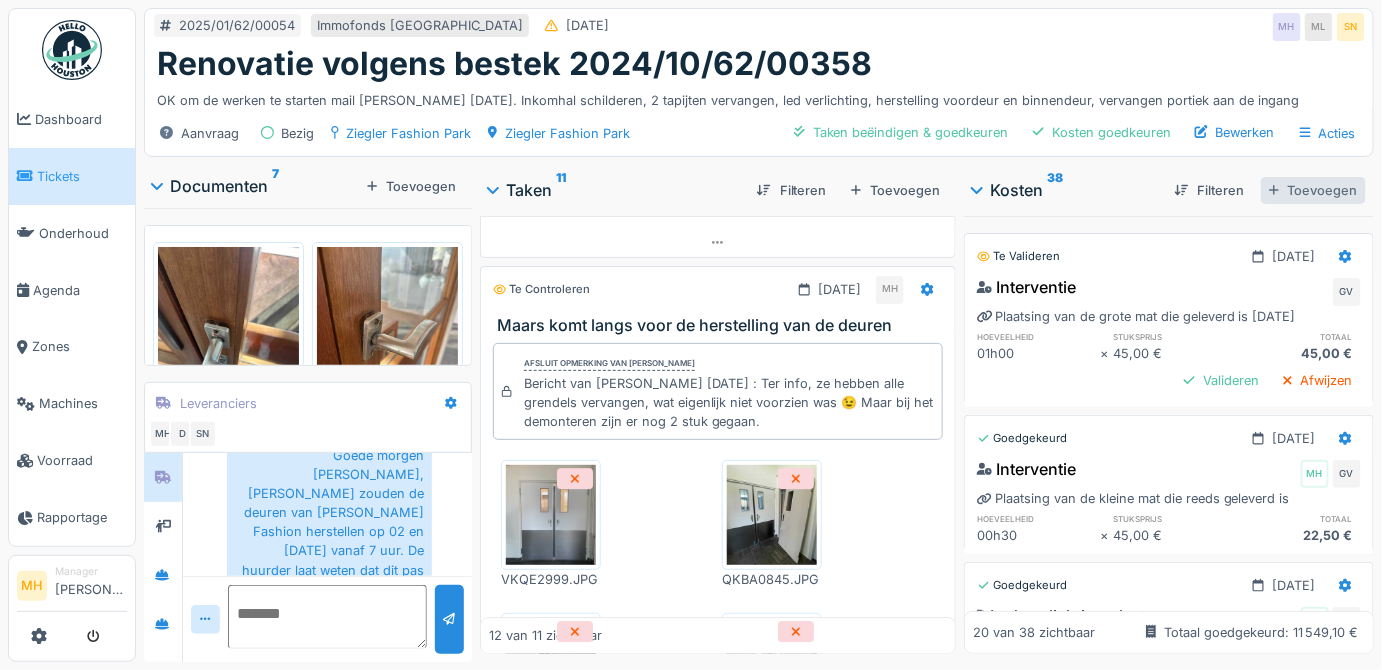click on "Toevoegen" at bounding box center [1313, 190] 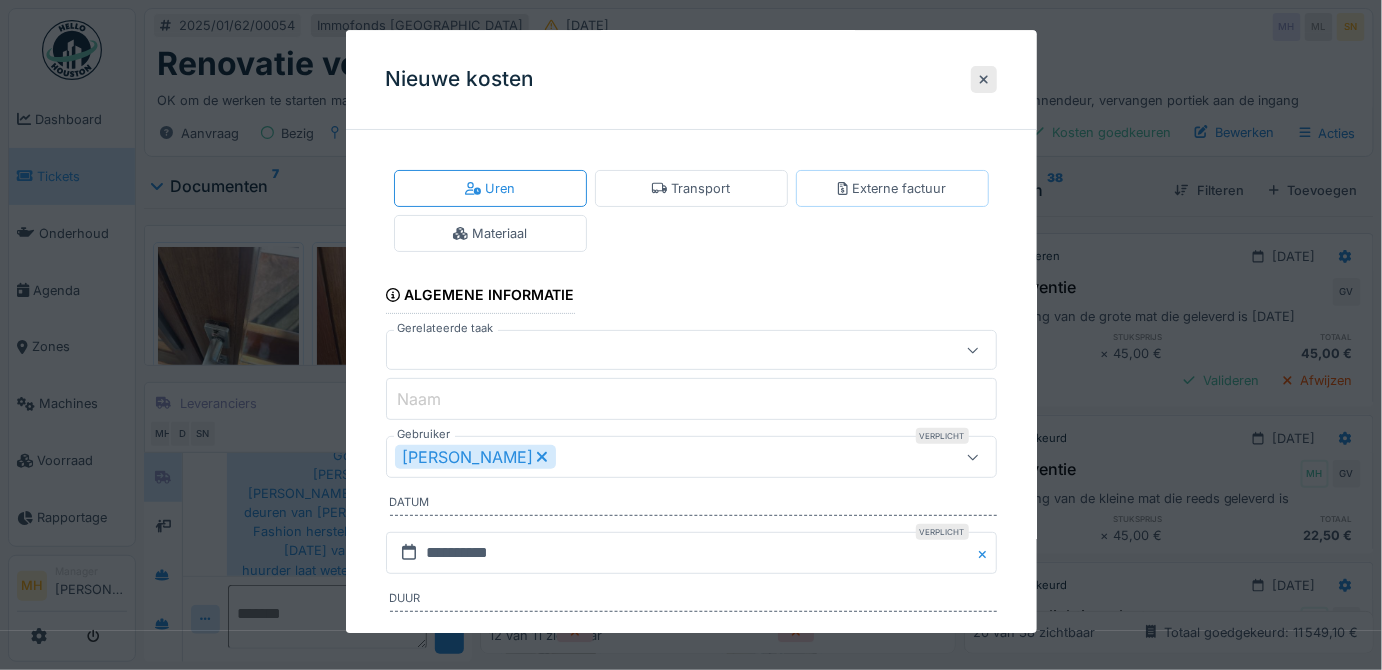 click on "Externe factuur" at bounding box center [892, 188] 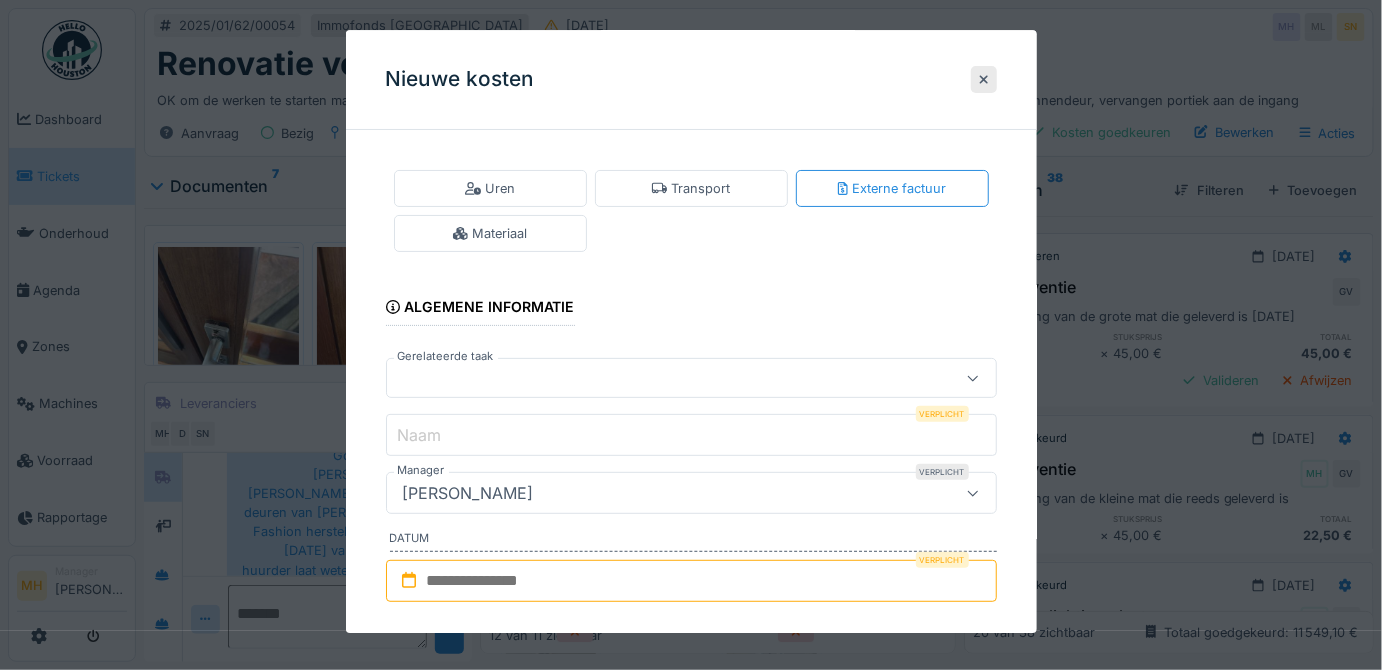 click at bounding box center (661, 379) 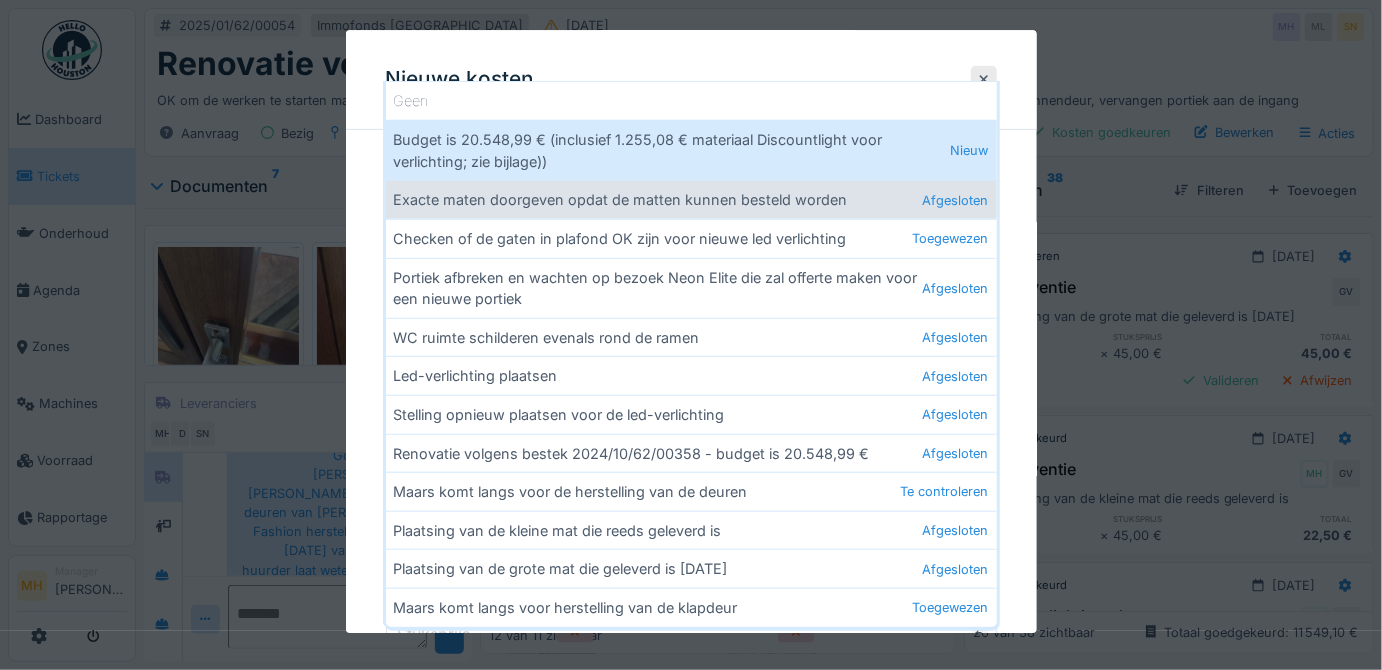 scroll, scrollTop: 408, scrollLeft: 0, axis: vertical 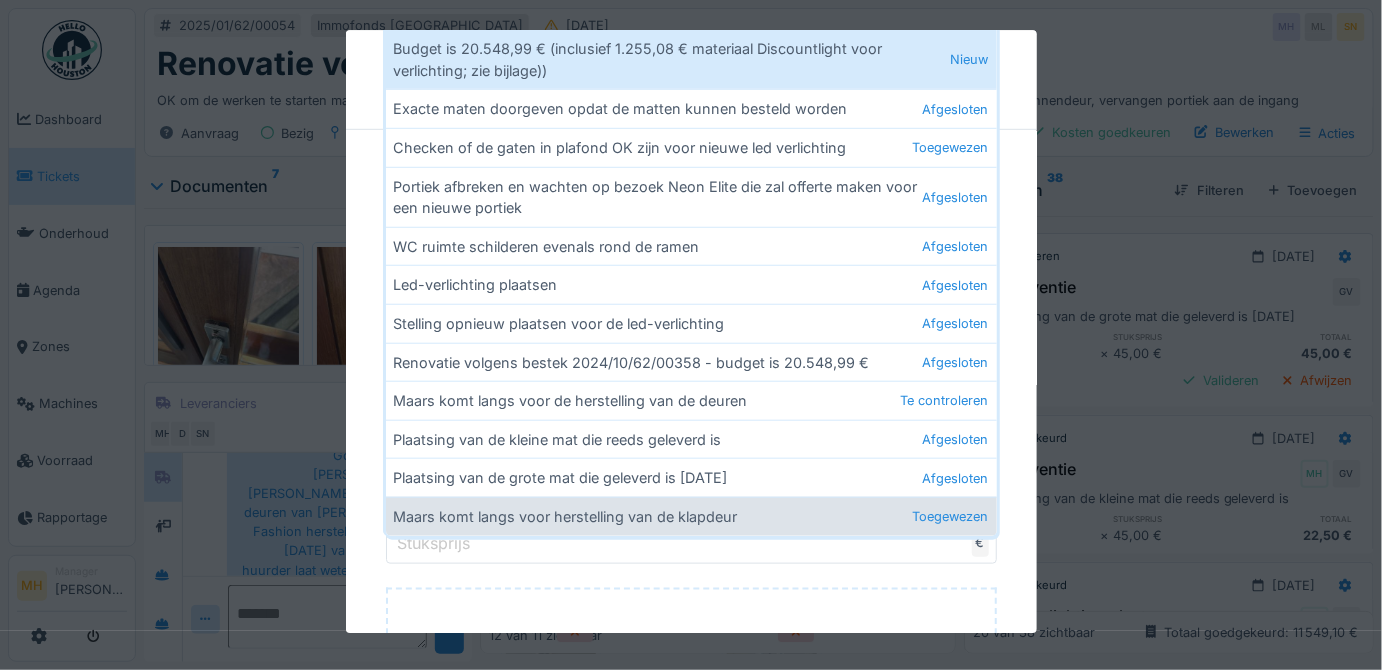 click on "Maars komt langs voor herstelling van de klapdeur   Toegewezen" at bounding box center [691, 516] 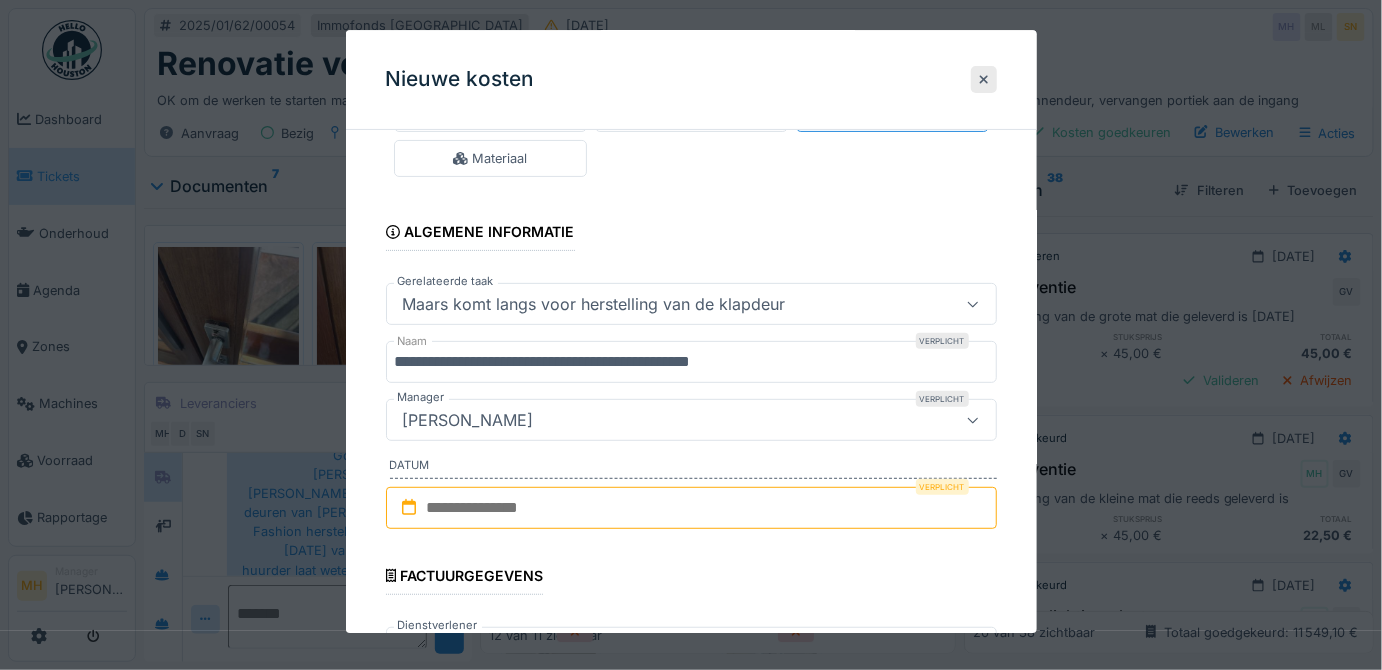 scroll, scrollTop: 181, scrollLeft: 0, axis: vertical 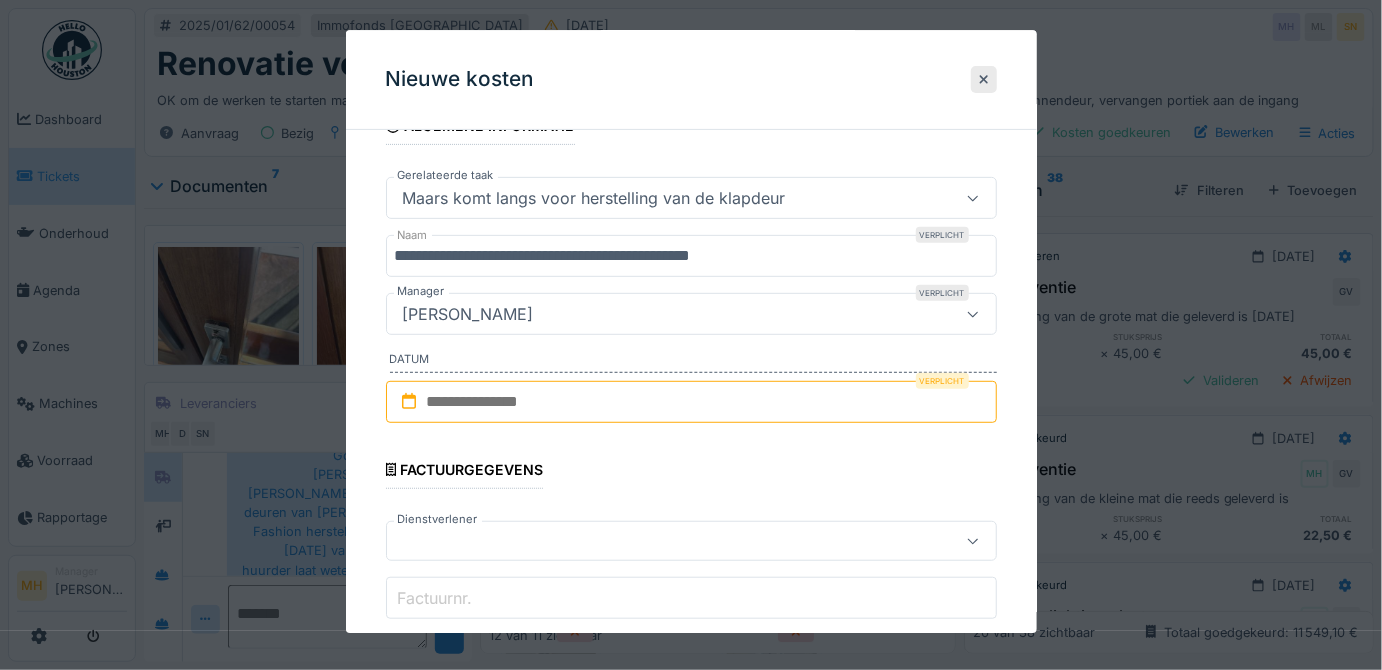 click at bounding box center [691, 402] 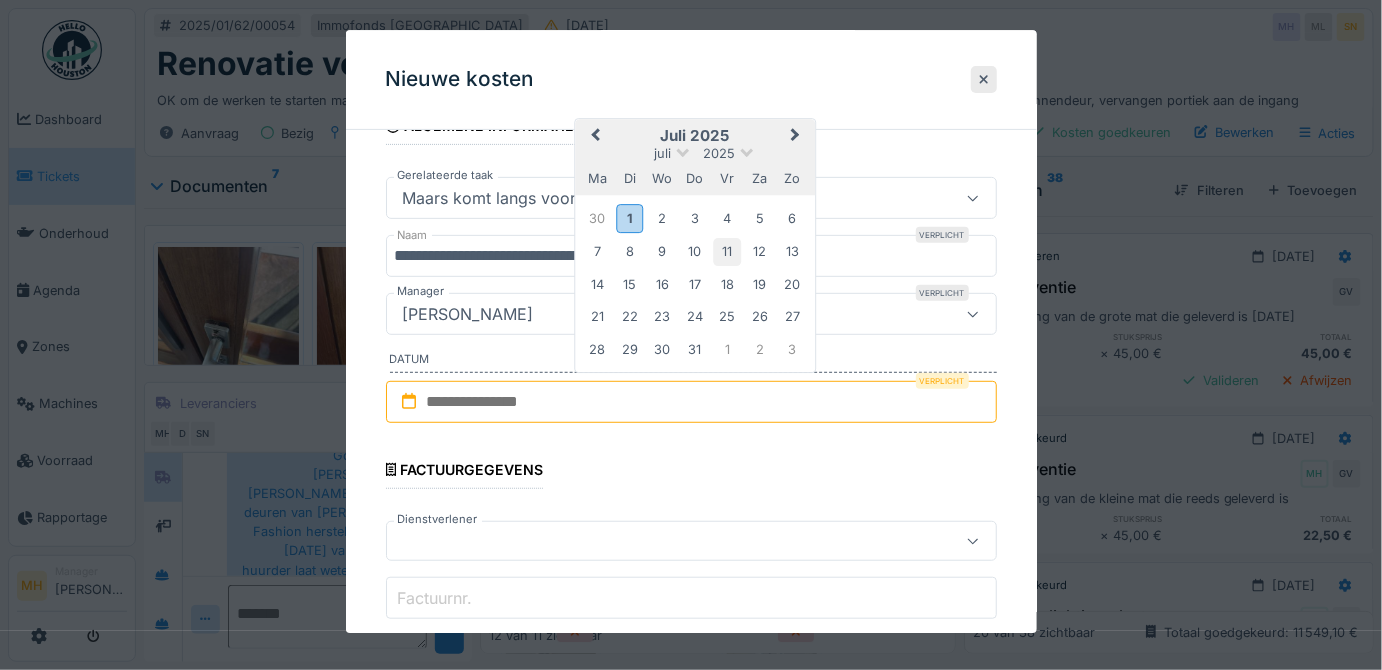 click on "11" at bounding box center [727, 252] 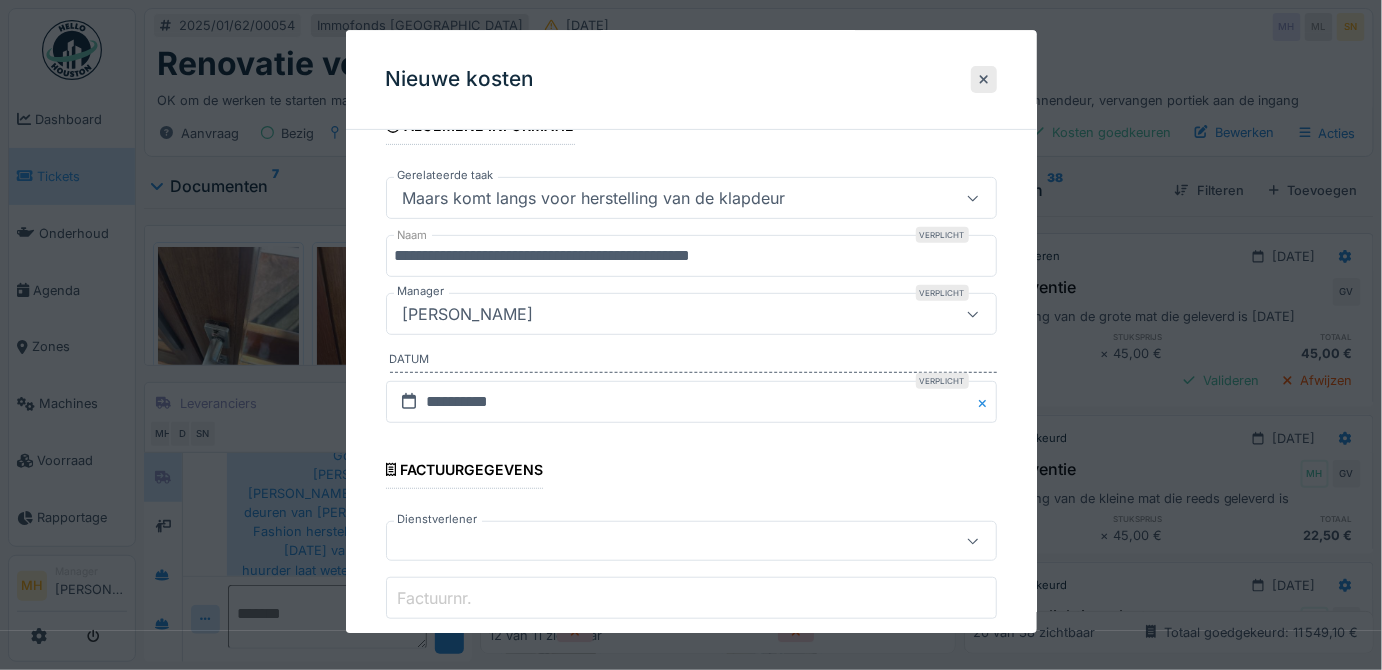 scroll, scrollTop: 363, scrollLeft: 0, axis: vertical 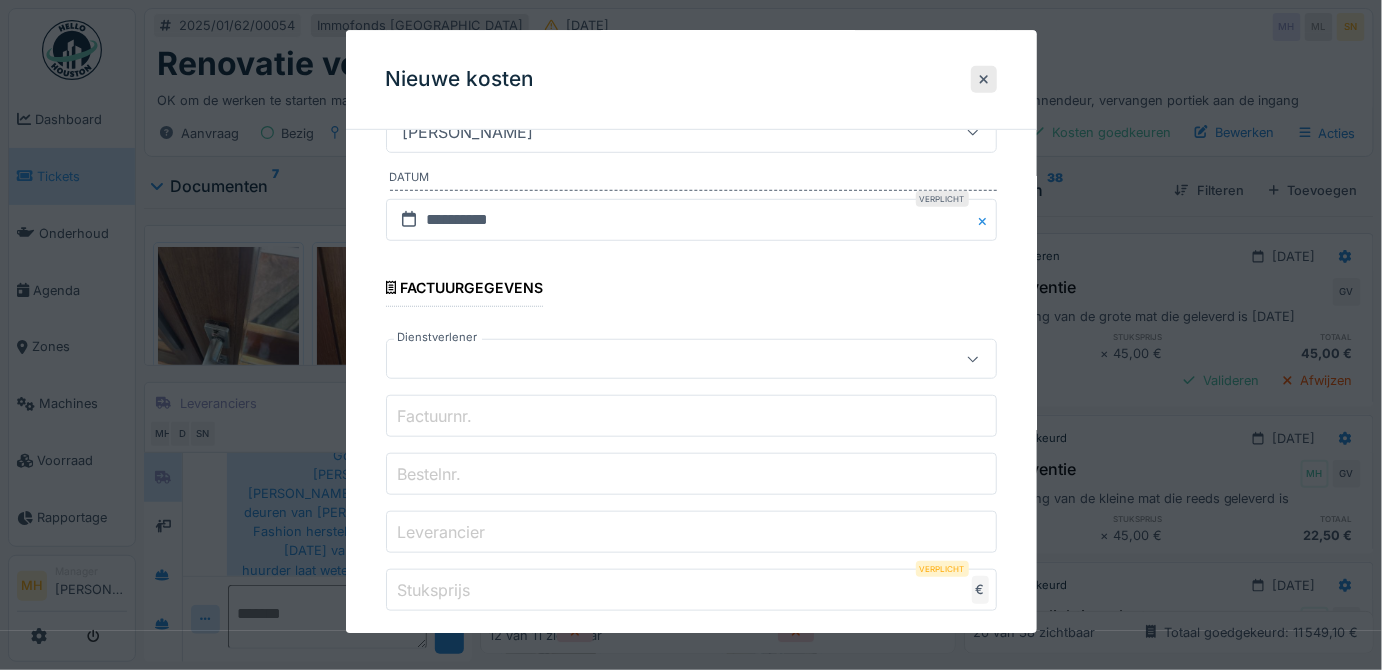 click at bounding box center [661, 360] 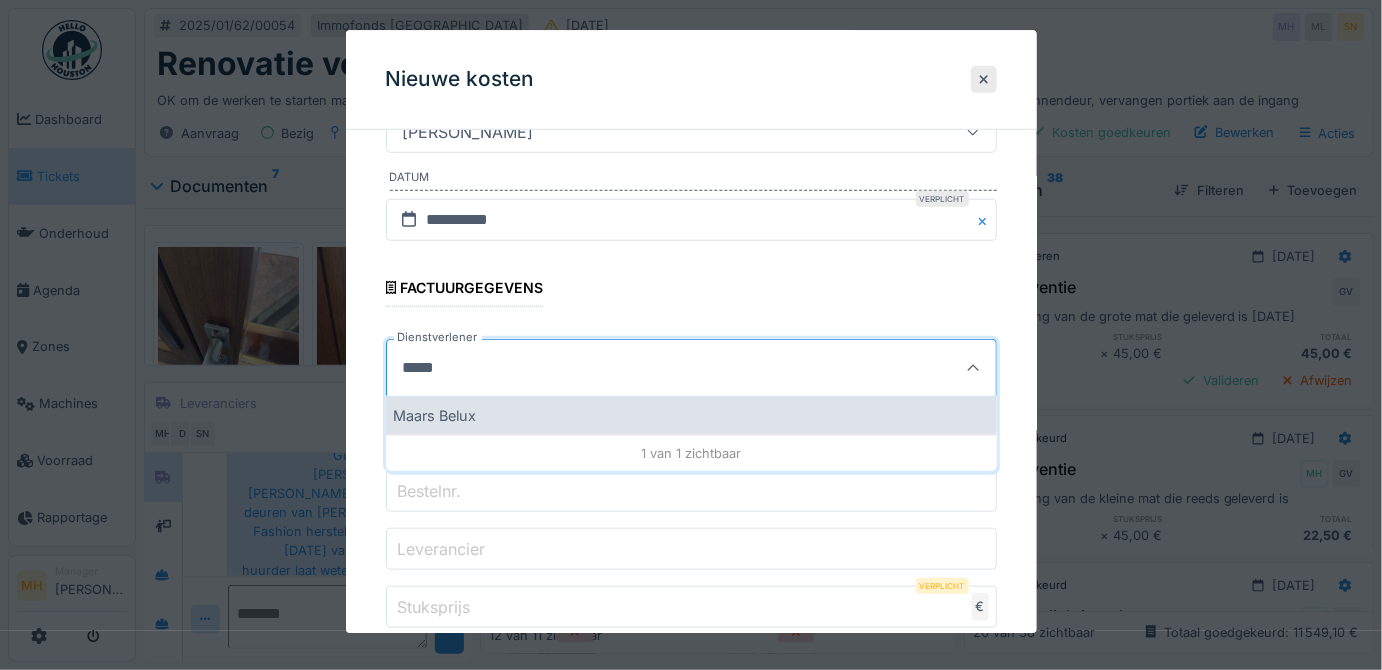 type on "*****" 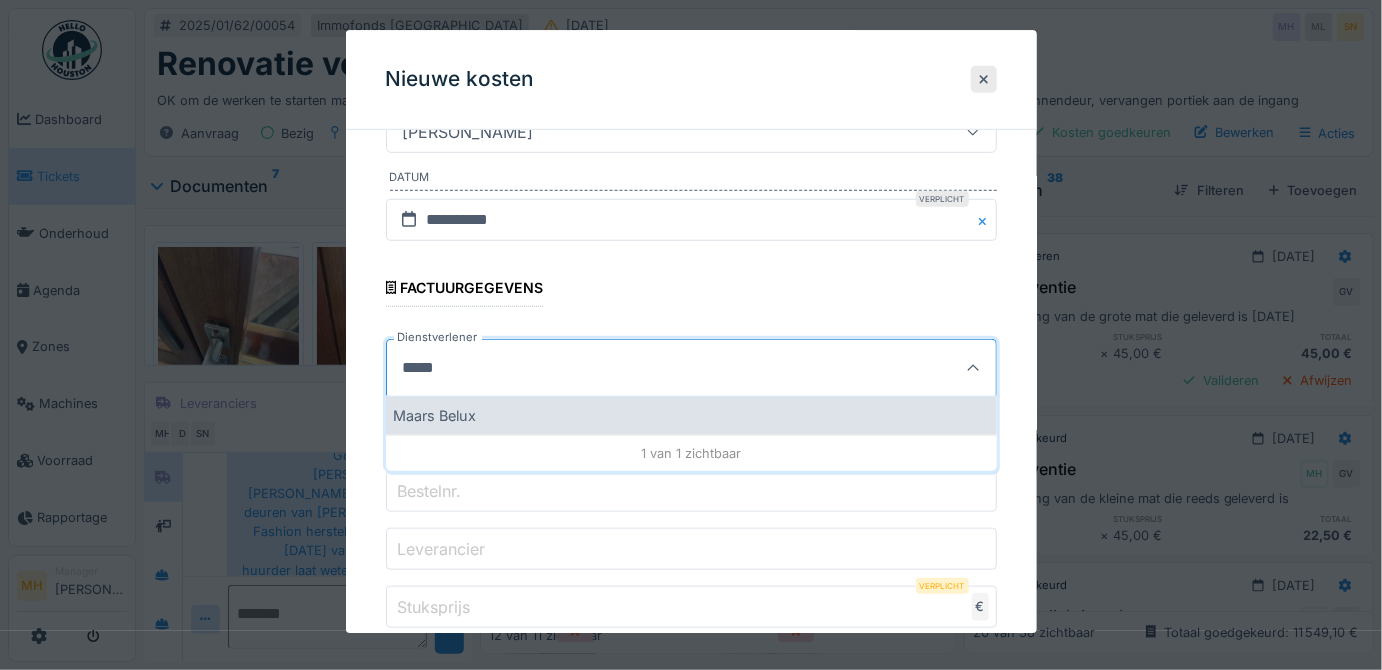 click on "Maars Belux" at bounding box center [691, 416] 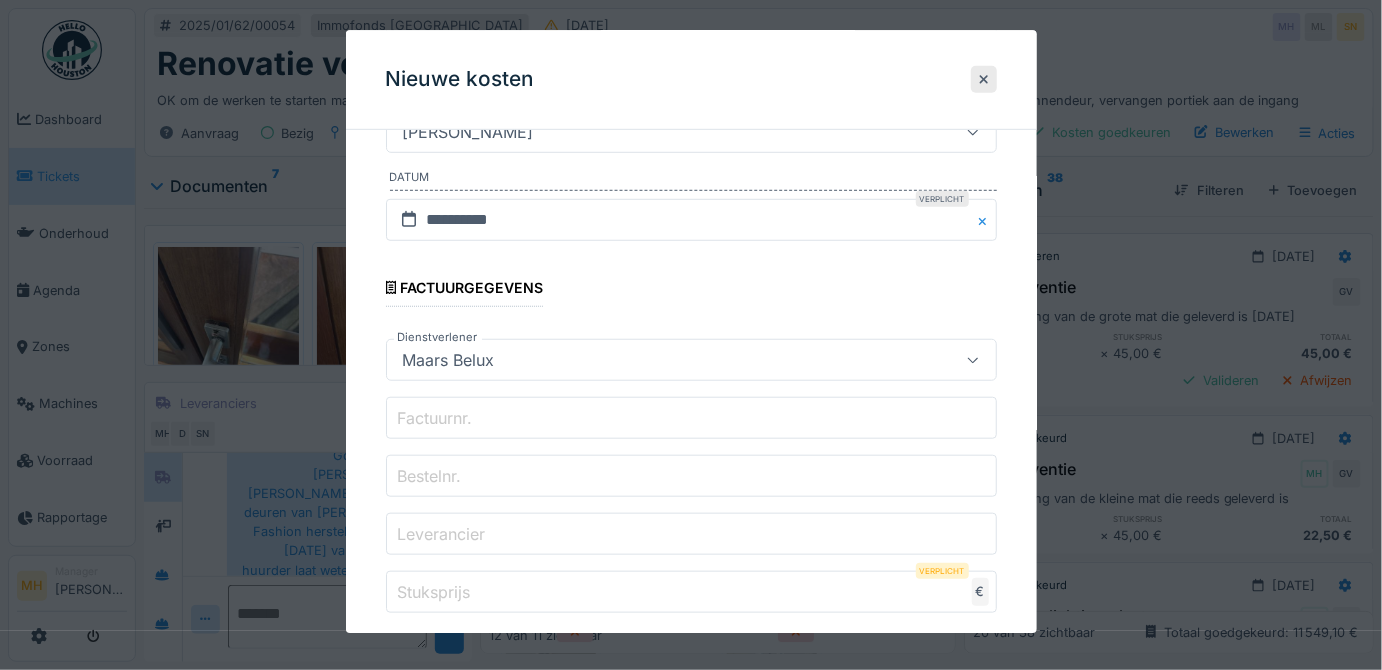 click on "Factuurnr." at bounding box center (435, 418) 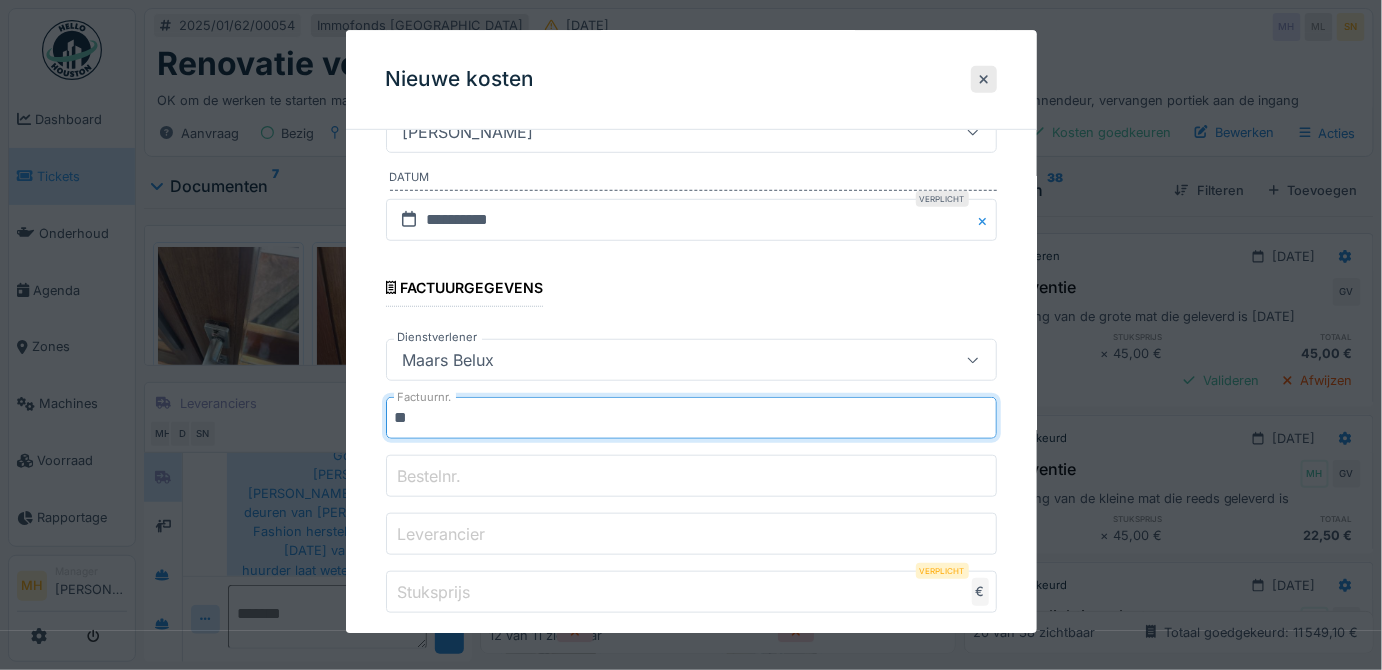 type on "*" 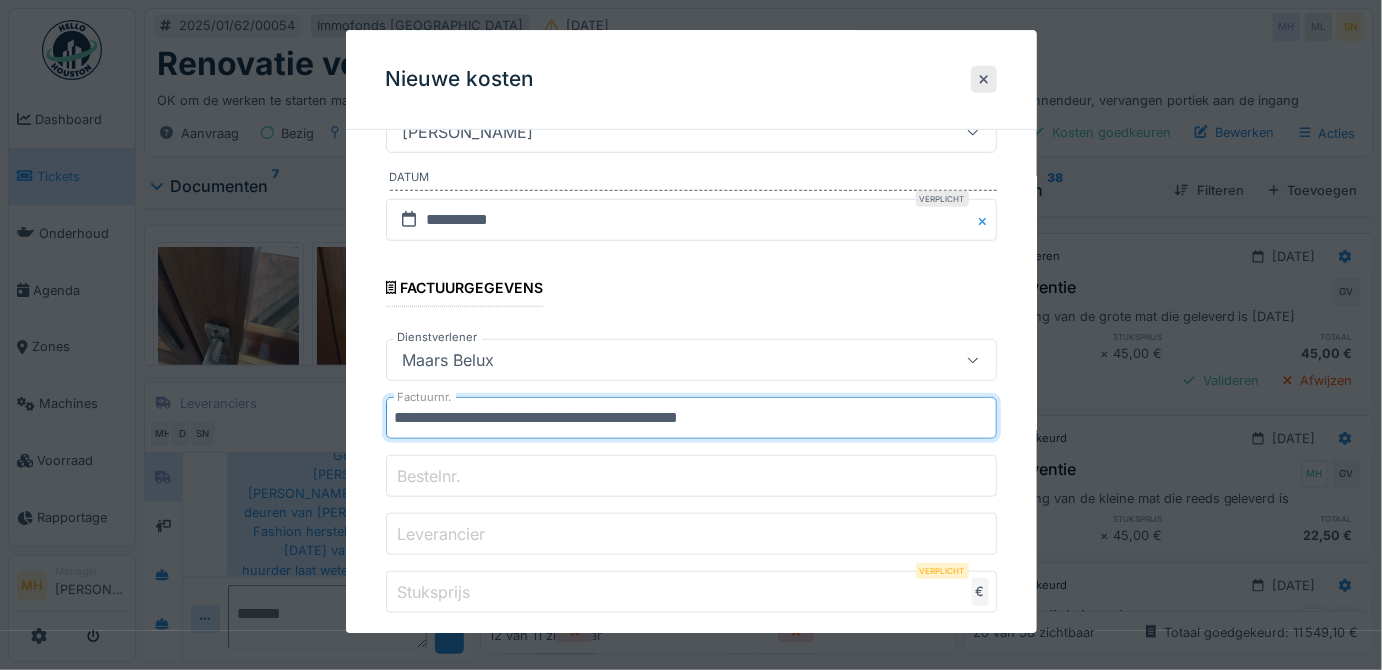 type on "**********" 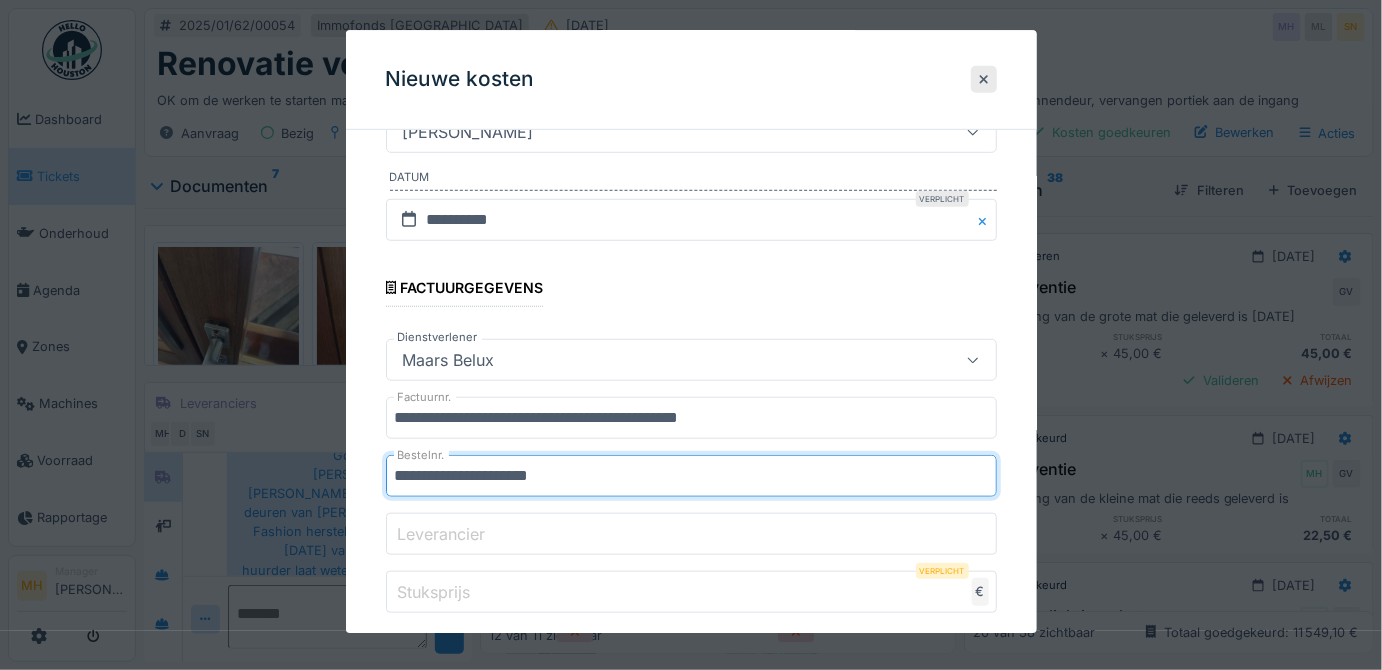 type on "**********" 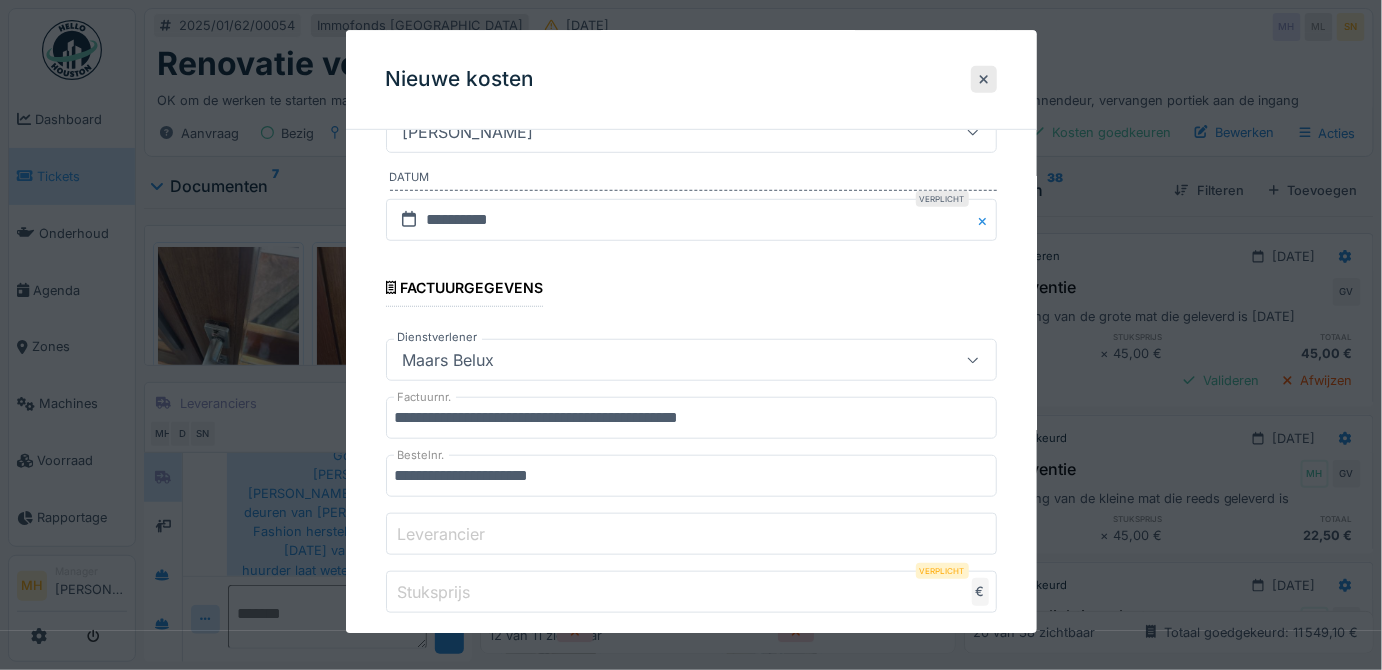 click on "Leverancier" at bounding box center (442, 534) 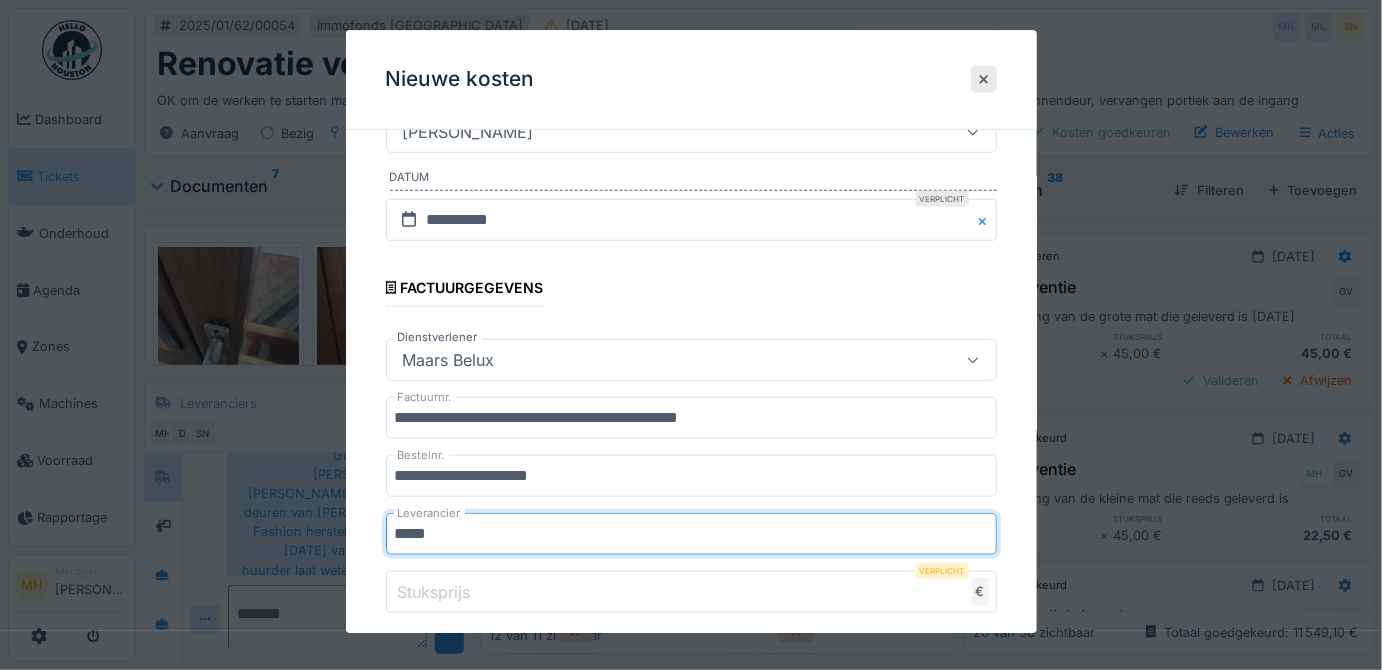 type on "*****" 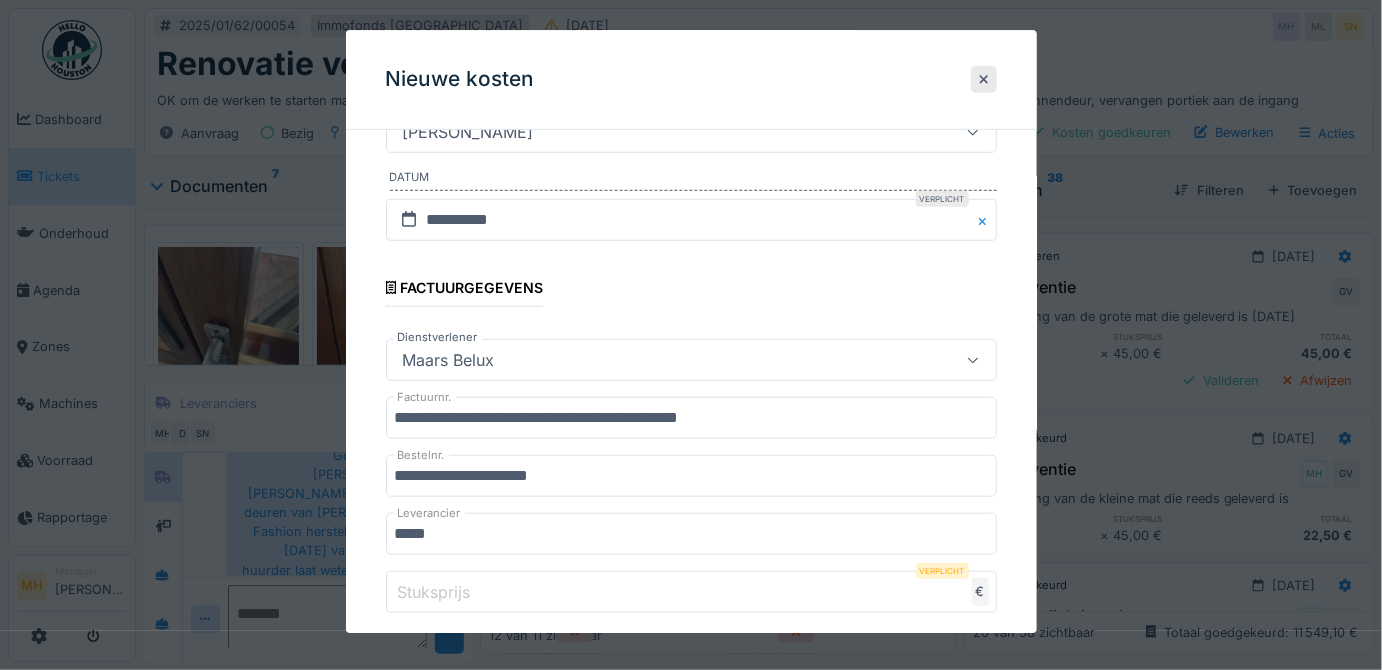 click on "Stuksprijs" at bounding box center [434, 592] 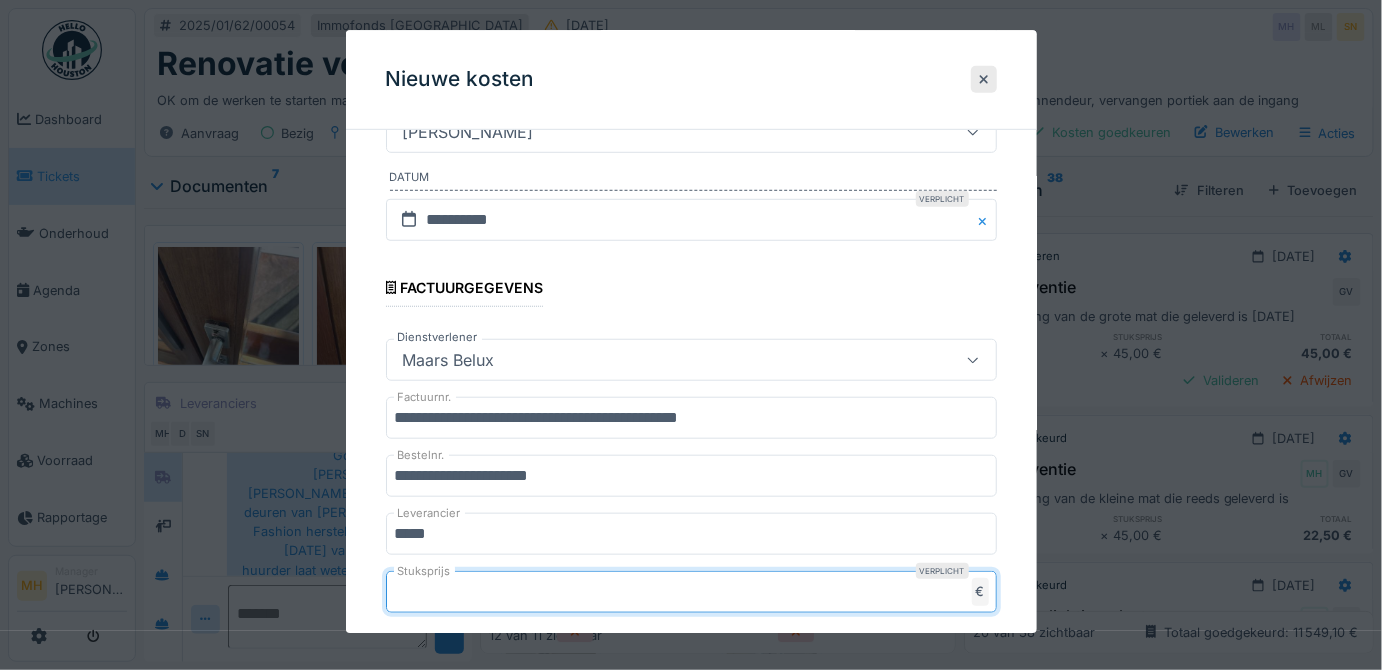 type on "*" 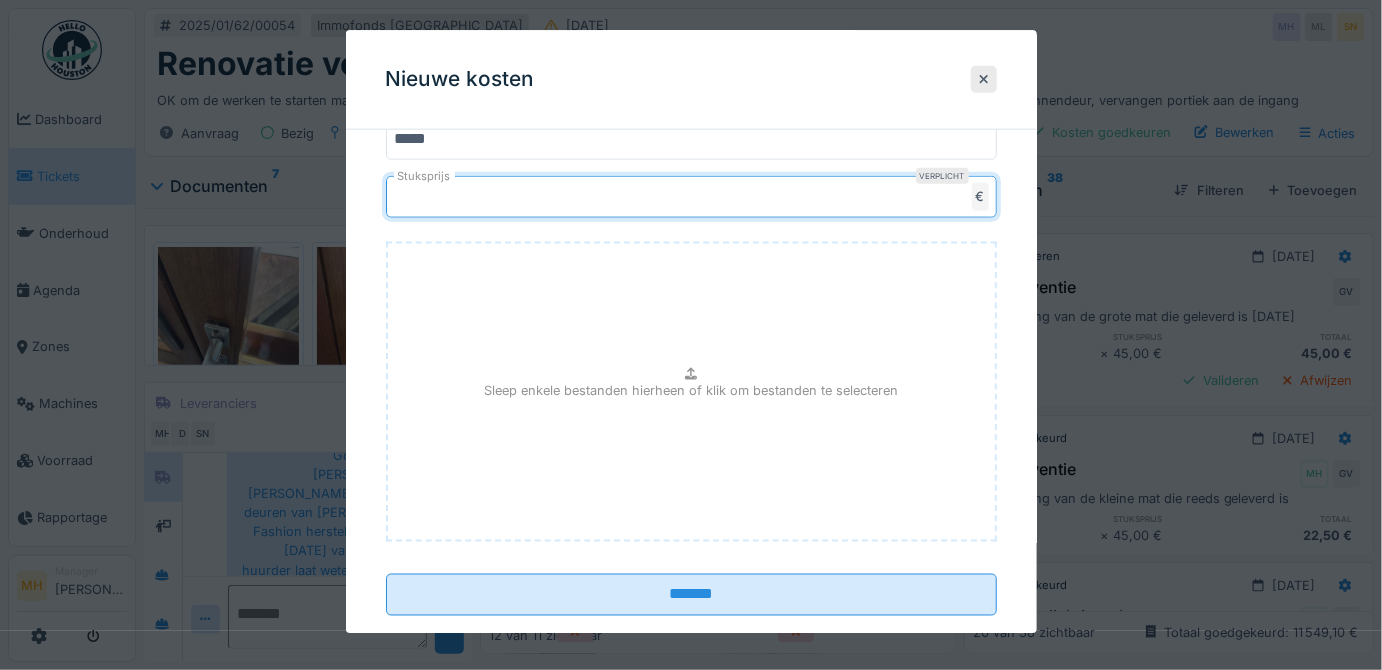 scroll, scrollTop: 789, scrollLeft: 0, axis: vertical 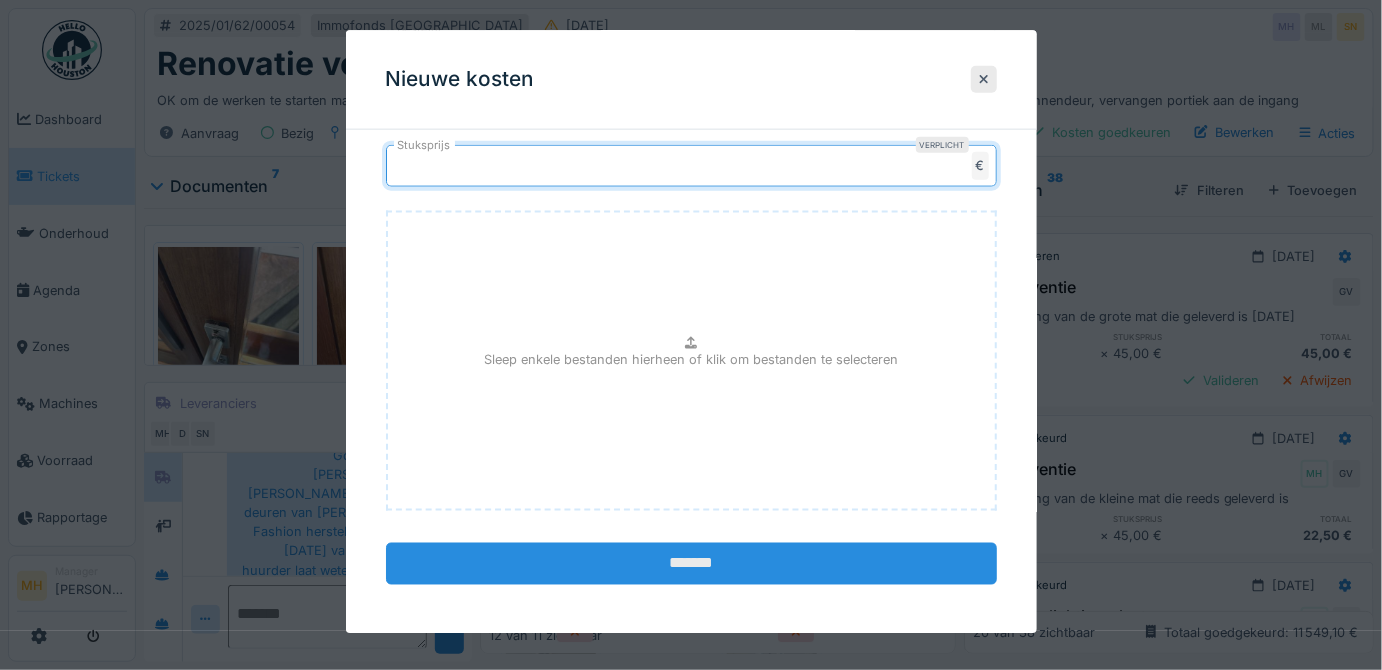 type on "*" 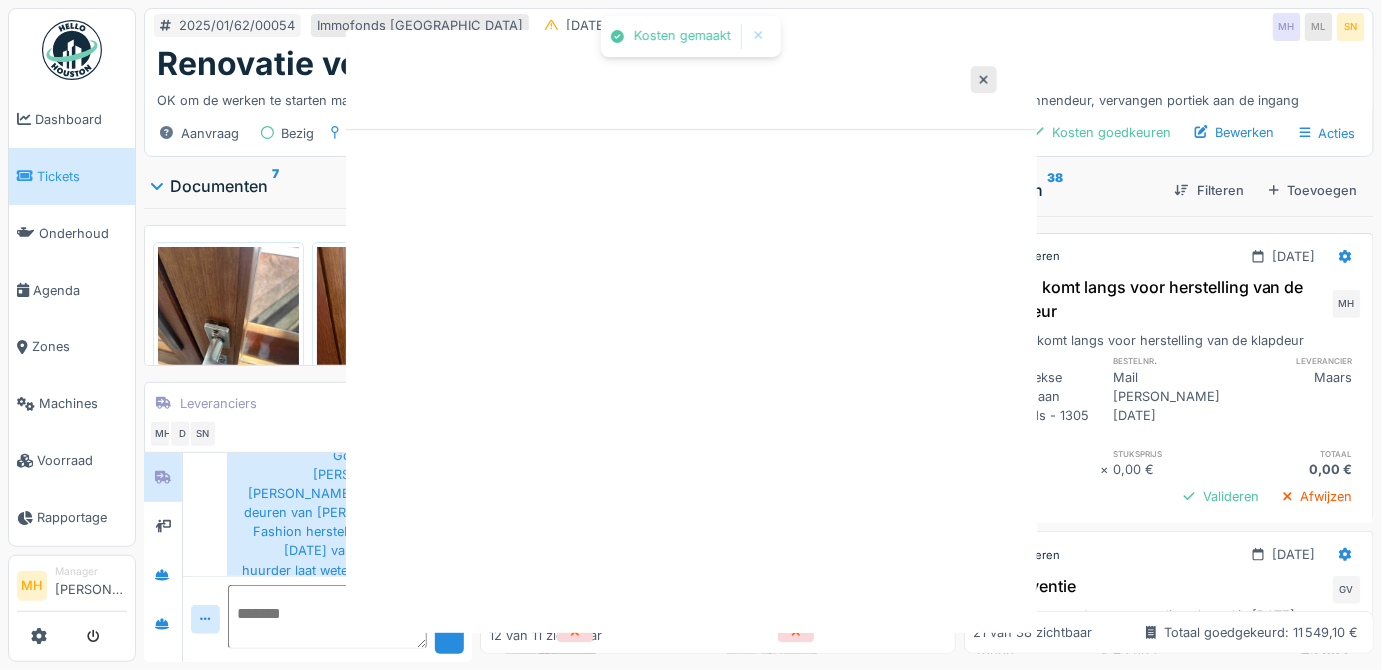 scroll, scrollTop: 0, scrollLeft: 0, axis: both 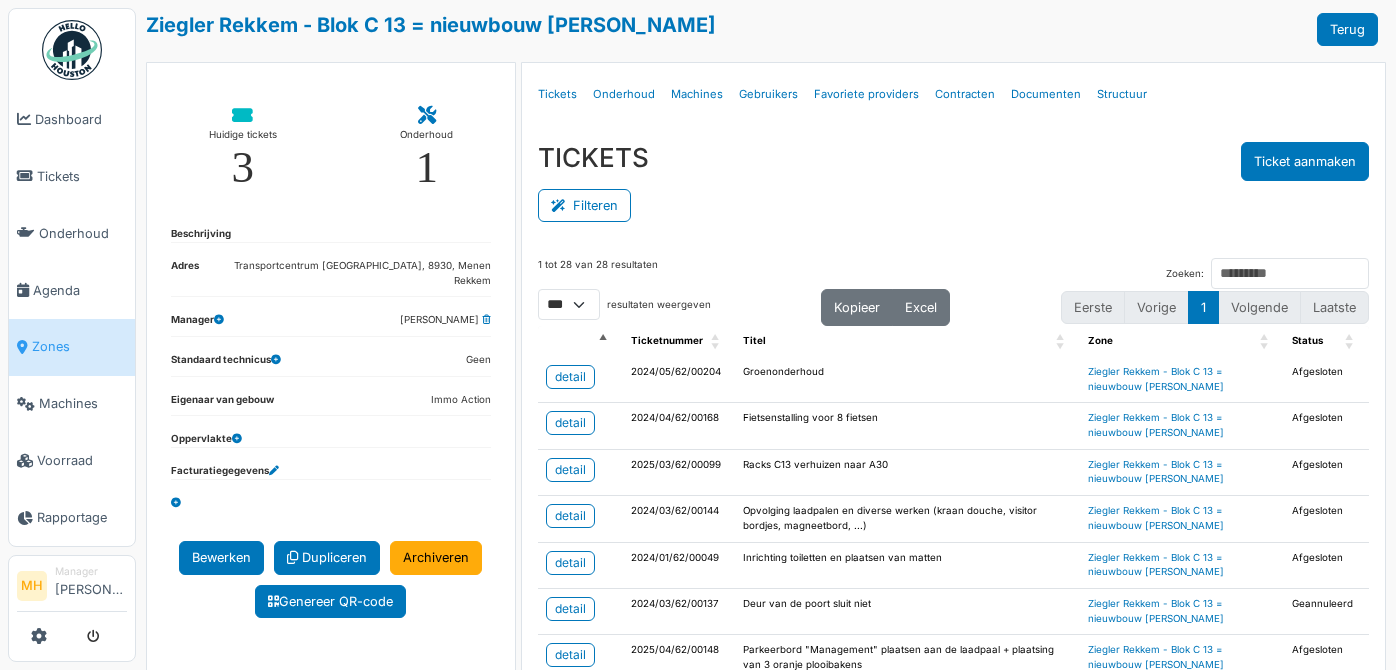 select on "***" 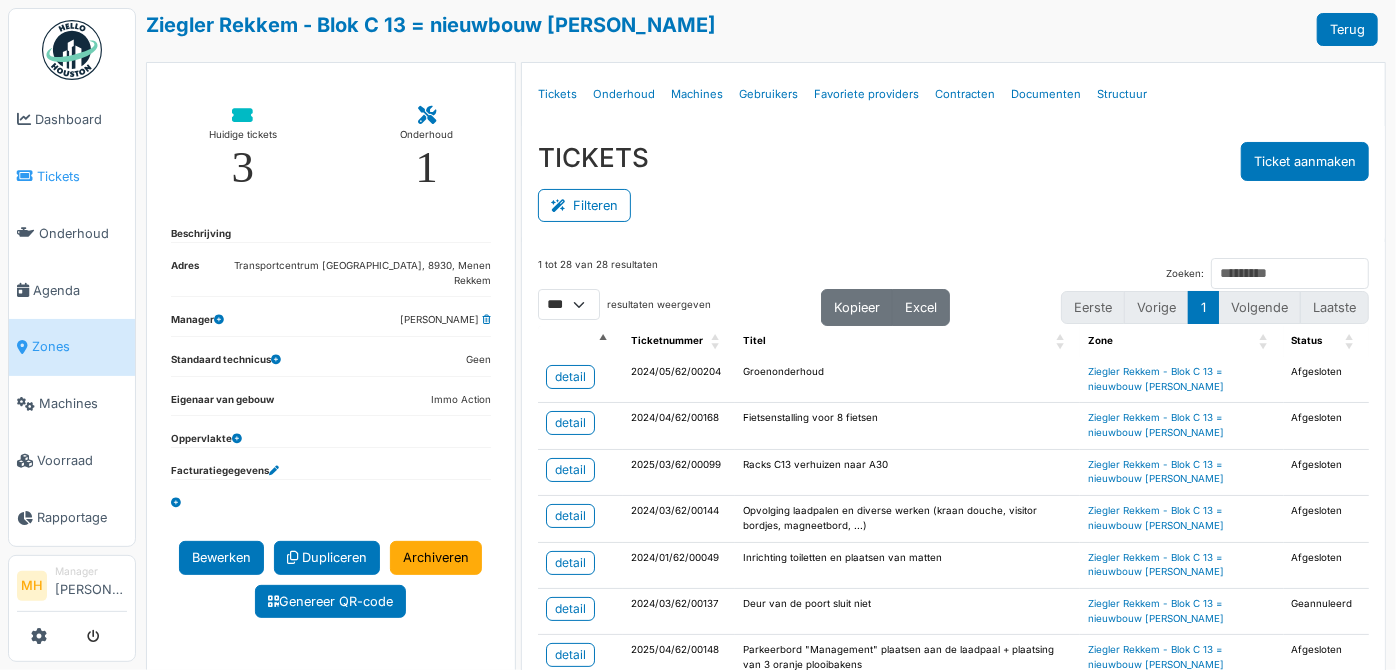 click on "Tickets" at bounding box center [82, 176] 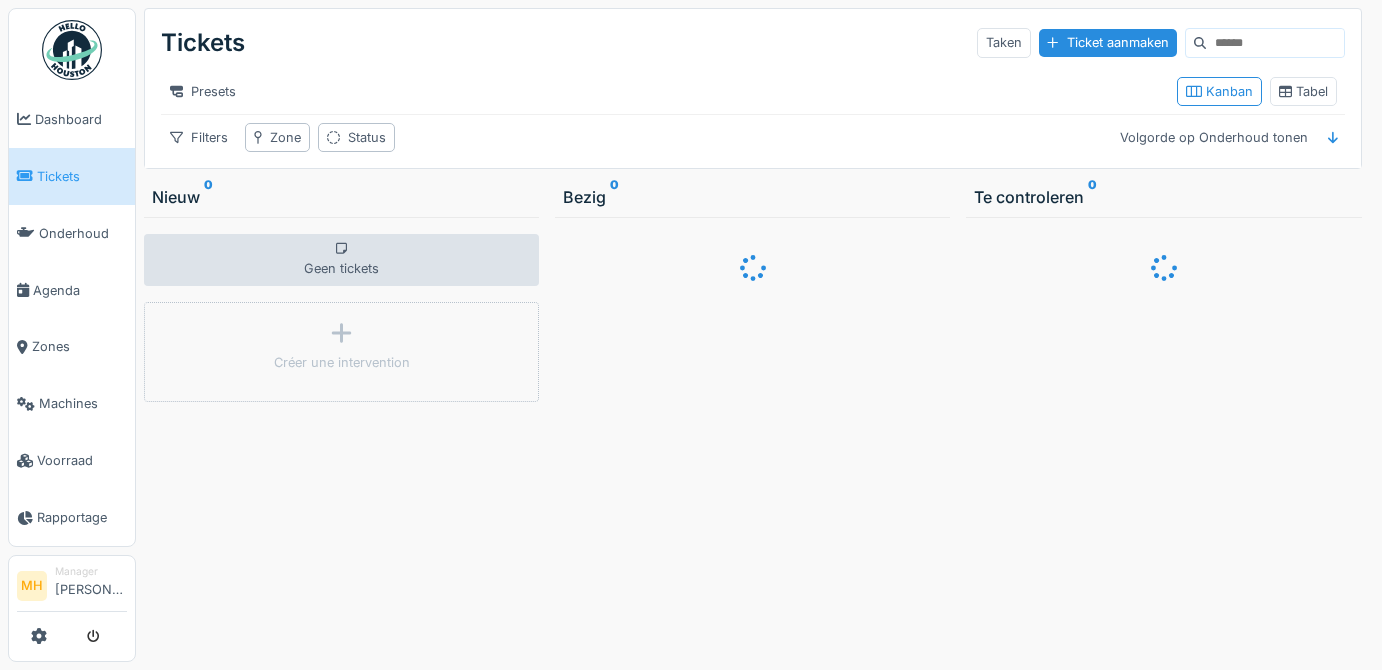 scroll, scrollTop: 0, scrollLeft: 0, axis: both 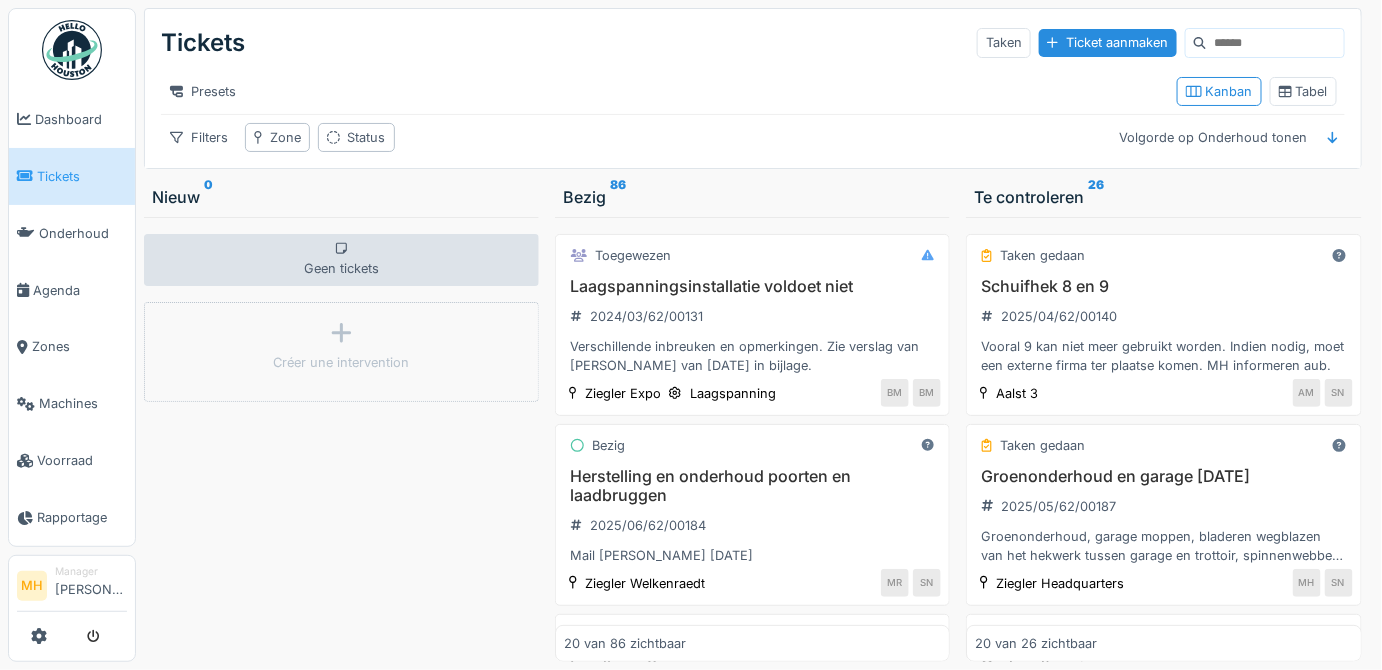 drag, startPoint x: 1211, startPoint y: 39, endPoint x: 1233, endPoint y: 50, distance: 24.596748 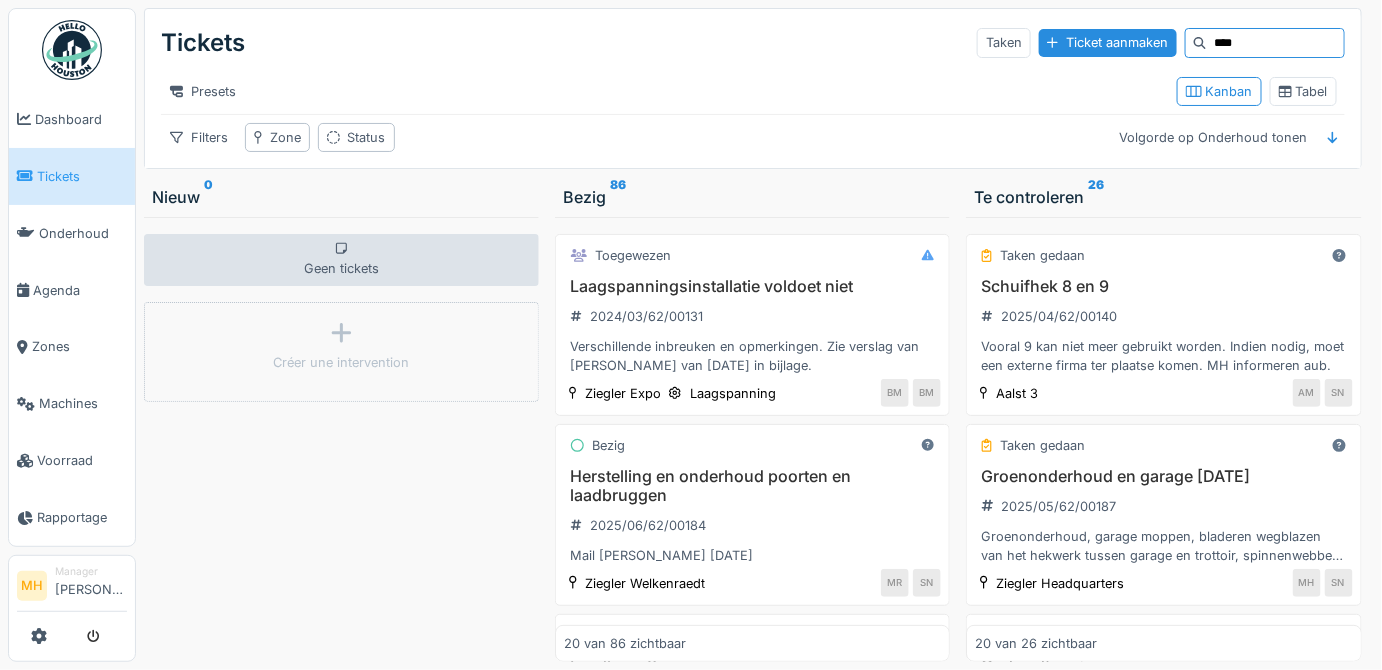 type on "****" 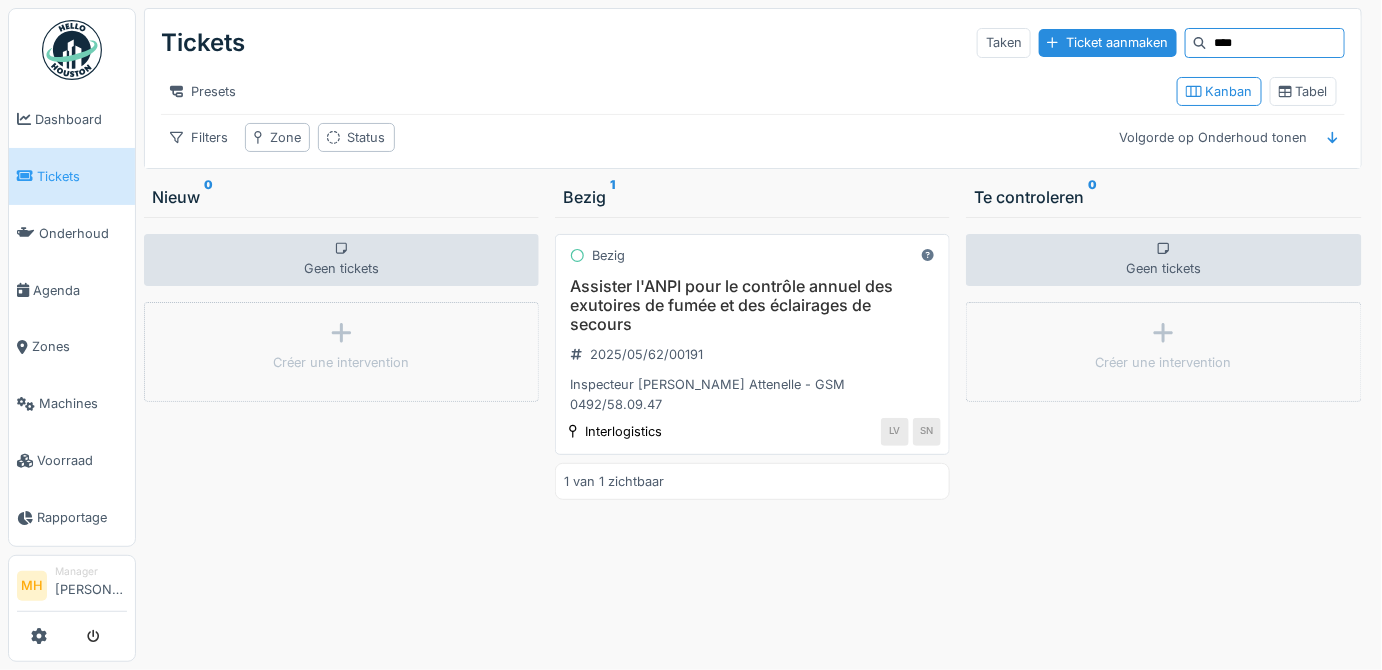 click on "Assister l'ANPI pour le contrôle annuel des exutoires de fumée et des éclairages de secours" at bounding box center [752, 306] 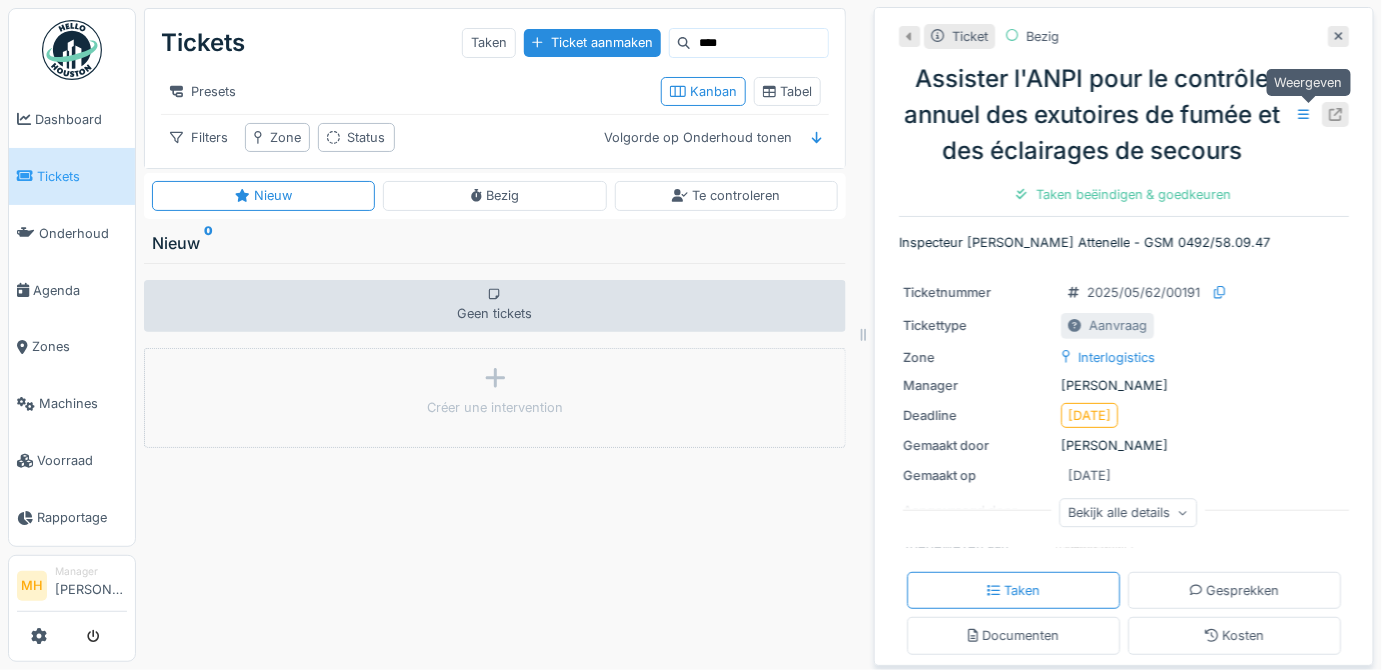 click 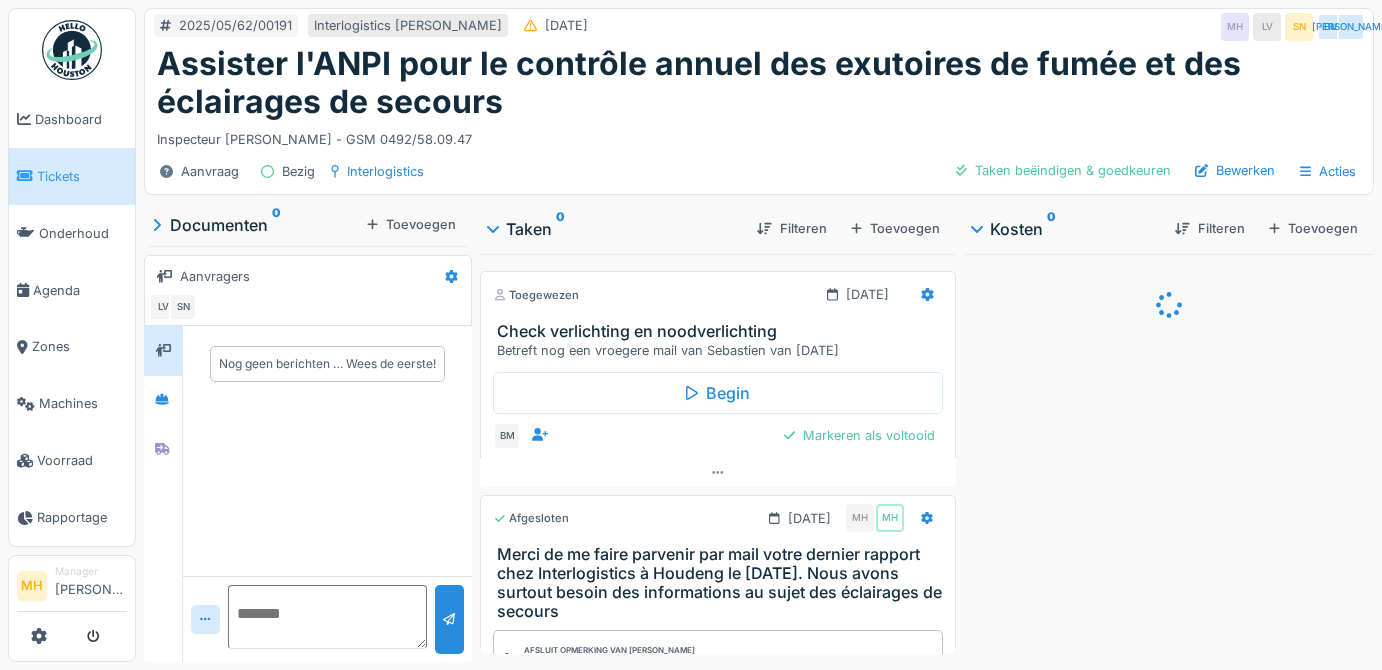 scroll, scrollTop: 0, scrollLeft: 0, axis: both 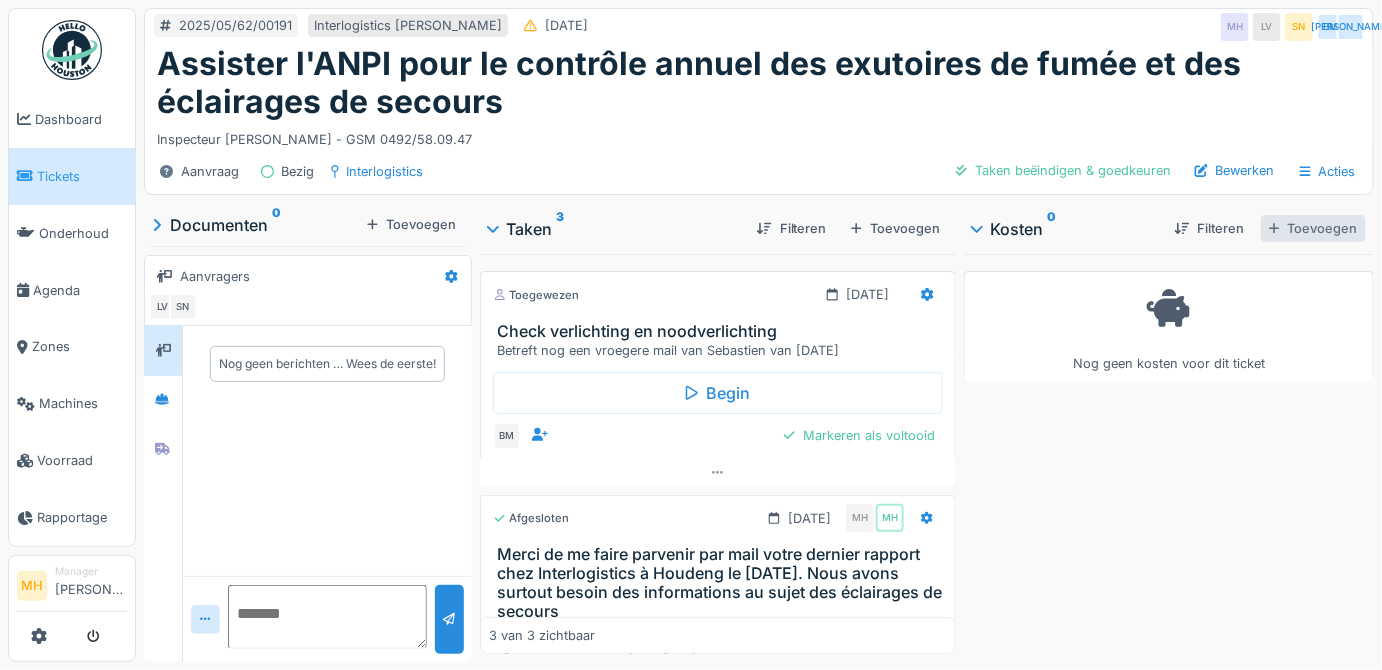 click on "Toevoegen" at bounding box center (1313, 228) 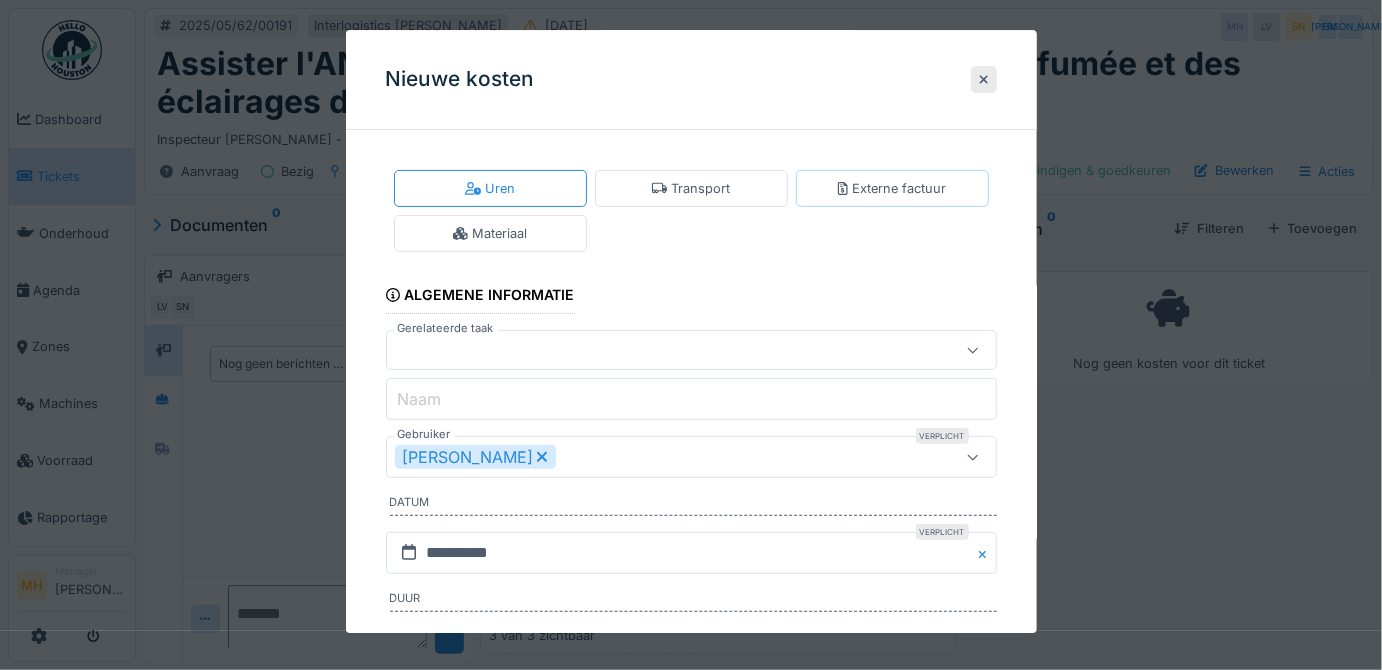 click on "Externe factuur" at bounding box center (892, 188) 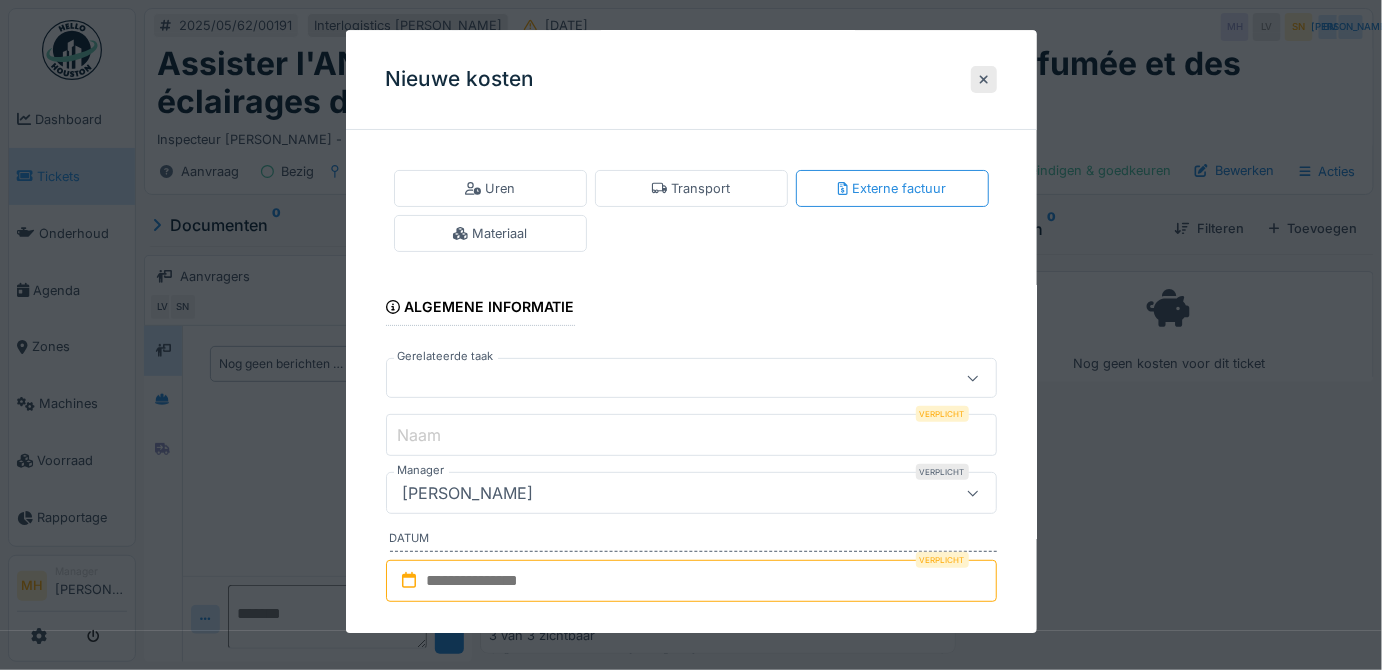click at bounding box center (661, 379) 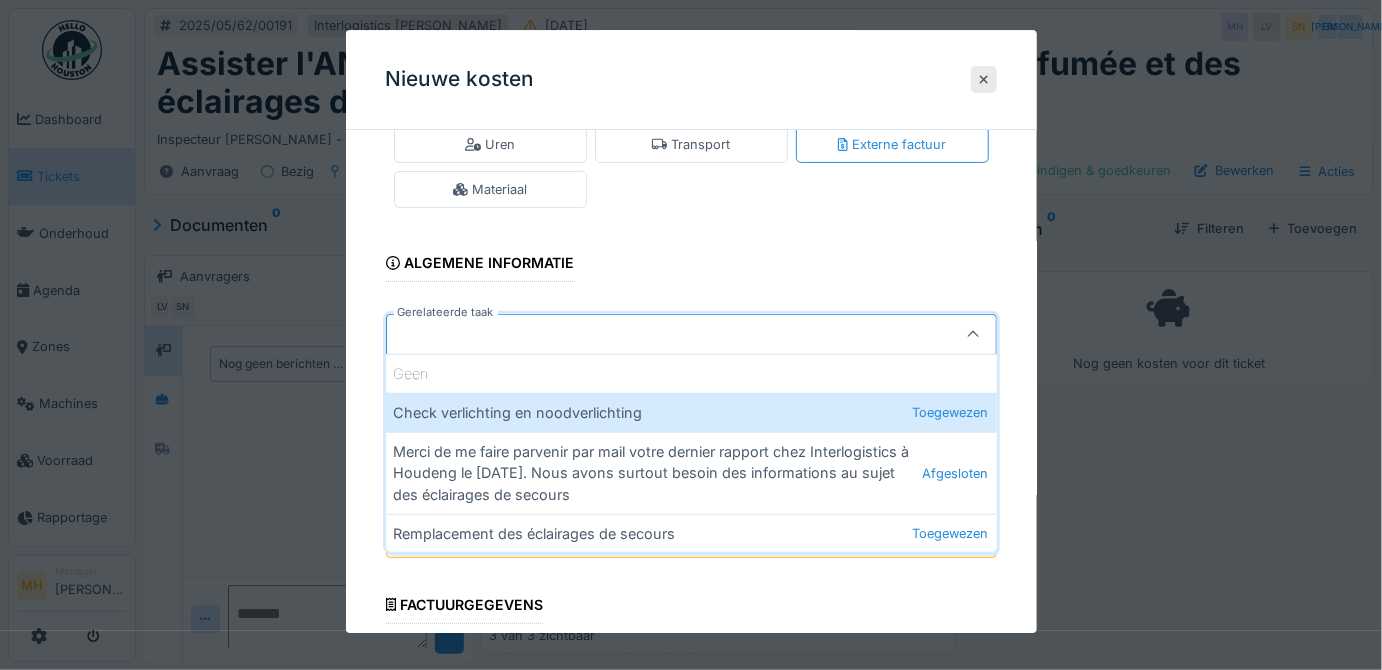 scroll, scrollTop: 45, scrollLeft: 0, axis: vertical 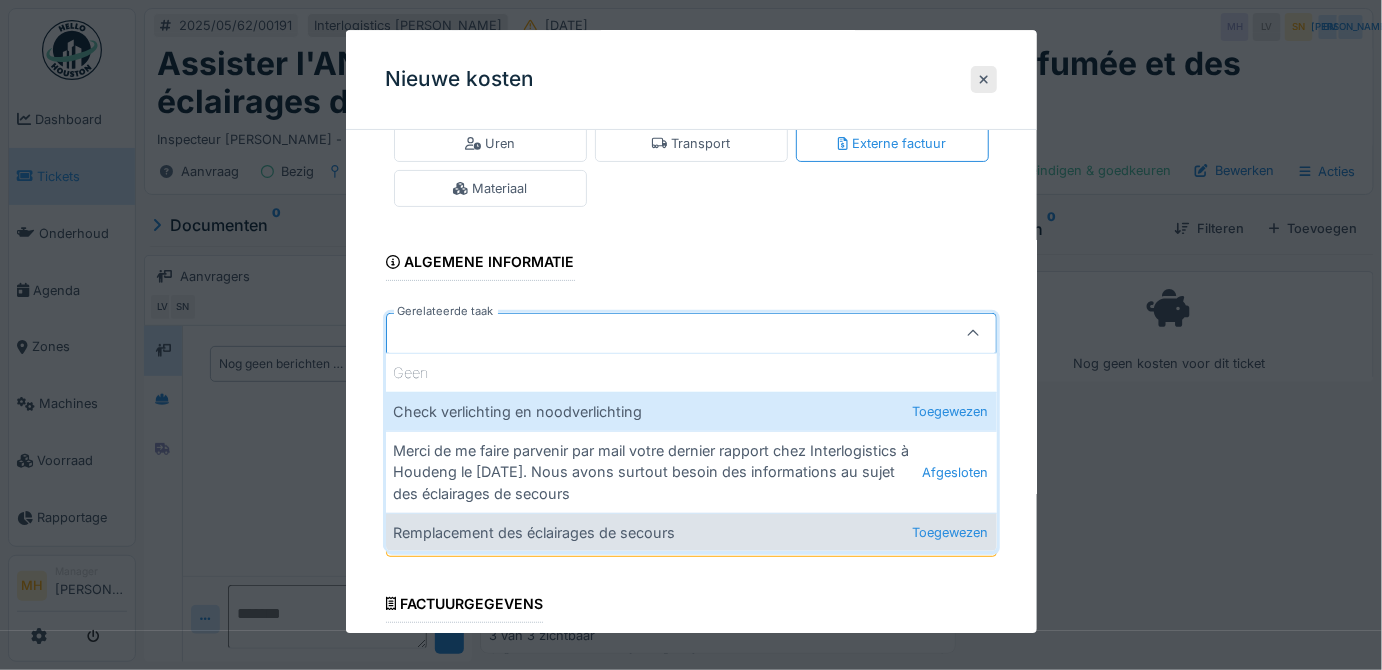 click on "Remplacement des éclairages de secours   Toegewezen" at bounding box center [691, 532] 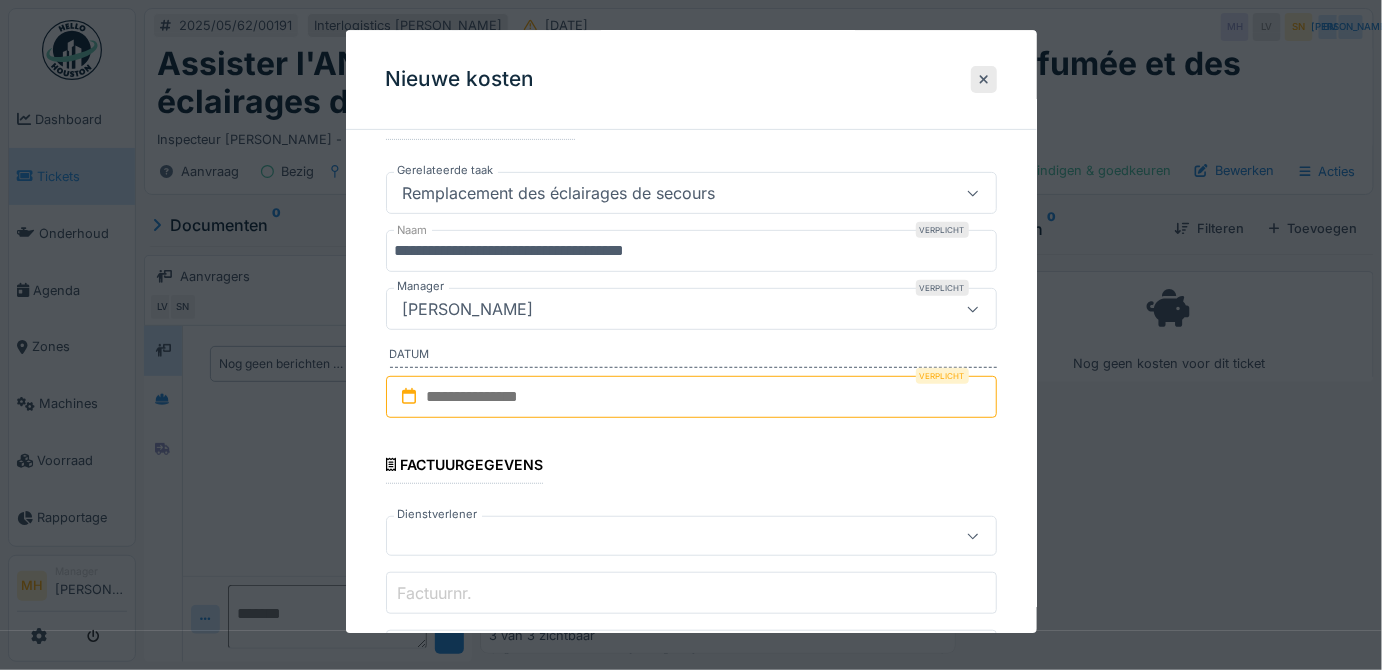 scroll, scrollTop: 226, scrollLeft: 0, axis: vertical 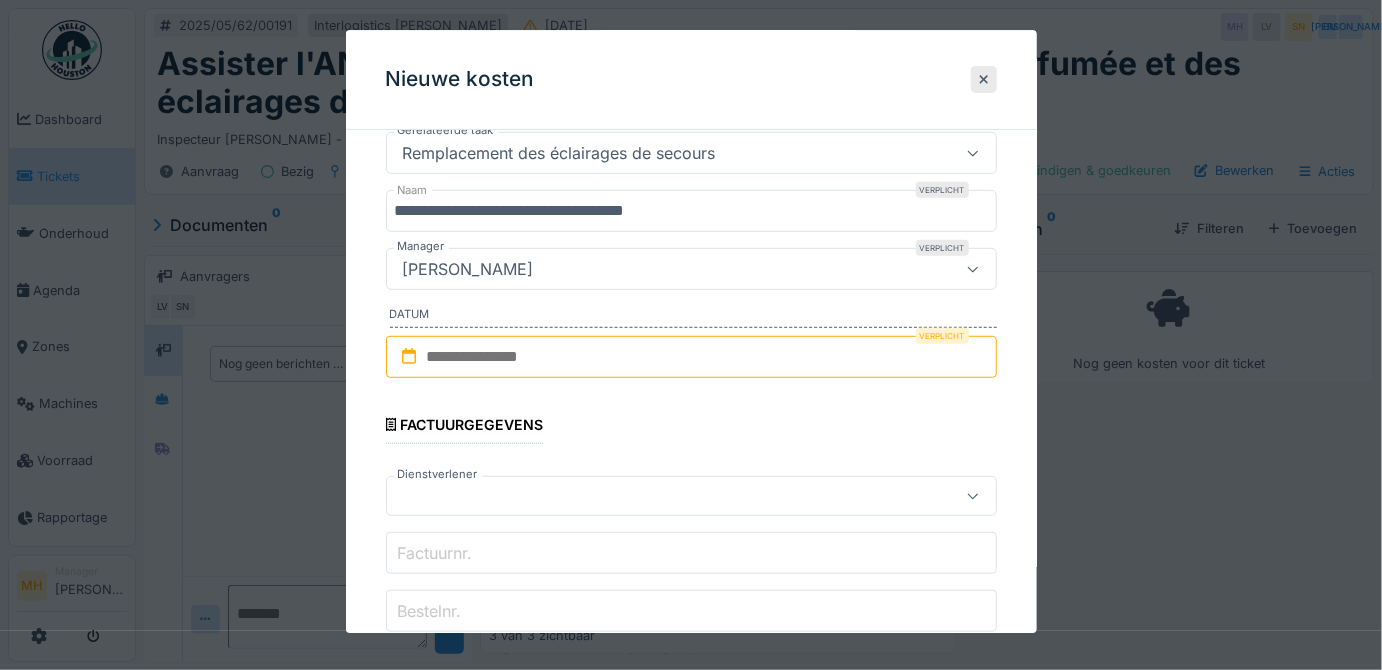 click at bounding box center (691, 357) 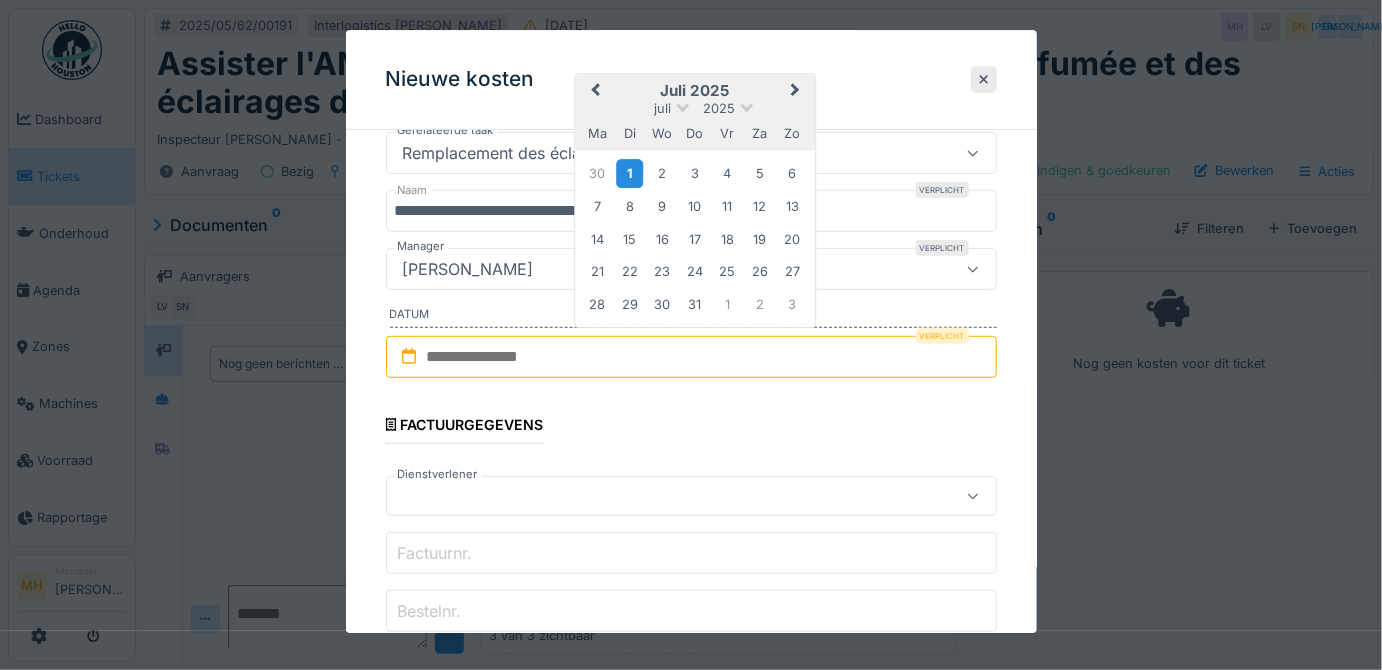 click on "1" at bounding box center (629, 173) 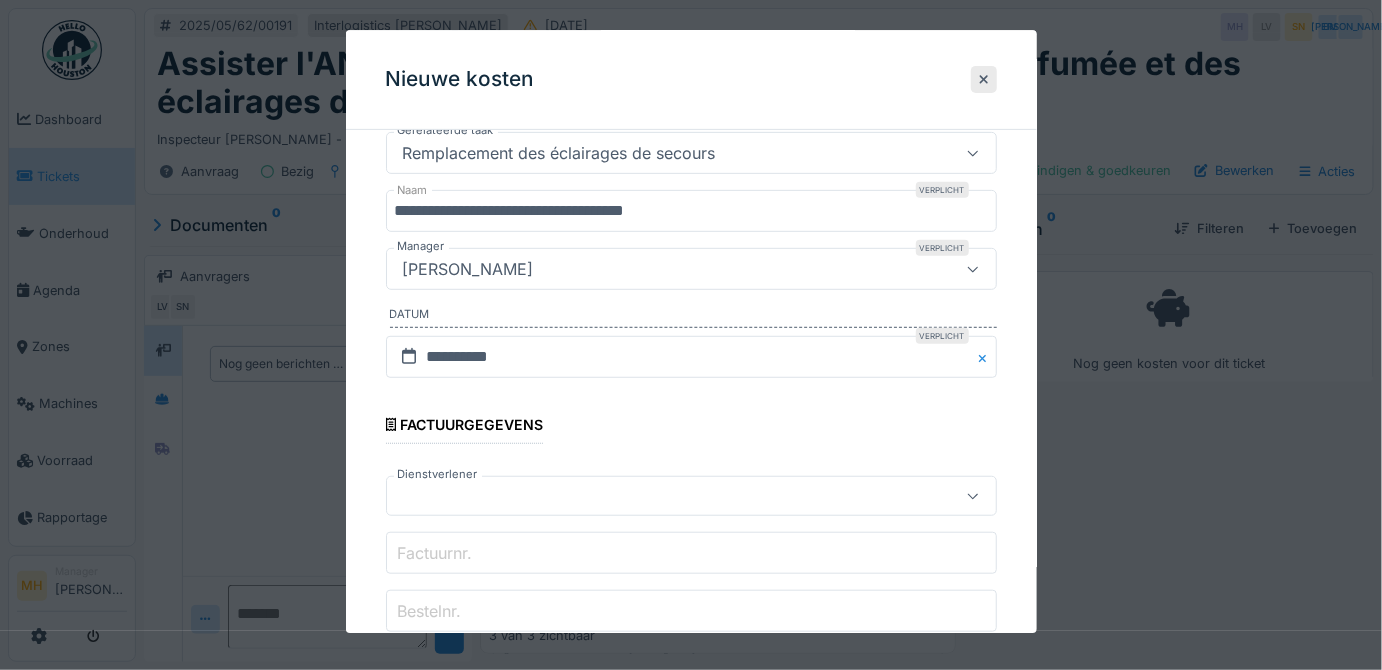 click at bounding box center (661, 497) 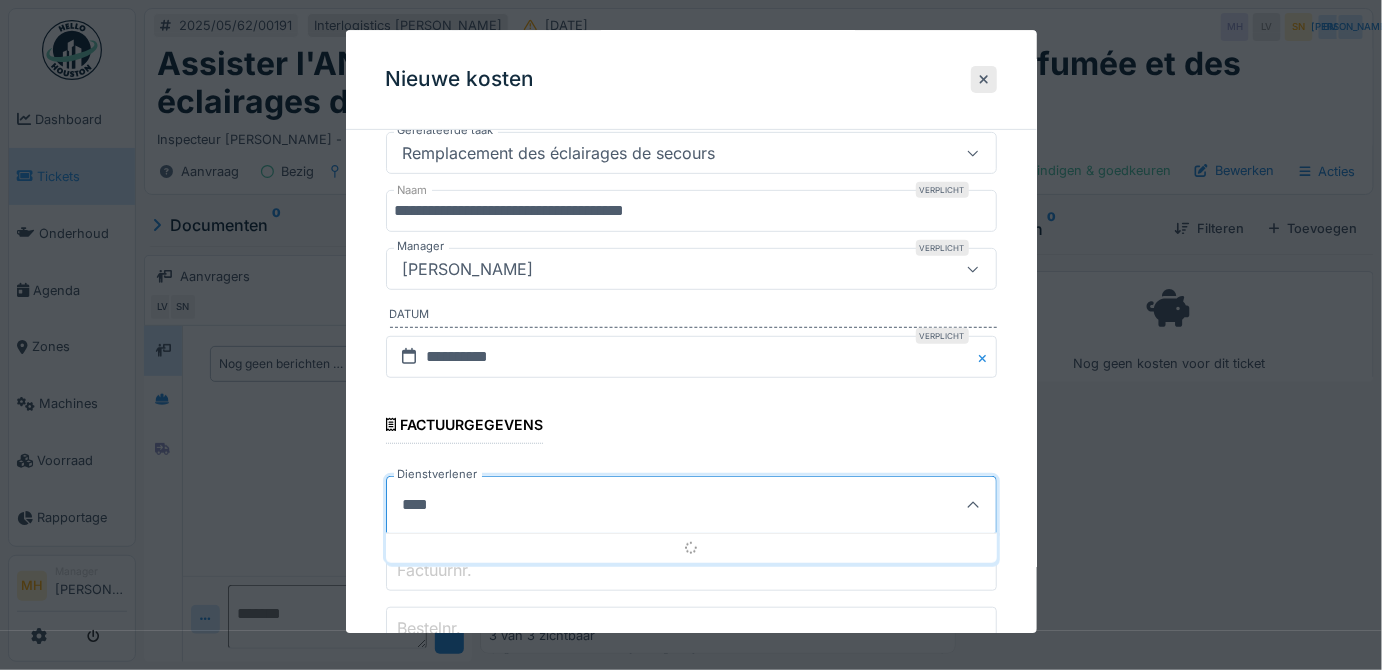 type on "*****" 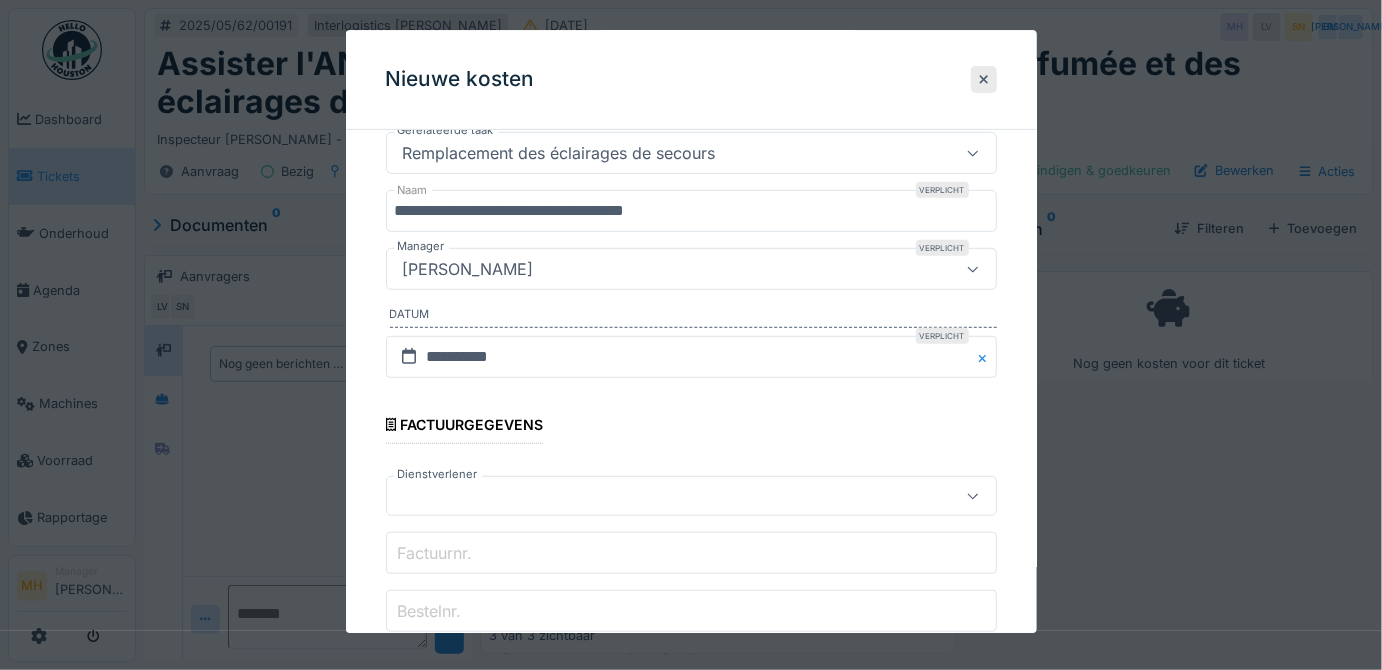 paste on "**********" 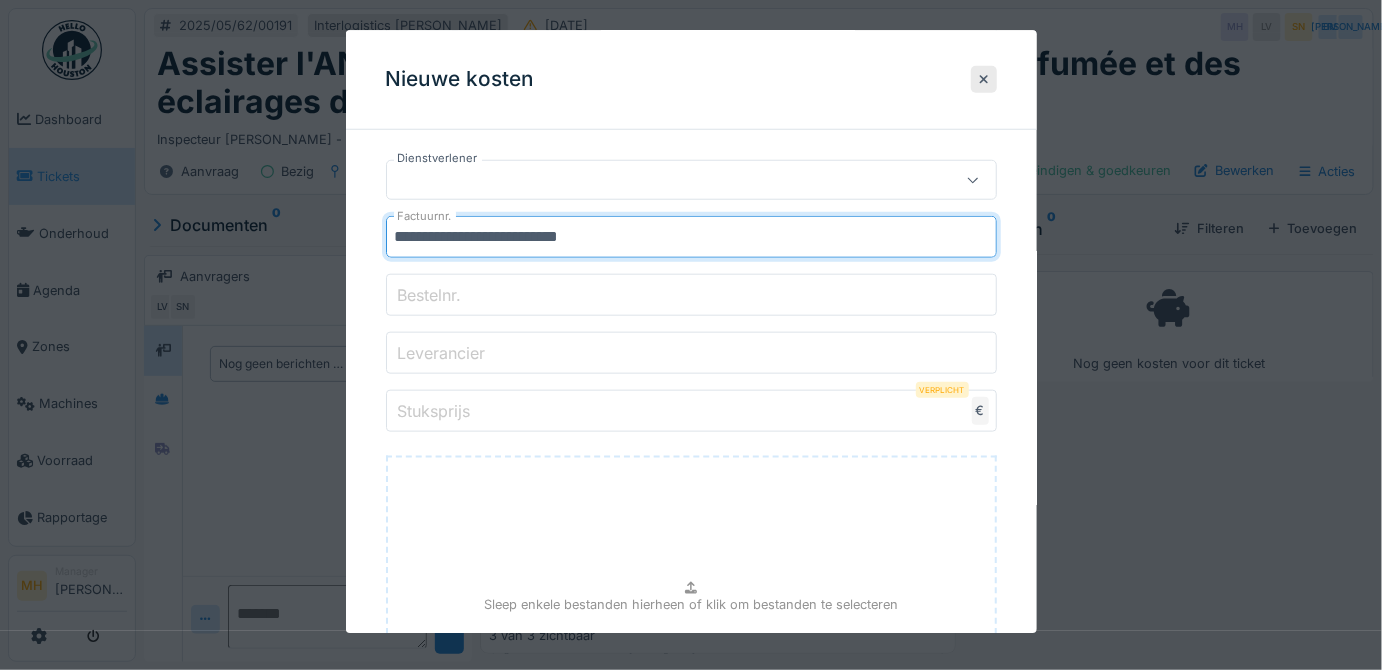 scroll, scrollTop: 499, scrollLeft: 0, axis: vertical 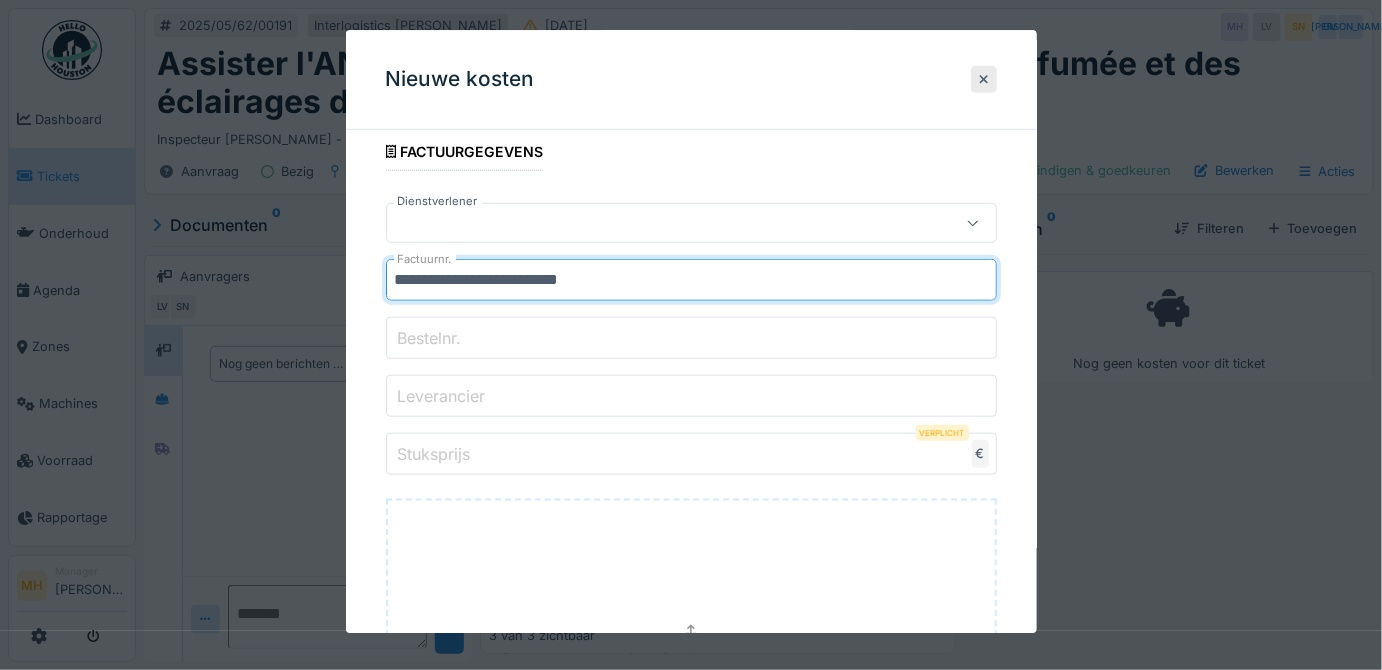 type on "**********" 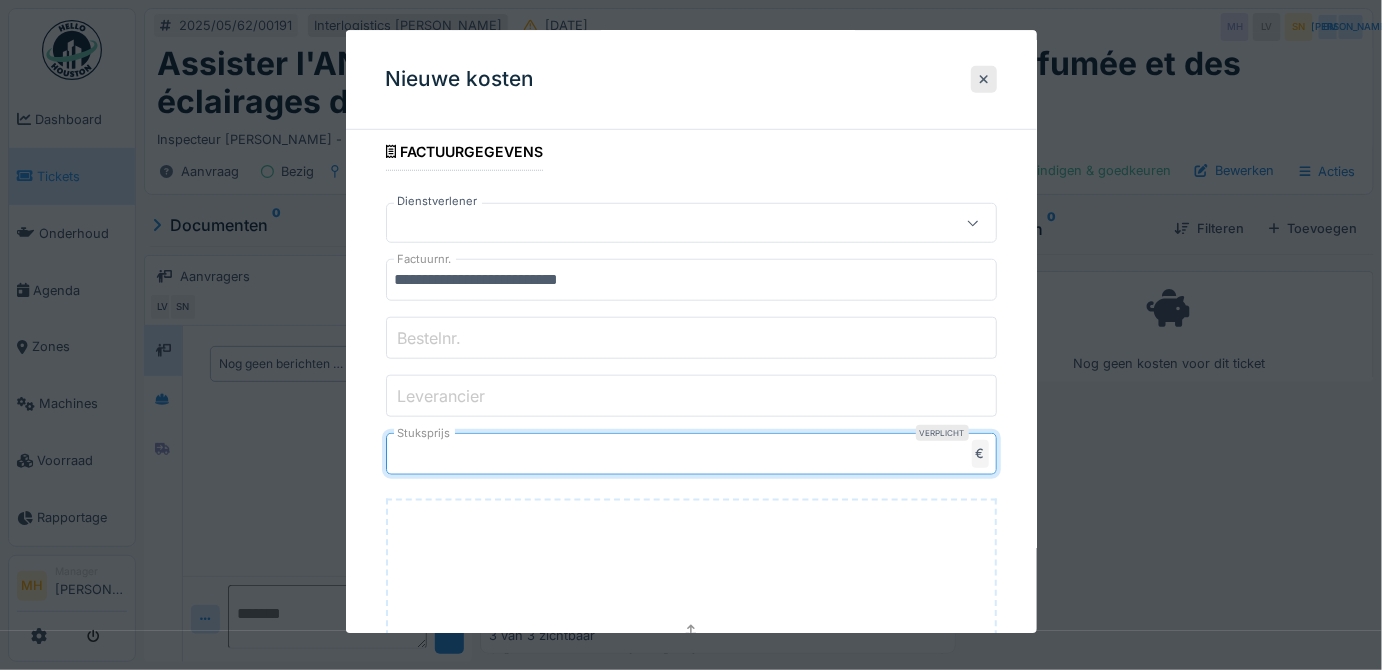 type on "*******" 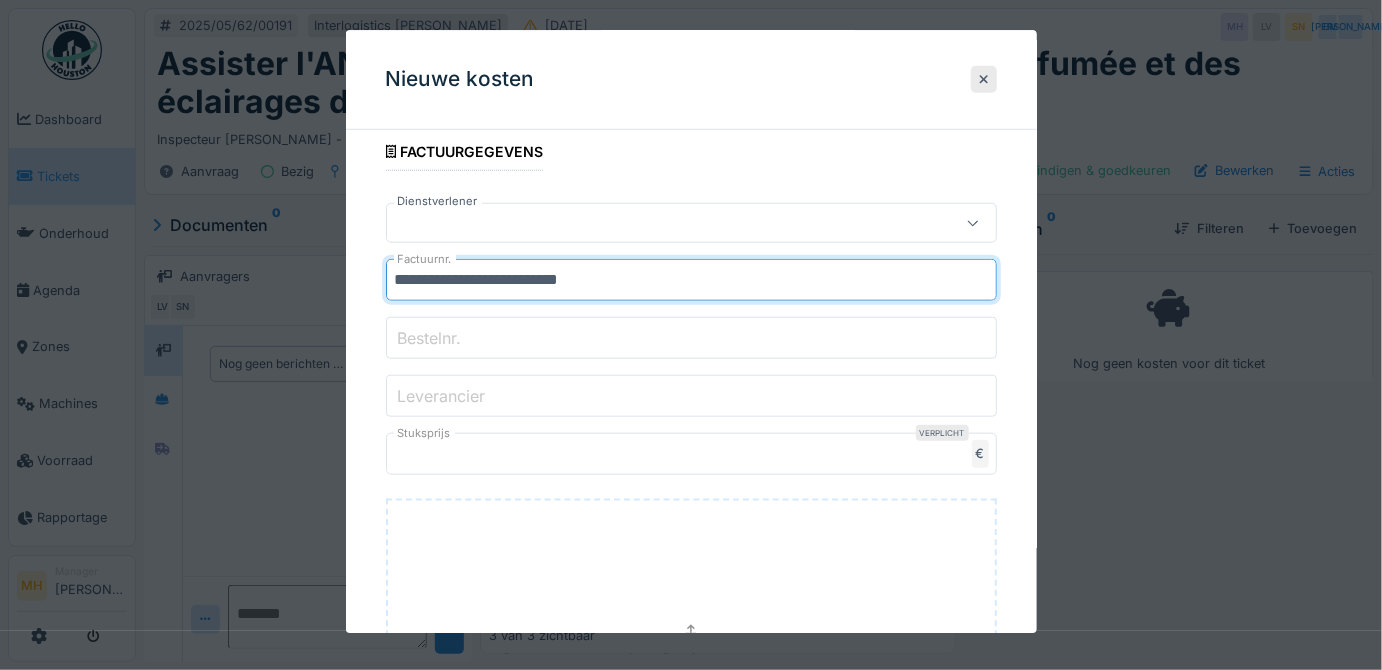 click on "**********" at bounding box center [691, 281] 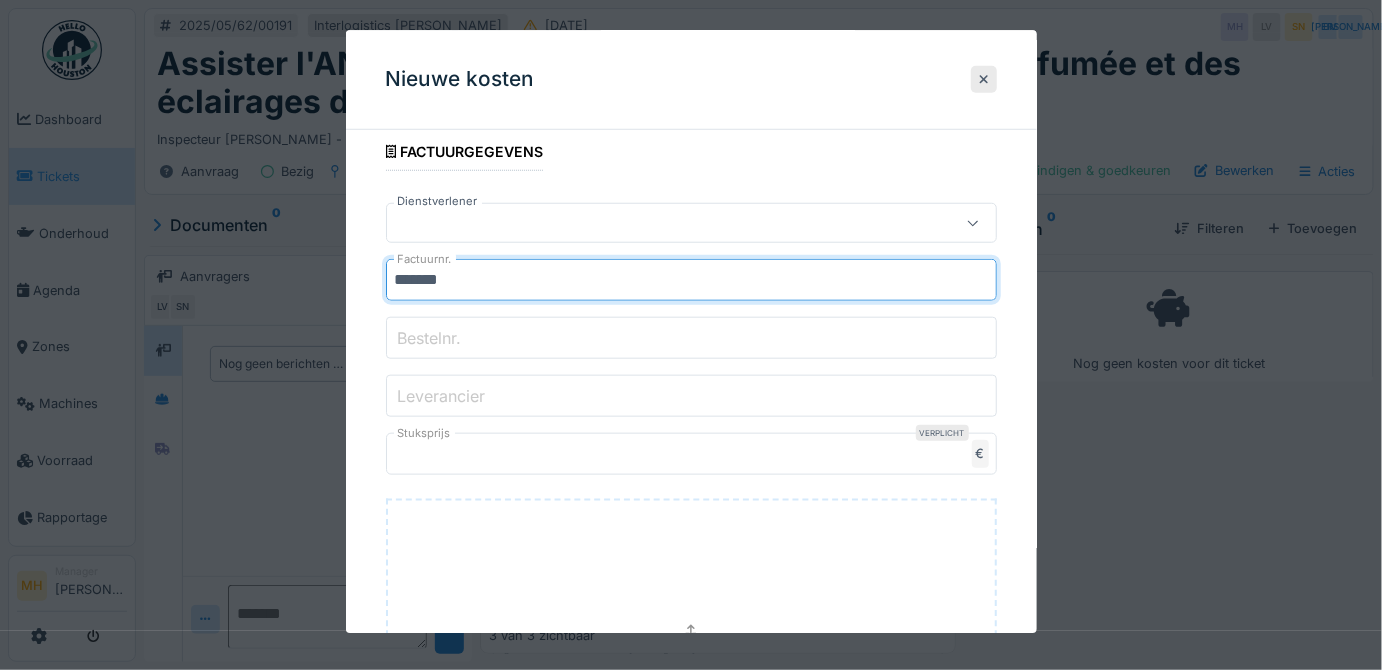 type on "*******" 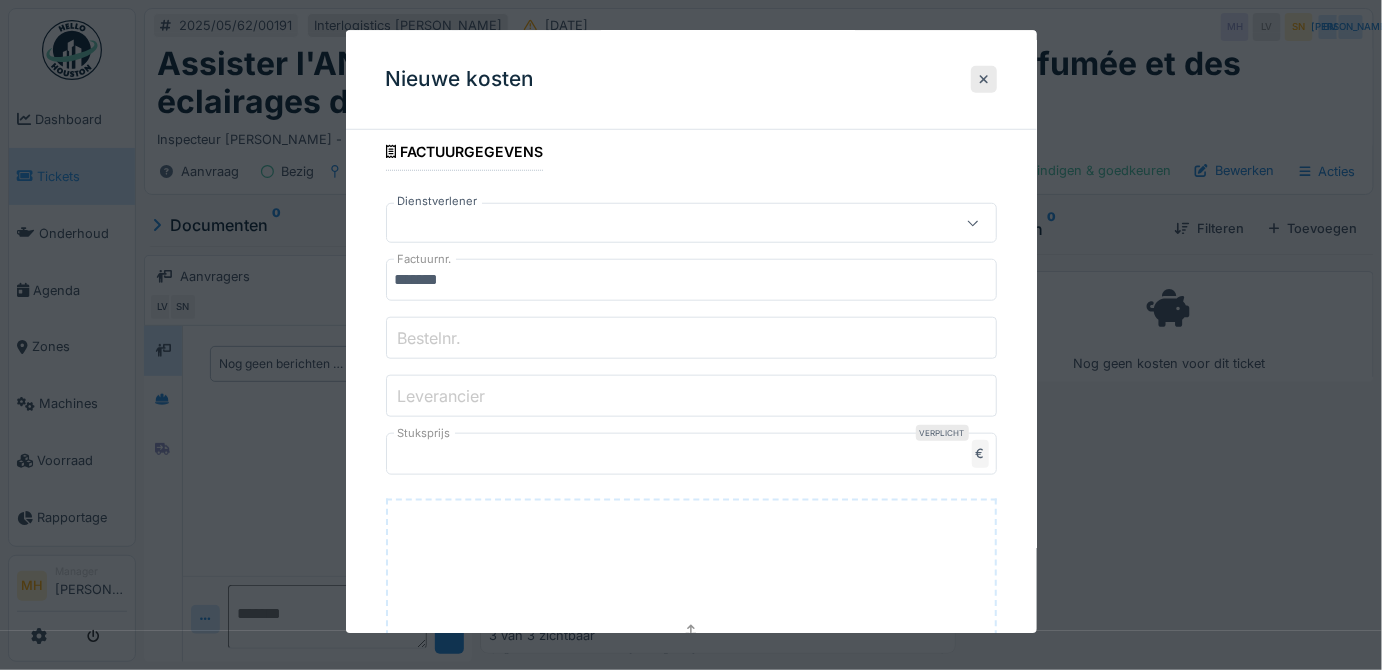 click on "Leverancier" at bounding box center (442, 396) 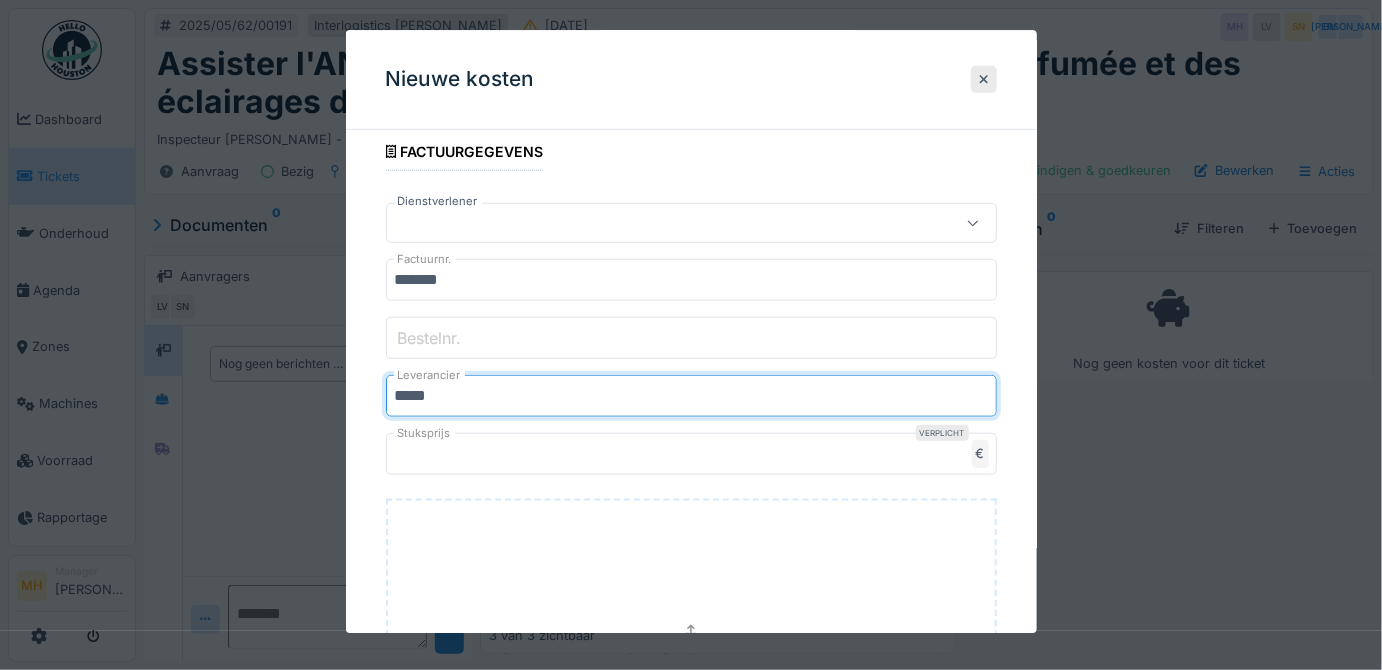 type on "*****" 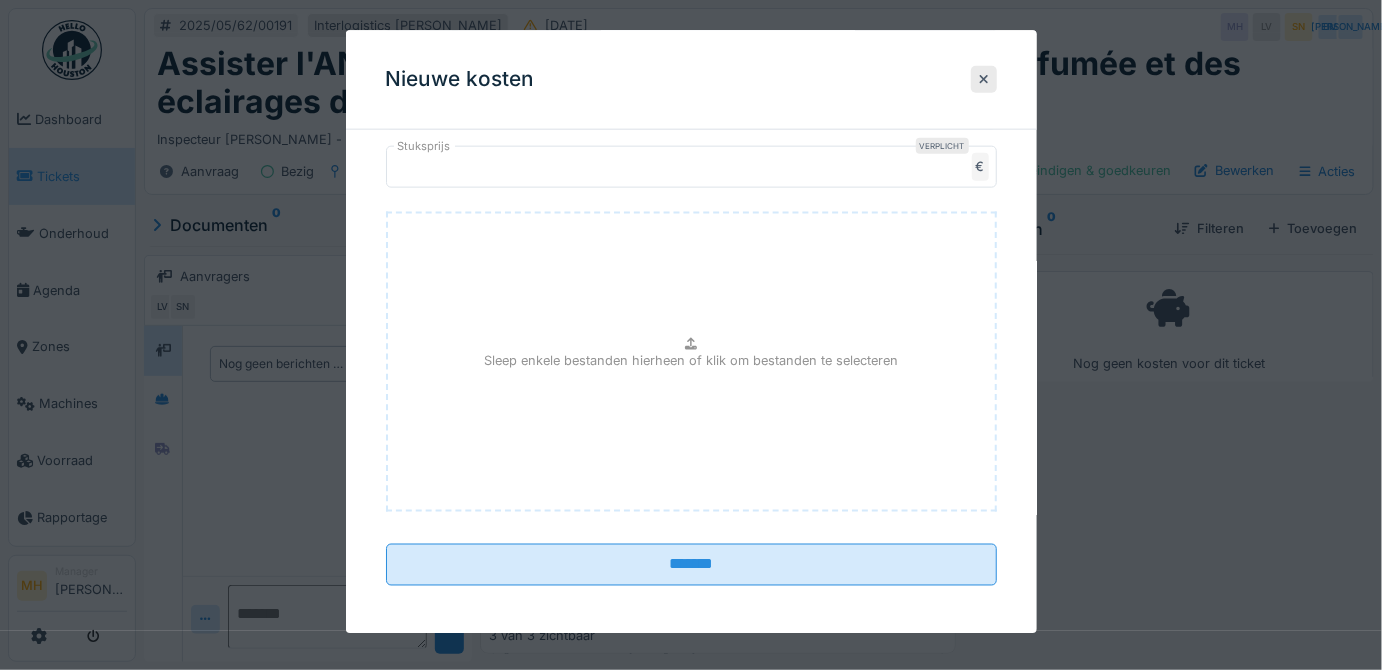 scroll, scrollTop: 787, scrollLeft: 0, axis: vertical 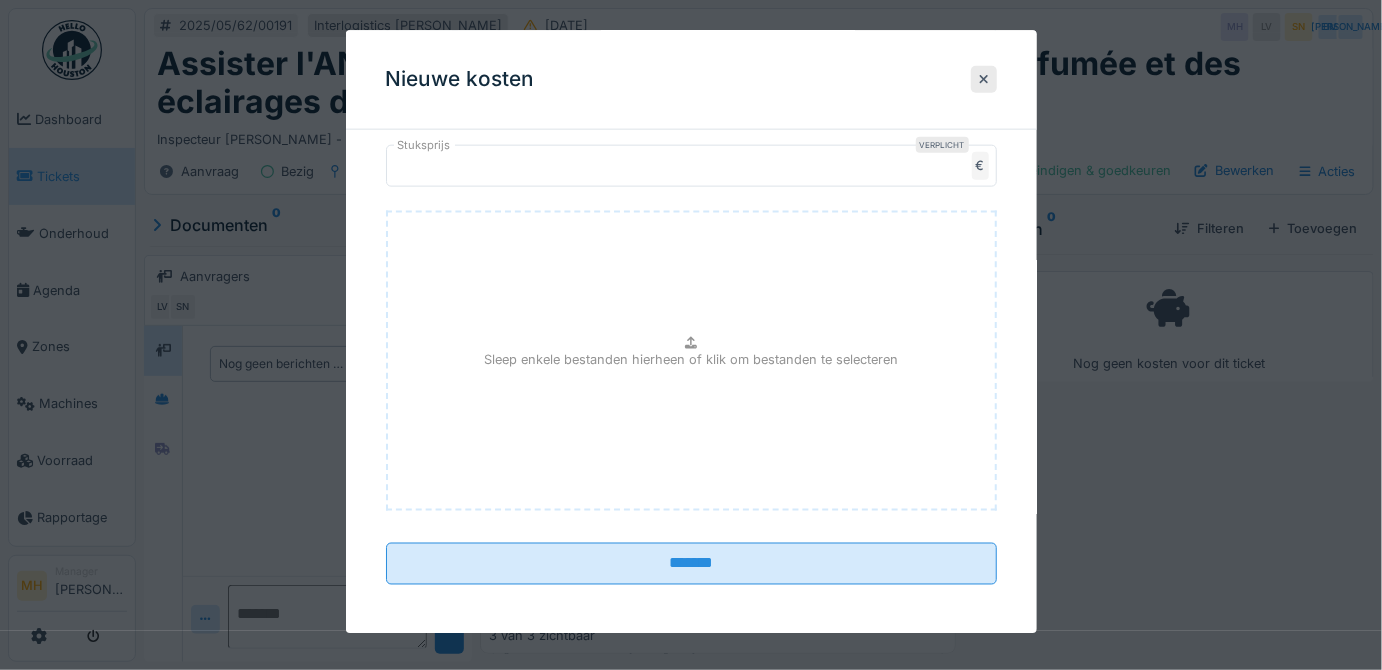 click on "Sleep enkele bestanden hierheen of klik om bestanden te selecteren" at bounding box center (691, 359) 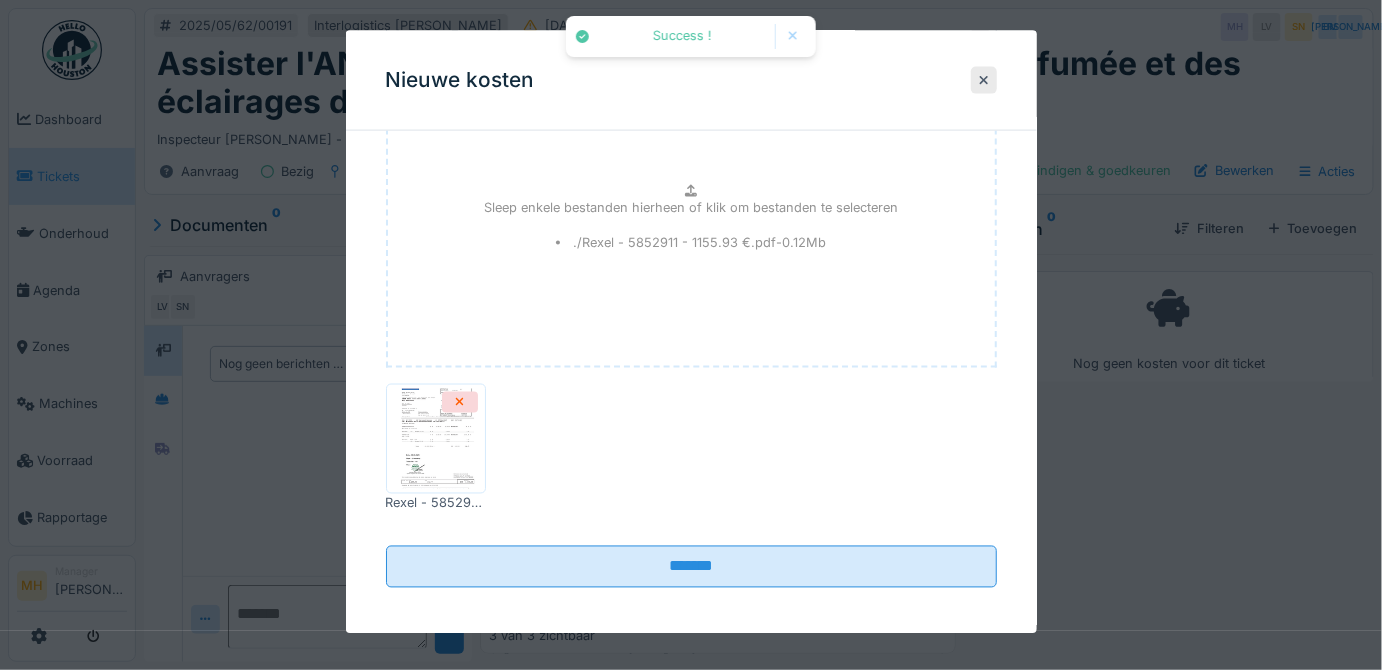 scroll, scrollTop: 932, scrollLeft: 0, axis: vertical 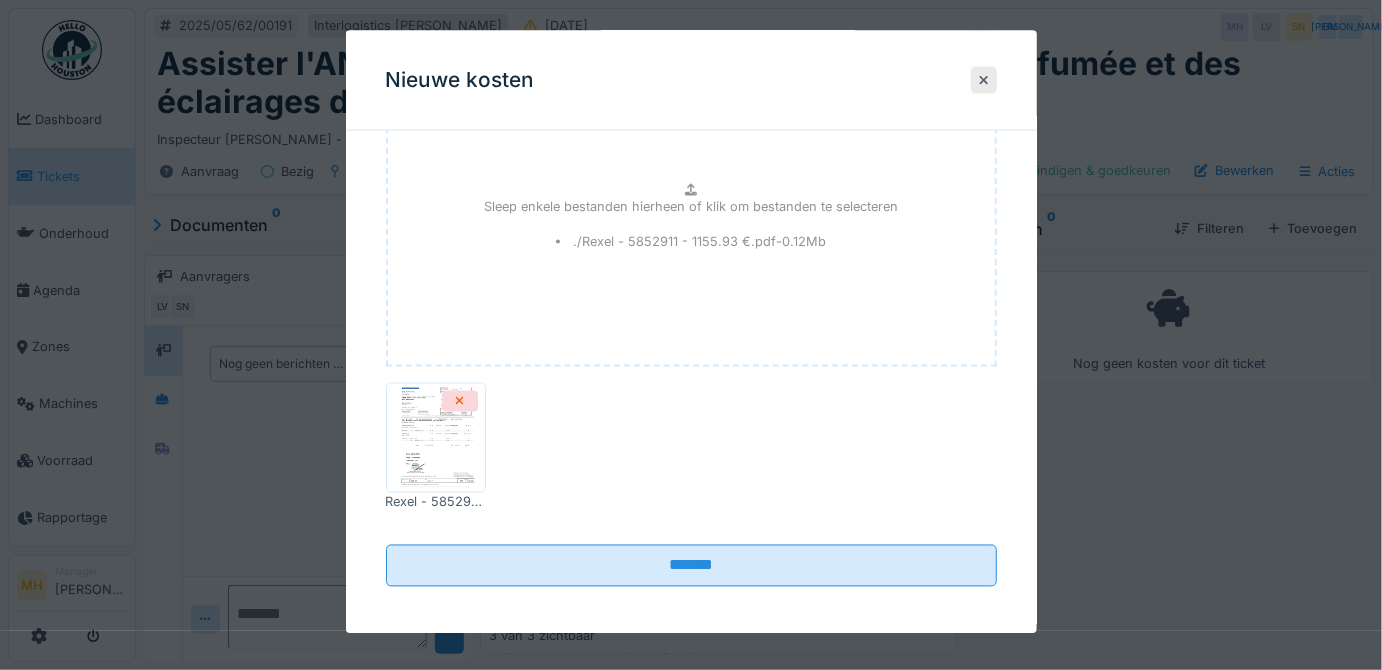 click at bounding box center (436, 438) 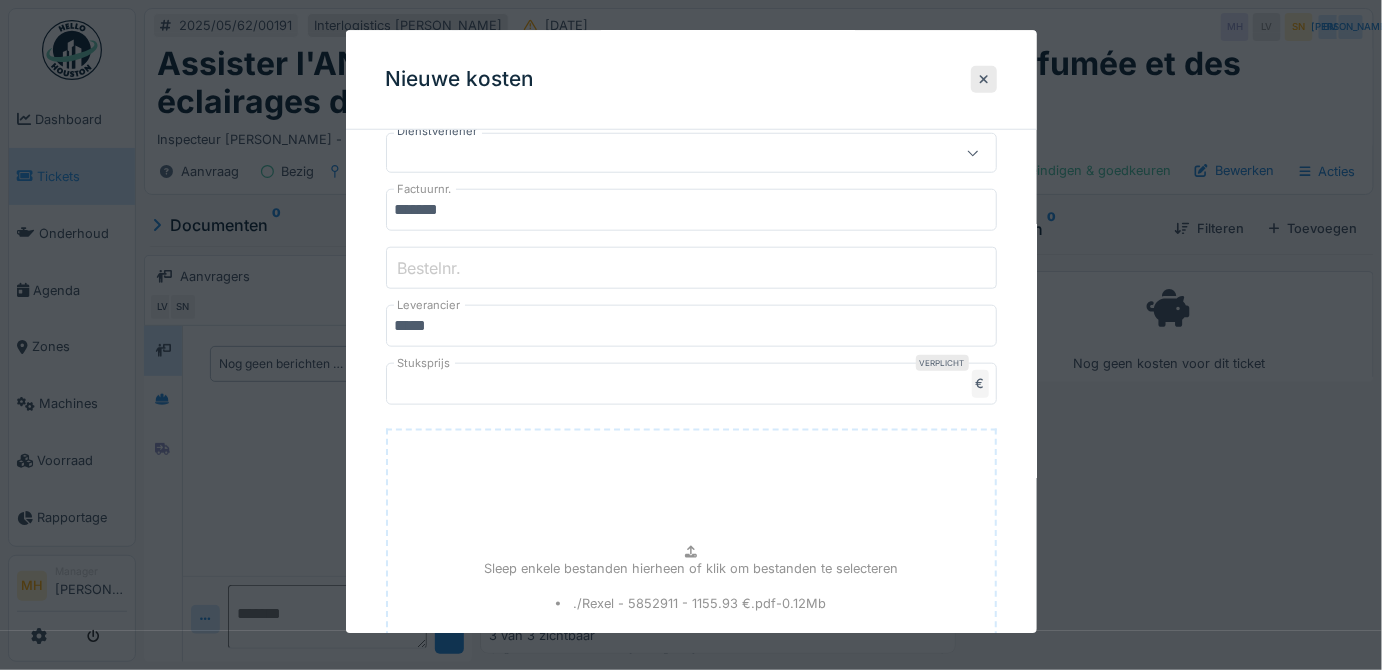 scroll, scrollTop: 568, scrollLeft: 0, axis: vertical 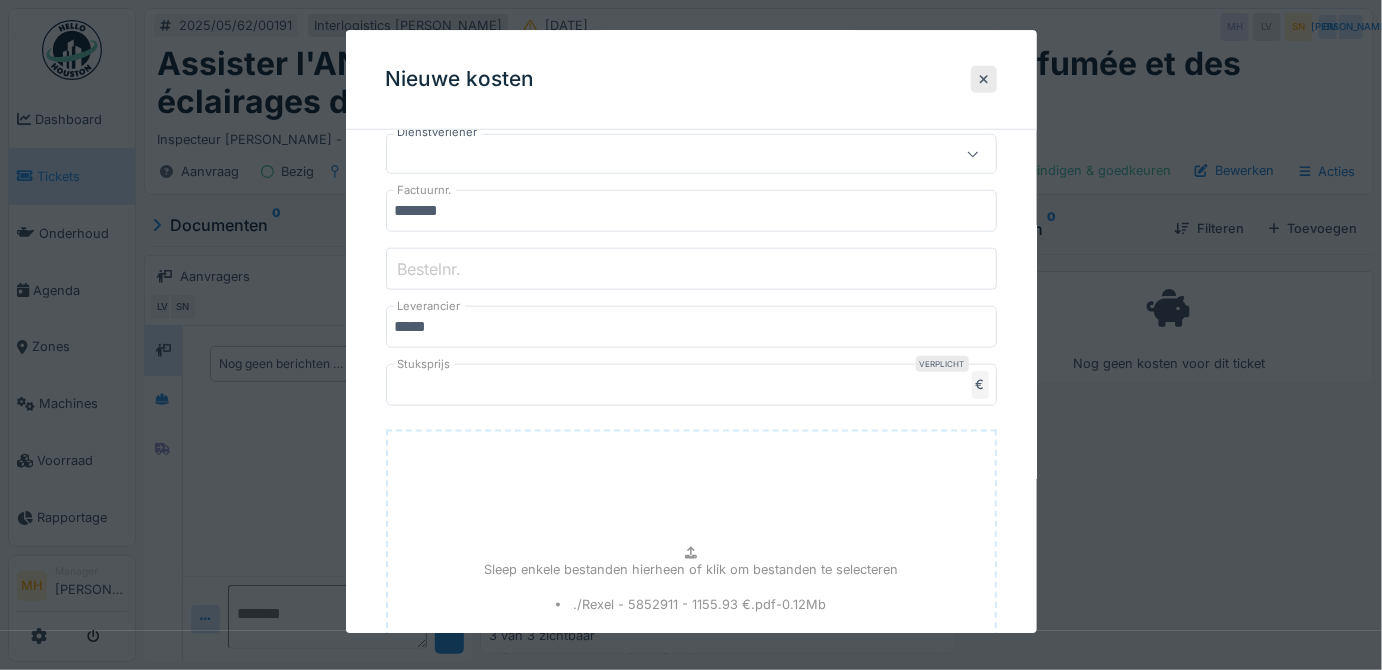 click on "Bestelnr." at bounding box center (691, 270) 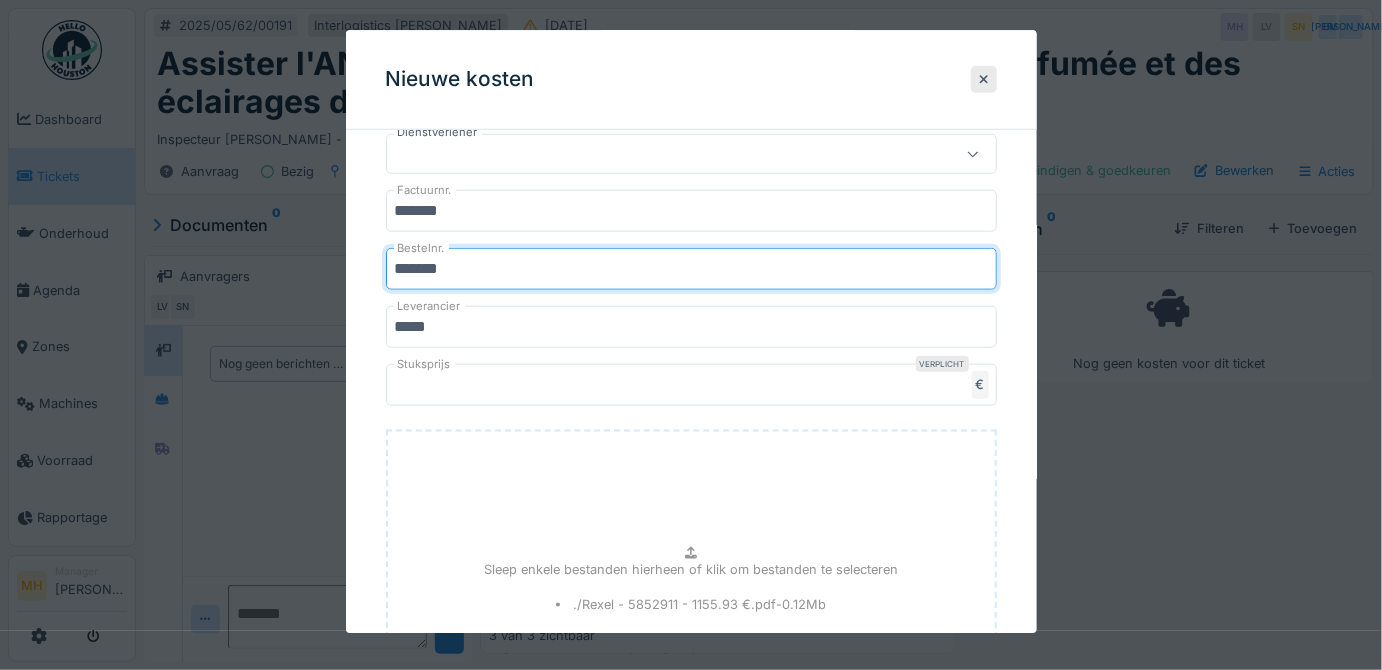 type on "*******" 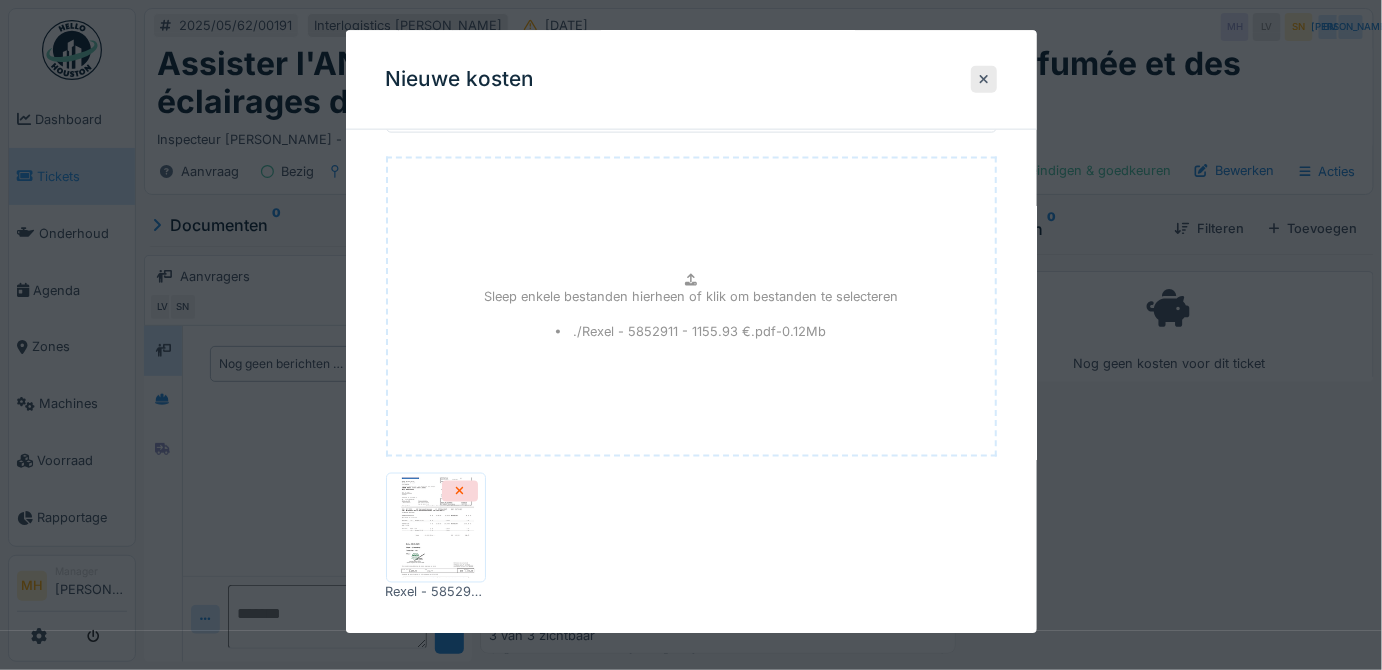 scroll, scrollTop: 932, scrollLeft: 0, axis: vertical 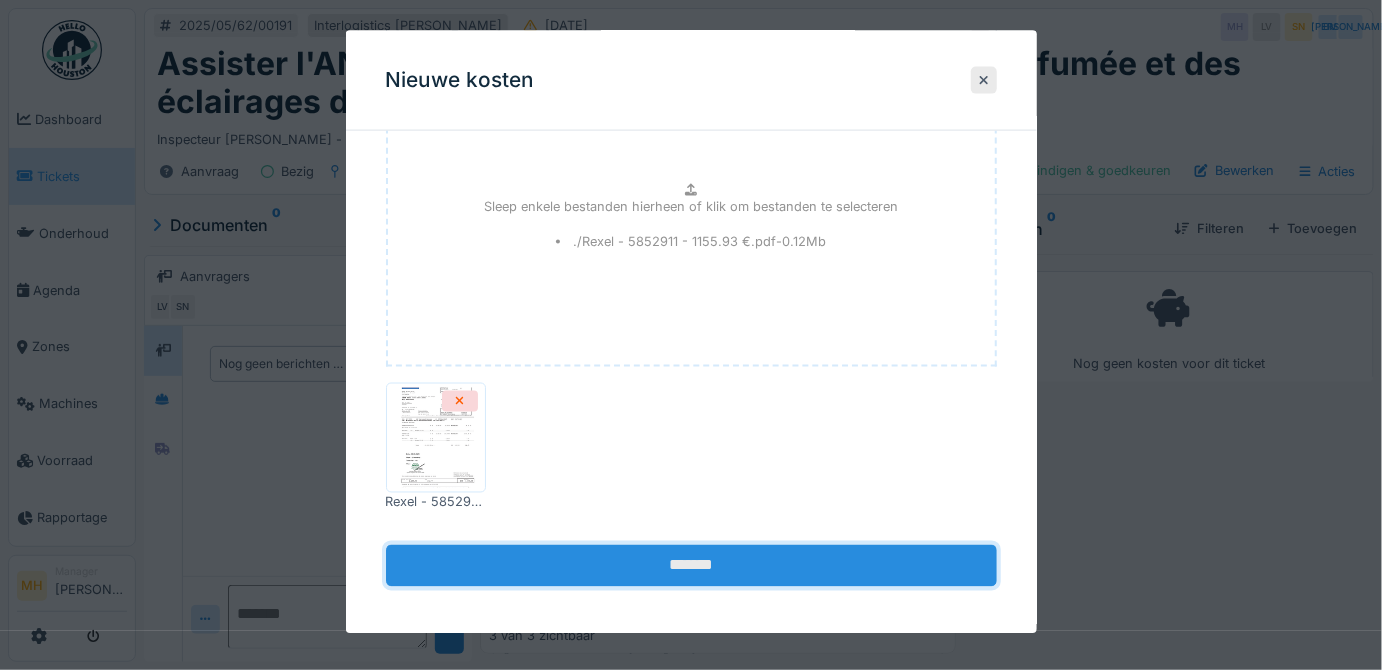 click on "*******" at bounding box center (691, 565) 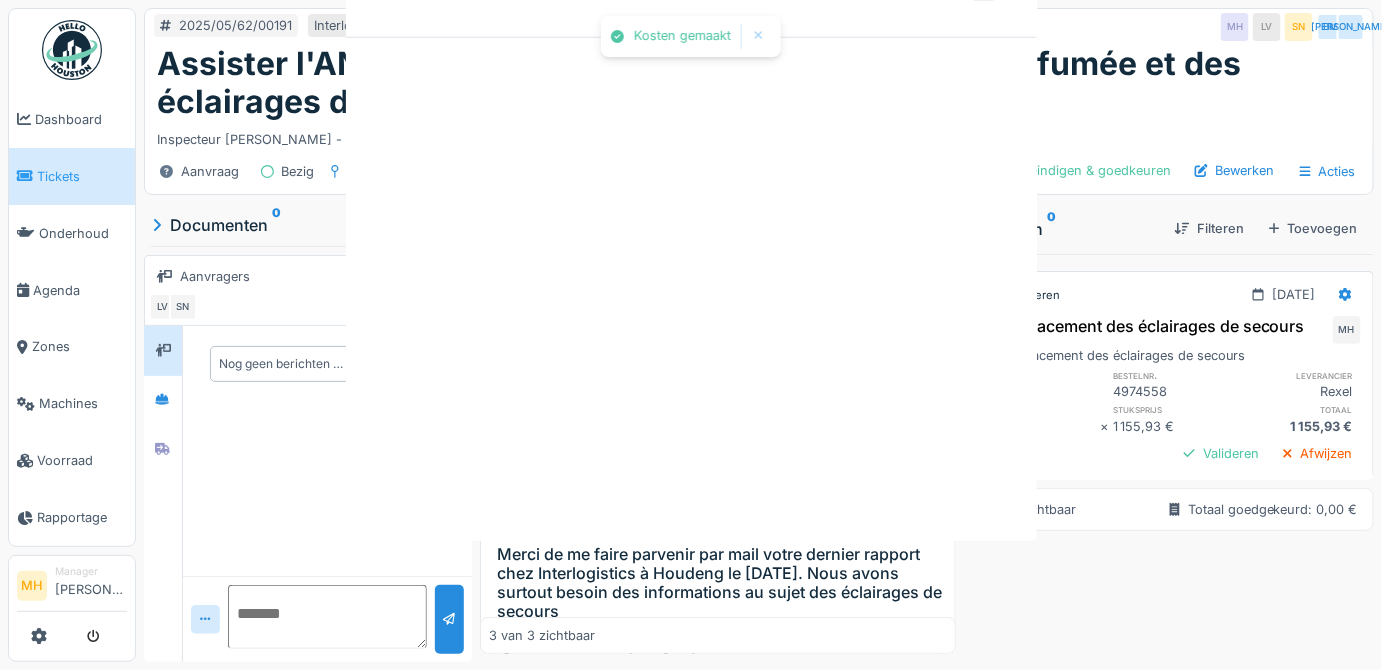 scroll, scrollTop: 0, scrollLeft: 0, axis: both 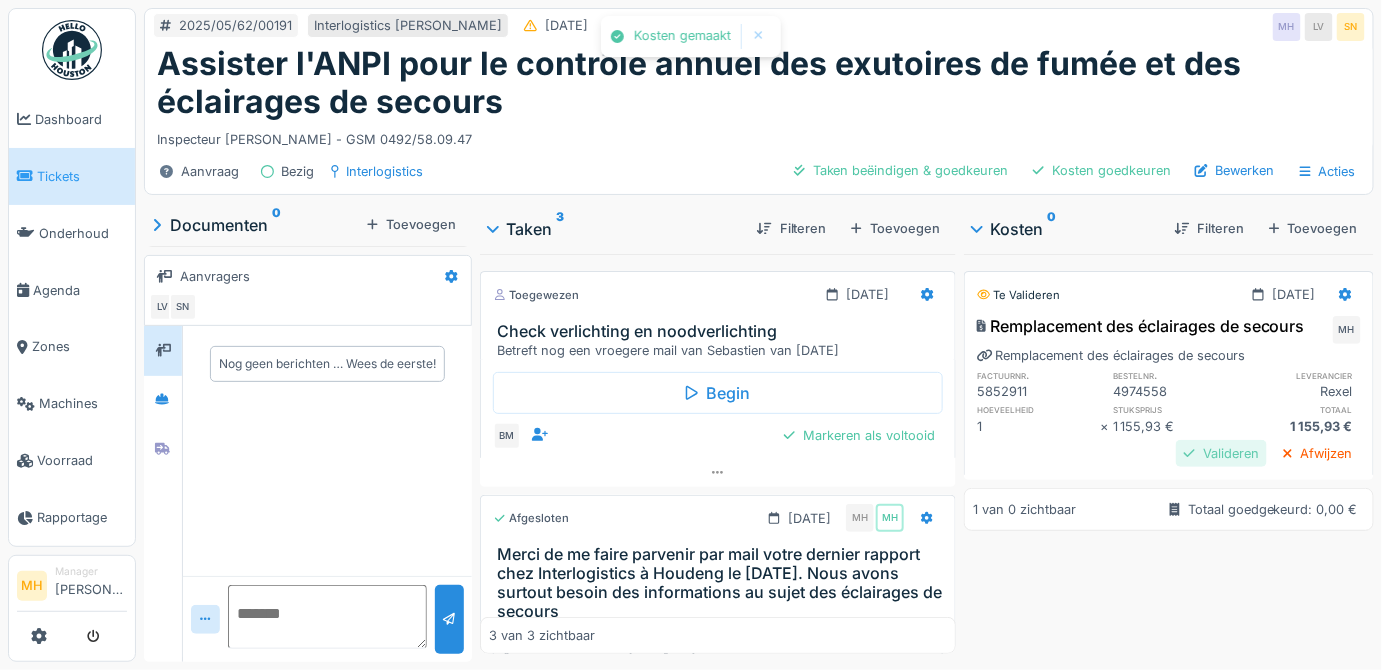click on "Valideren" at bounding box center (1221, 453) 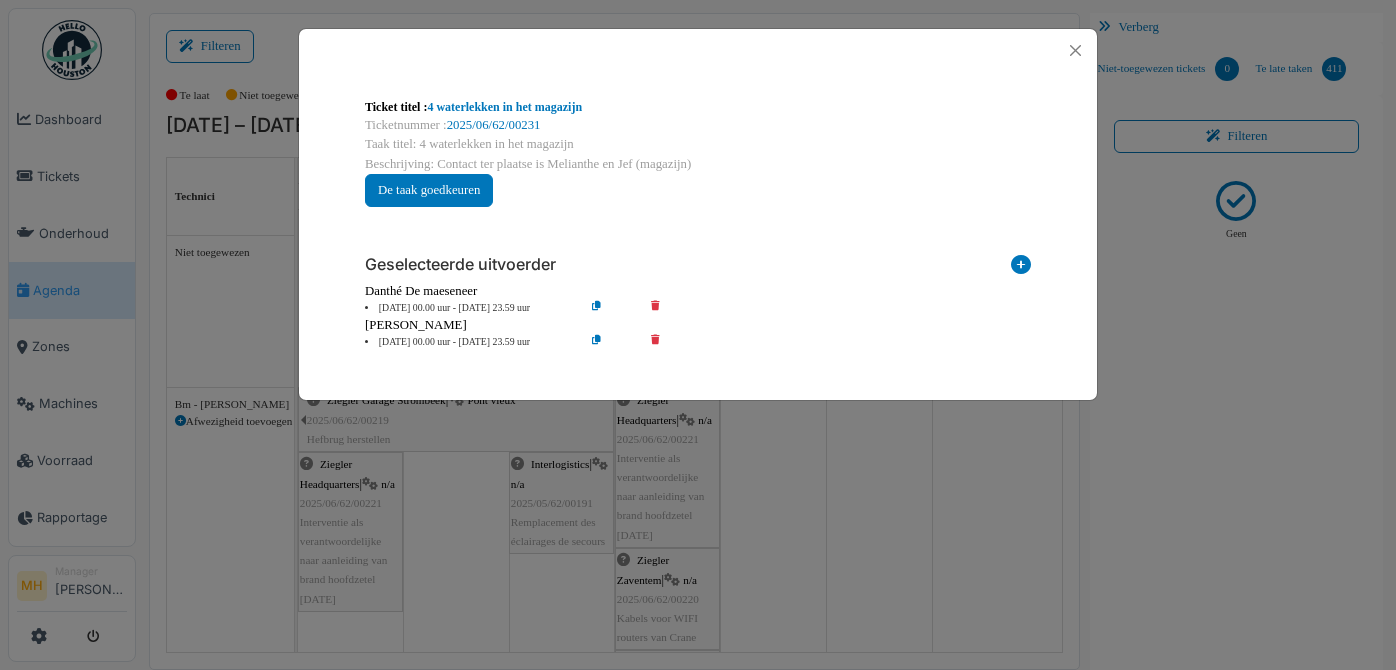 scroll, scrollTop: 0, scrollLeft: 0, axis: both 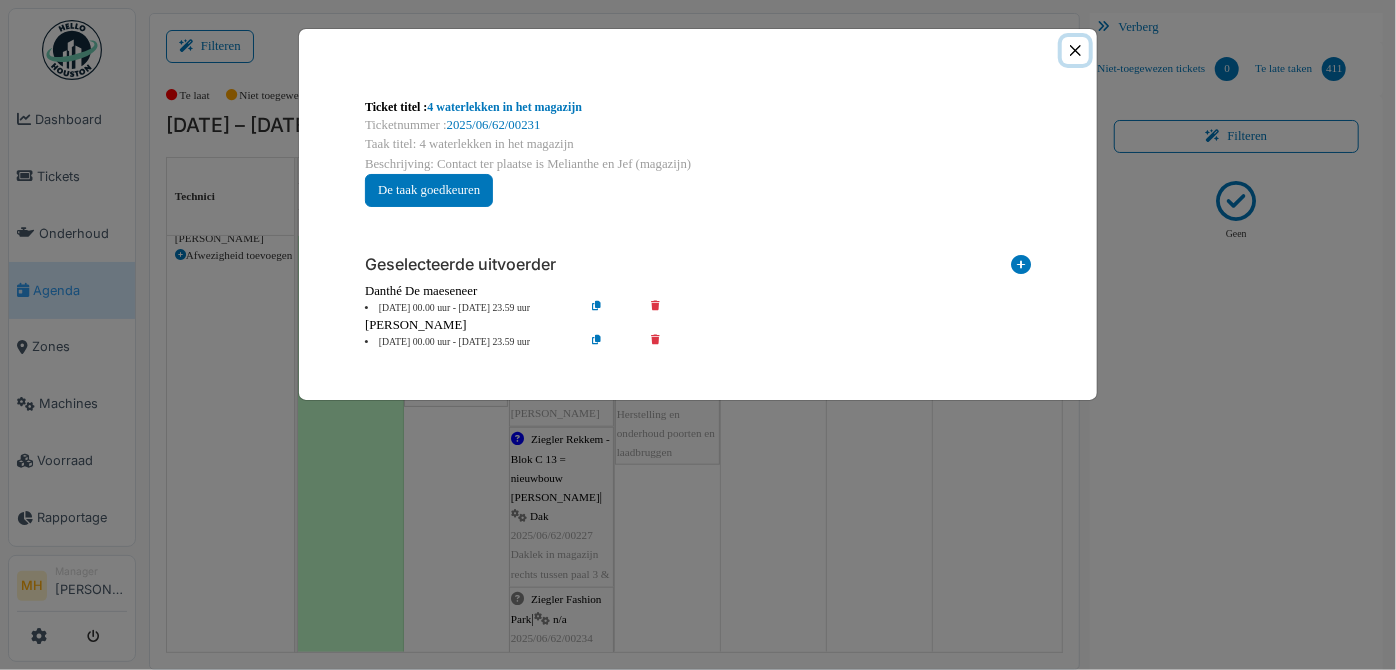 click at bounding box center (1075, 50) 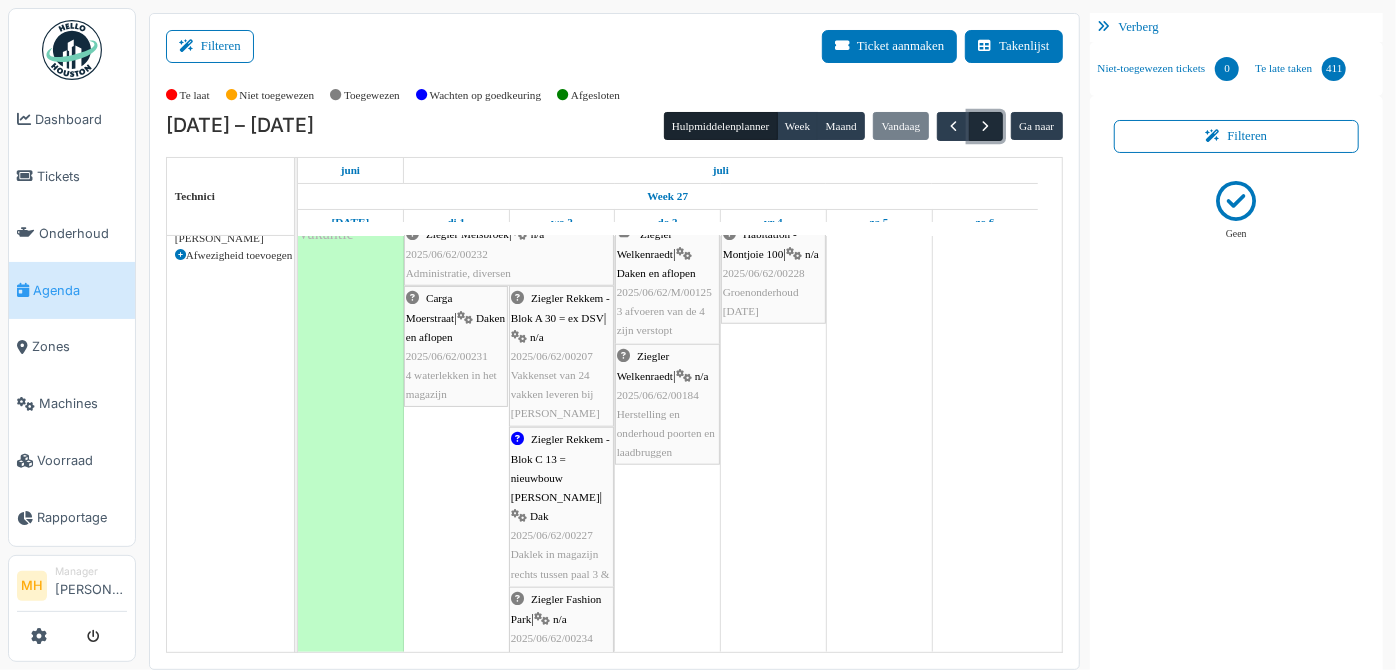 click at bounding box center (986, 126) 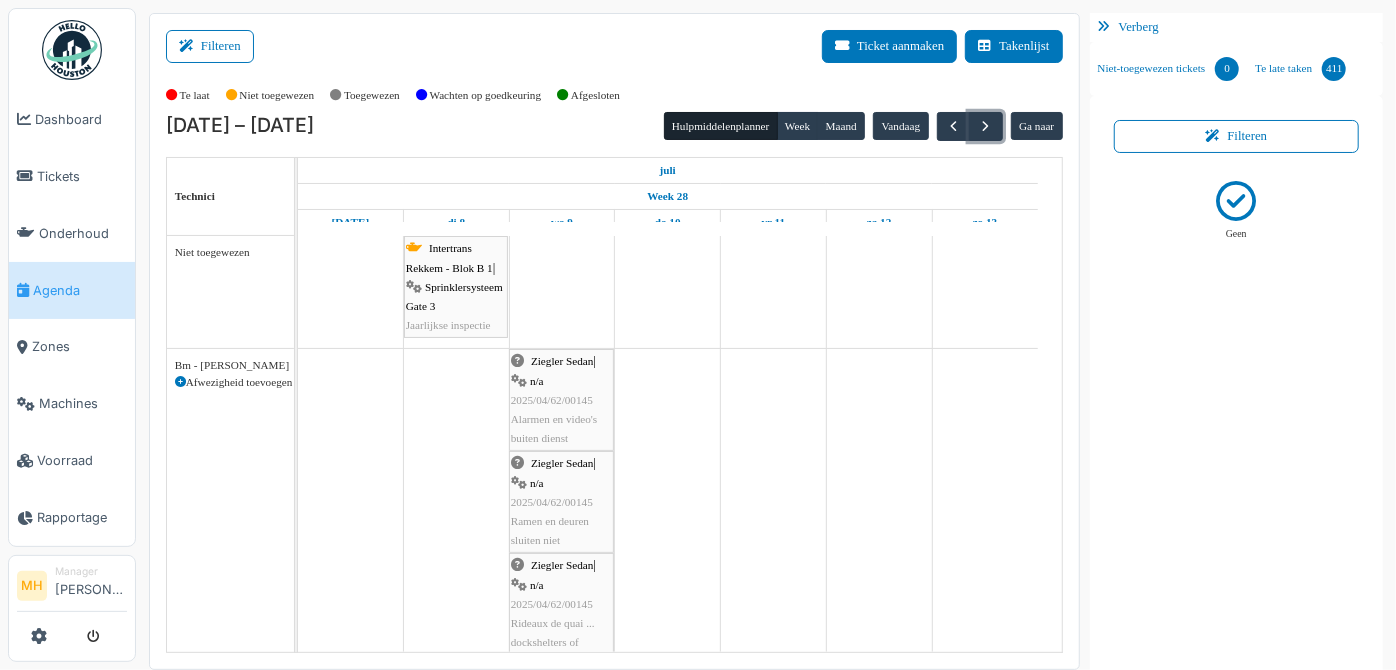 scroll, scrollTop: 90, scrollLeft: 0, axis: vertical 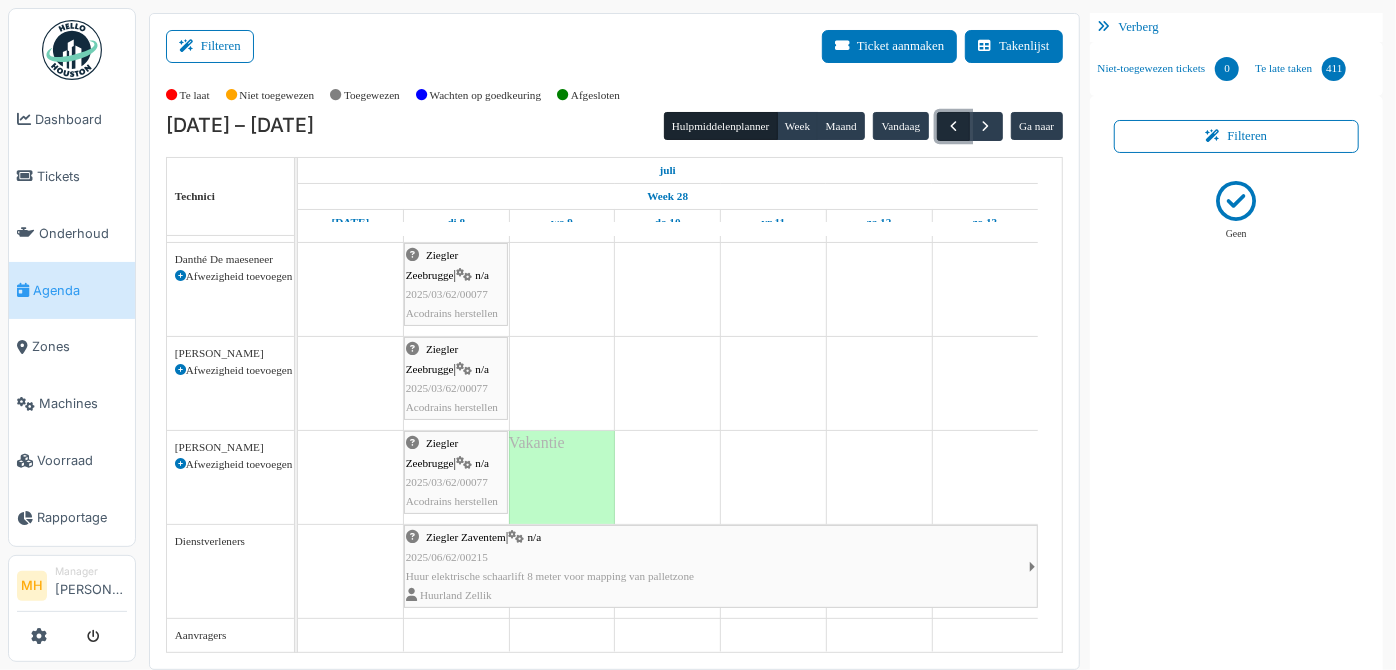 click at bounding box center (953, 126) 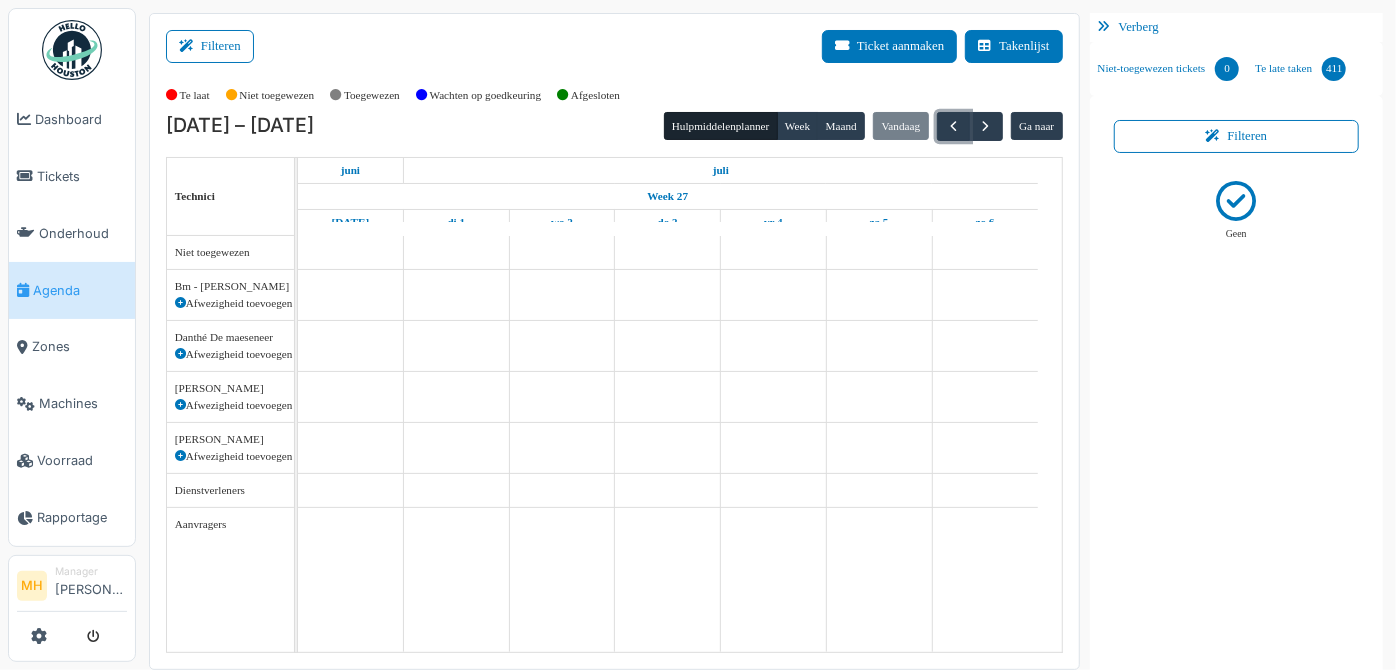 scroll, scrollTop: 0, scrollLeft: 0, axis: both 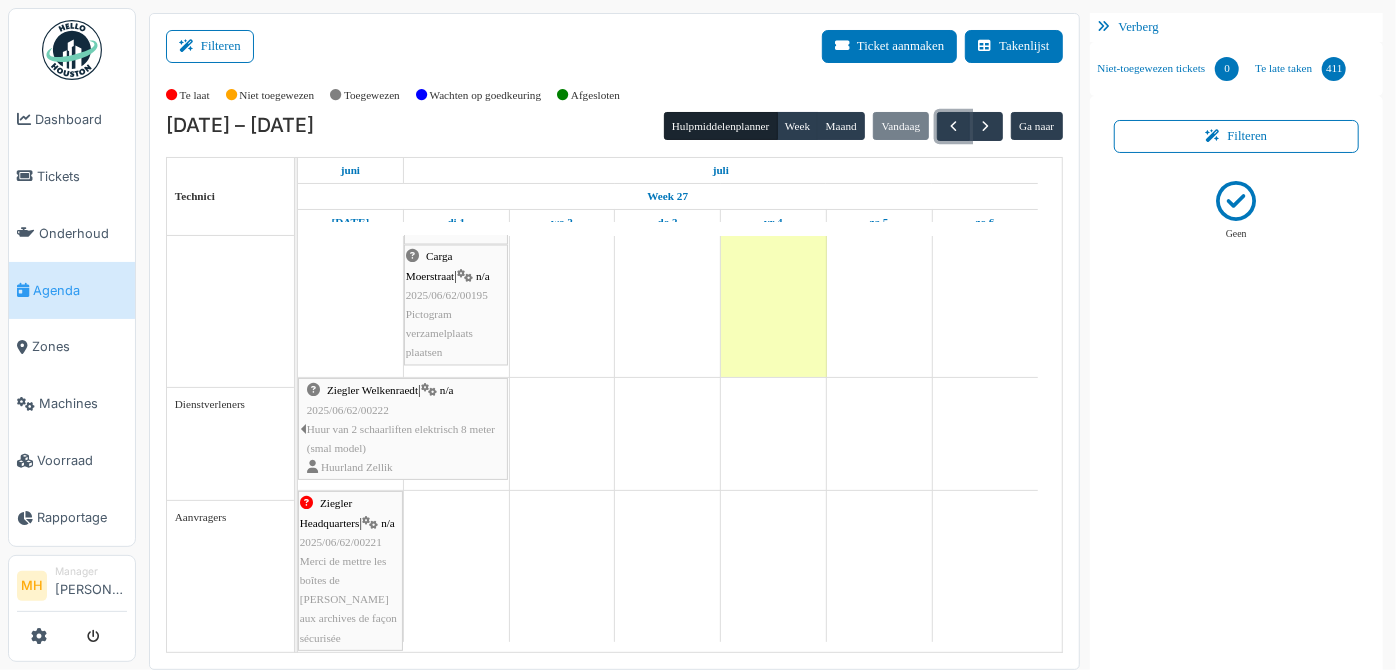 click on "Ziegler Welkenraedt
|     n/a
2025/06/62/00222
Huur van 2 schaarliften elektrisch 8 meter (smal model)
Huurland Zellik" at bounding box center [406, 429] 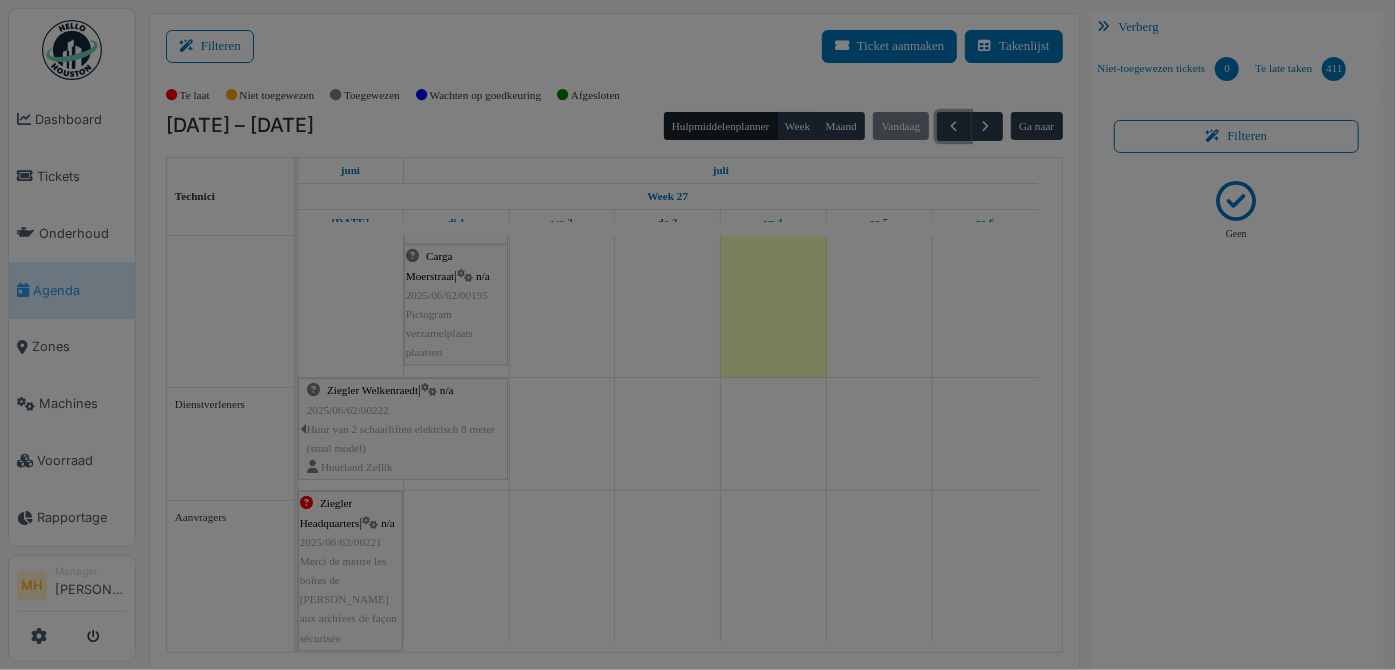 click on "Dashboard
Tickets
Onderhoud
Agenda
Zones
Machines
Voorraad
Rapportage
MH
Manager
Monique Hermans" at bounding box center [698, 335] 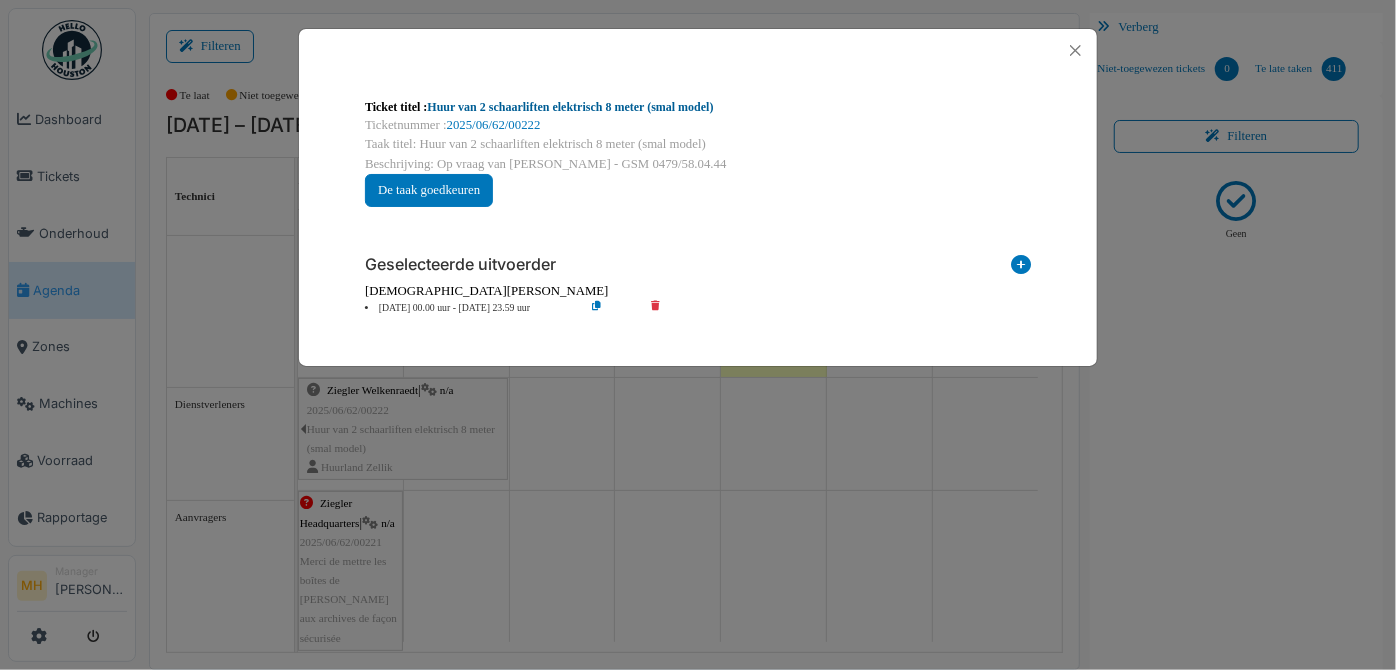 click on "Huur van 2 schaarliften elektrisch 8 meter (smal model)" at bounding box center [570, 107] 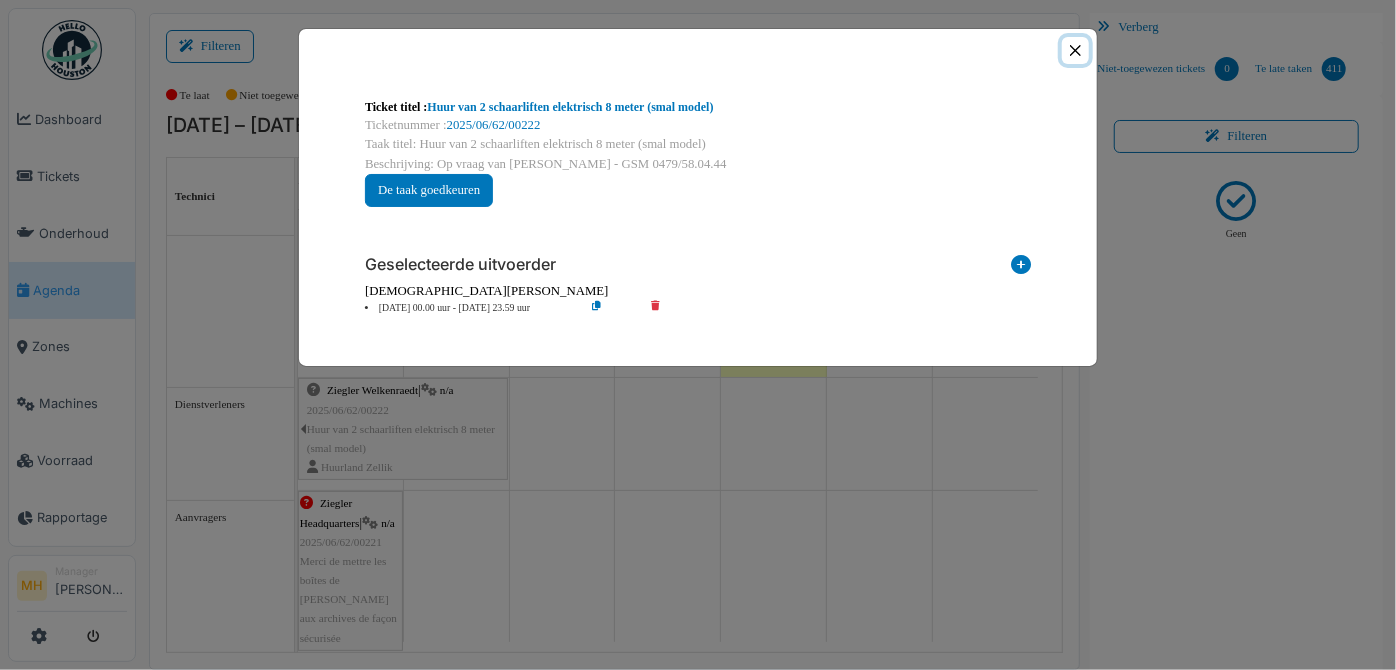 click at bounding box center [1075, 50] 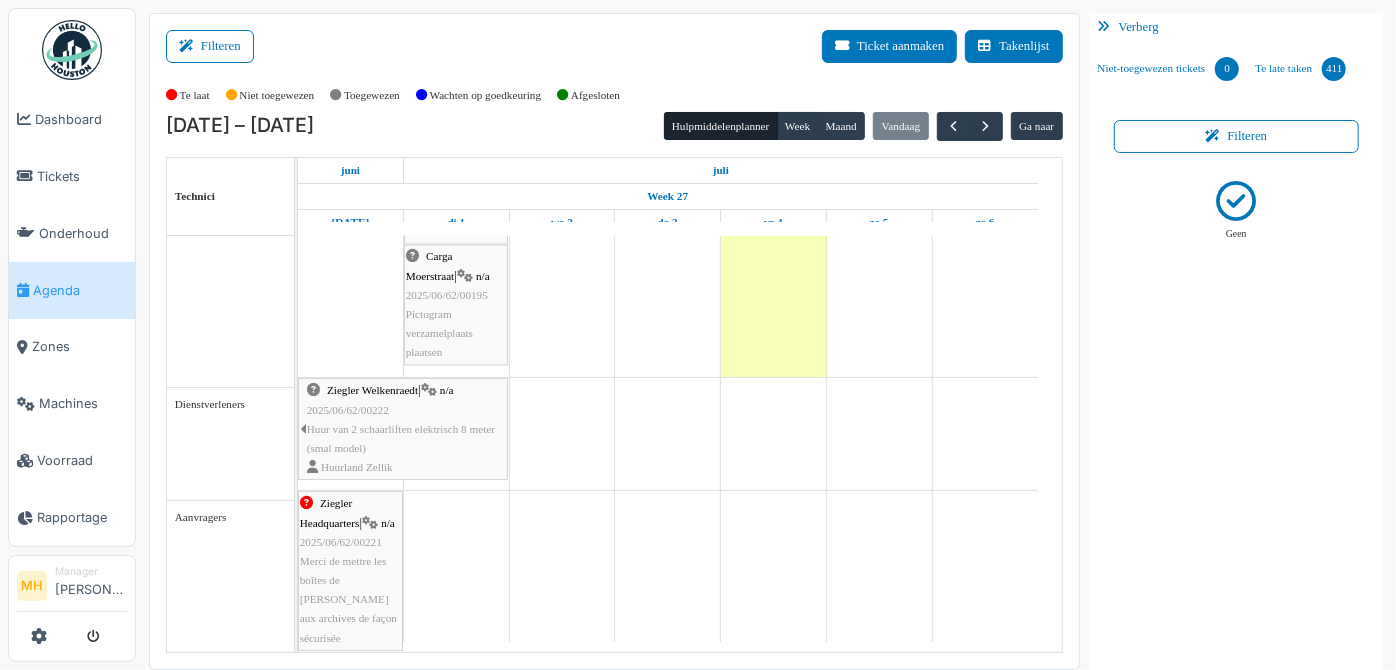 scroll, scrollTop: 1816, scrollLeft: 0, axis: vertical 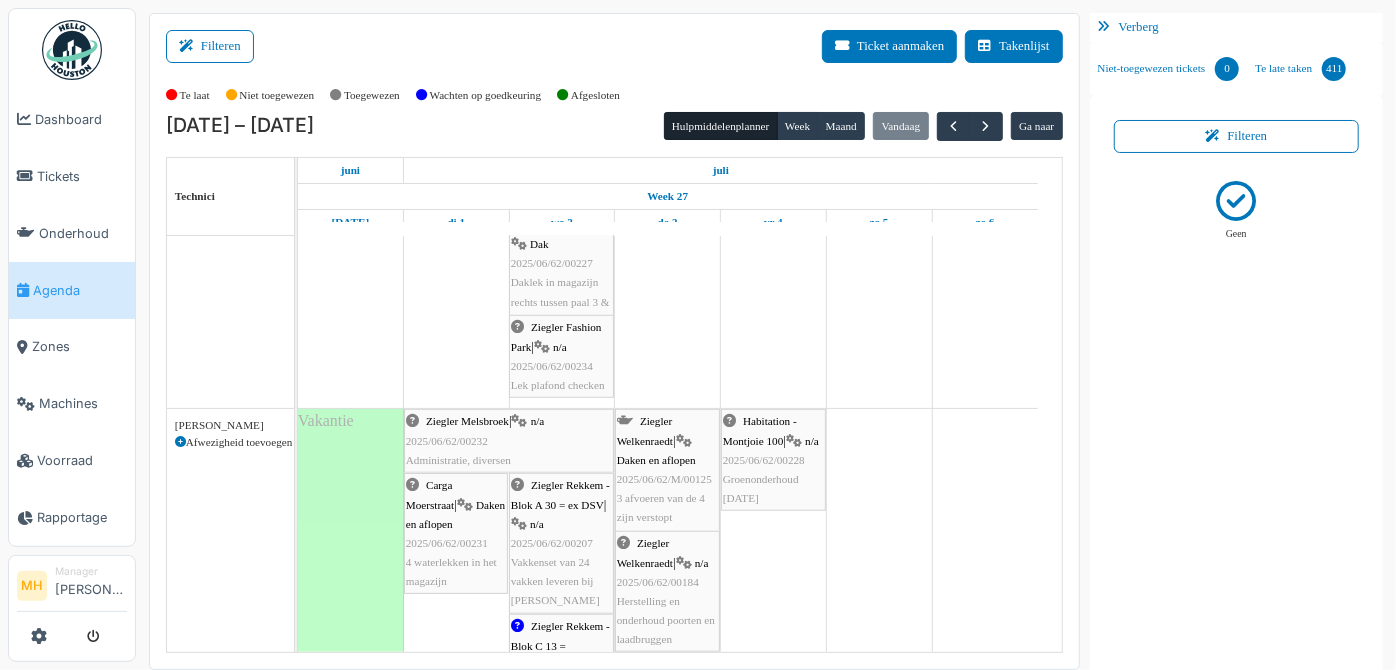 click on "Habitation - Montjoie 100
|     n/a
2025/06/62/00228
Groenonderhoud juli 2025" at bounding box center (773, 460) 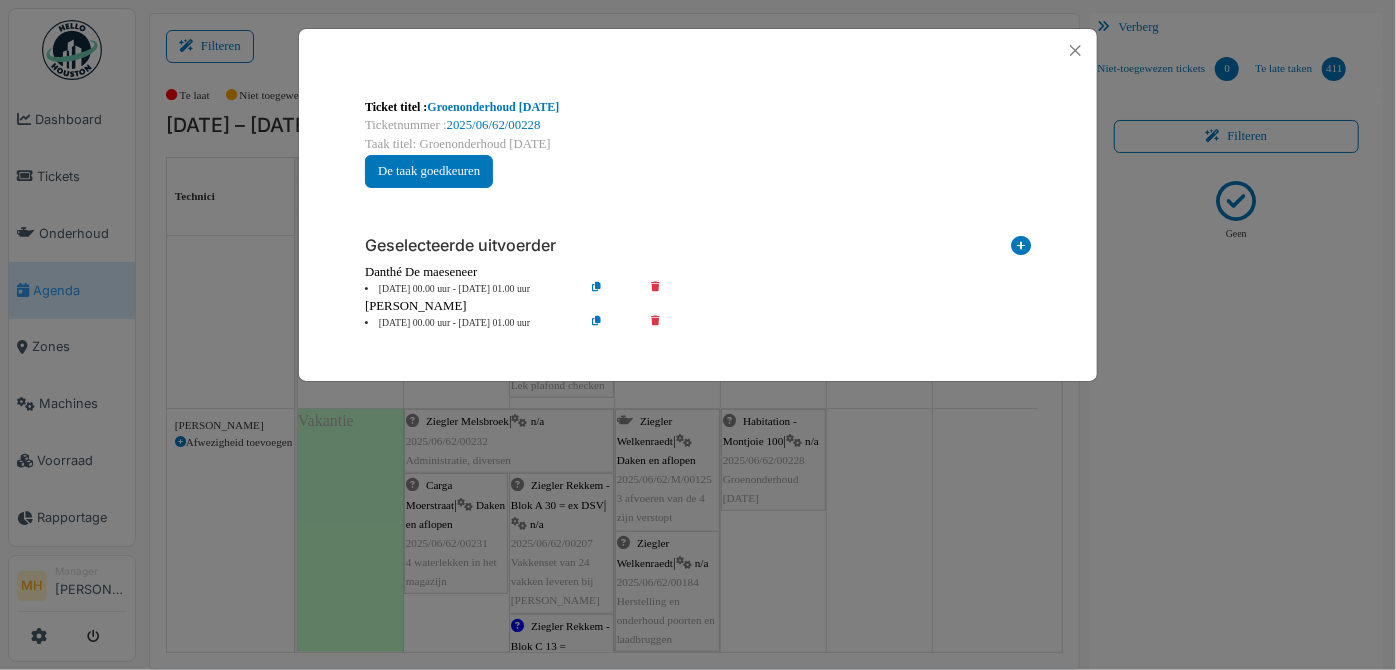 click at bounding box center [1021, 249] 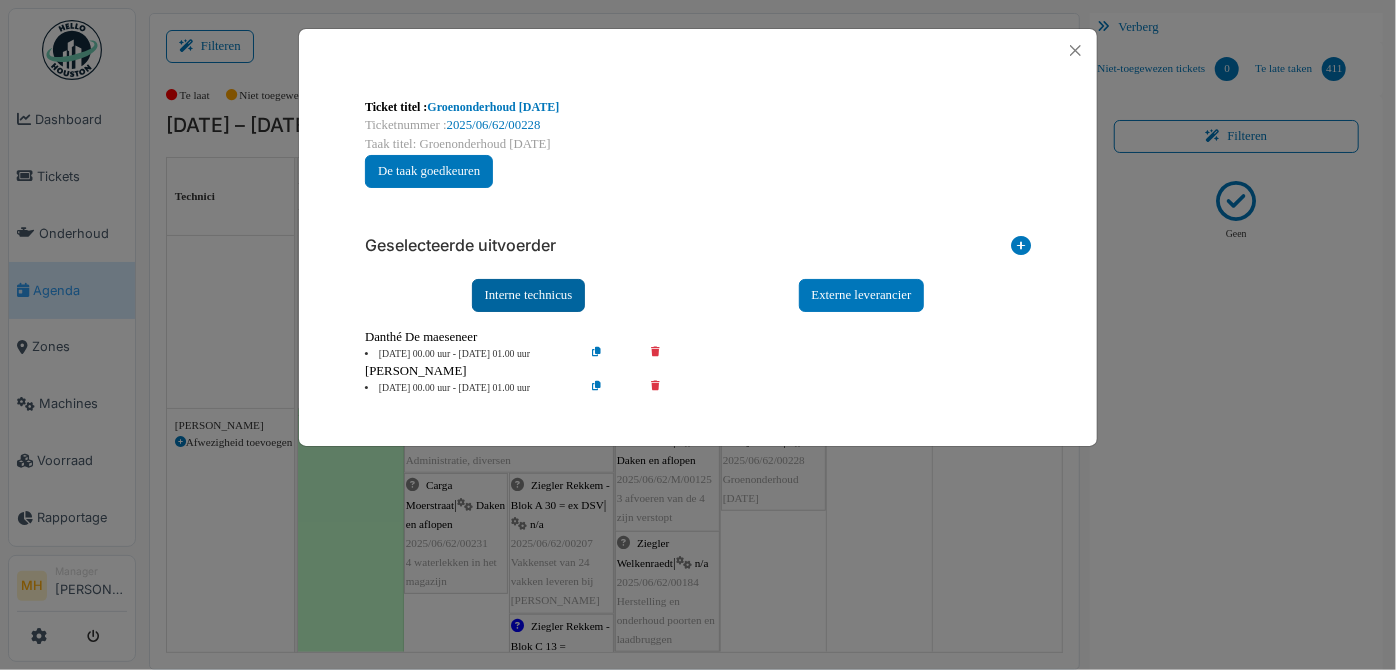 click on "Interne technicus" at bounding box center (529, 295) 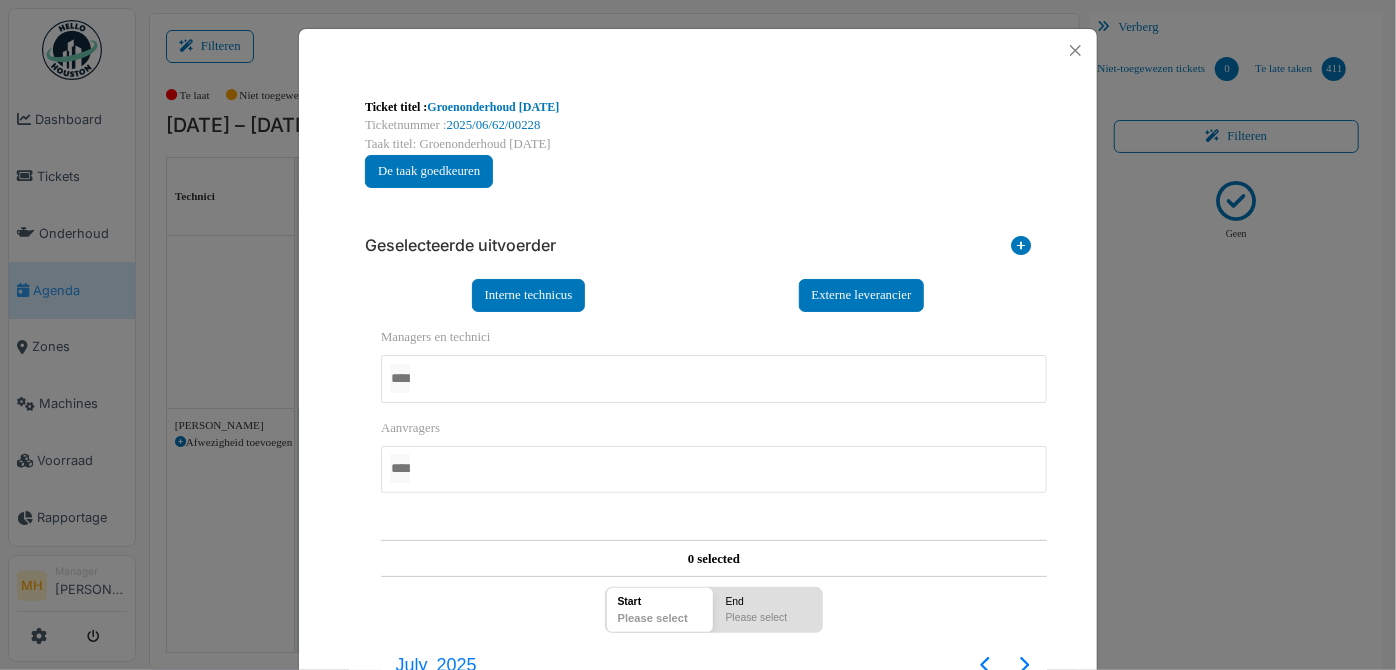 click at bounding box center [714, 378] 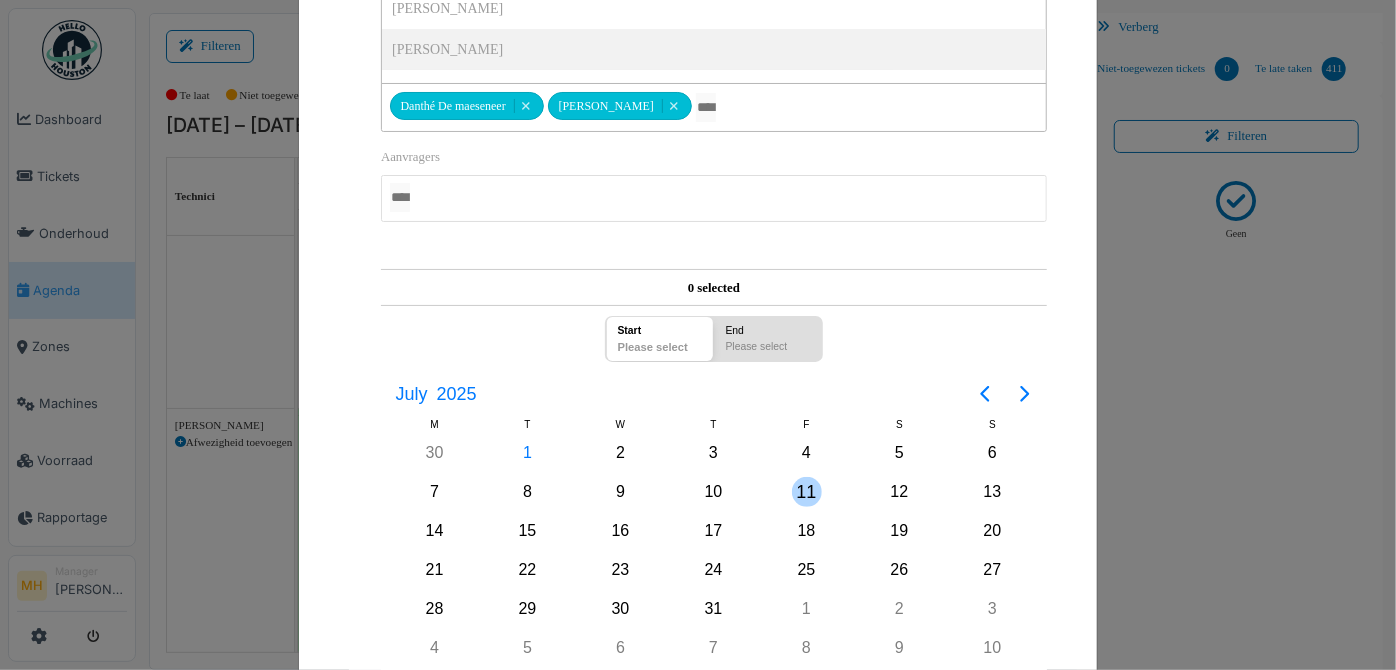 click on "11" at bounding box center [807, 492] 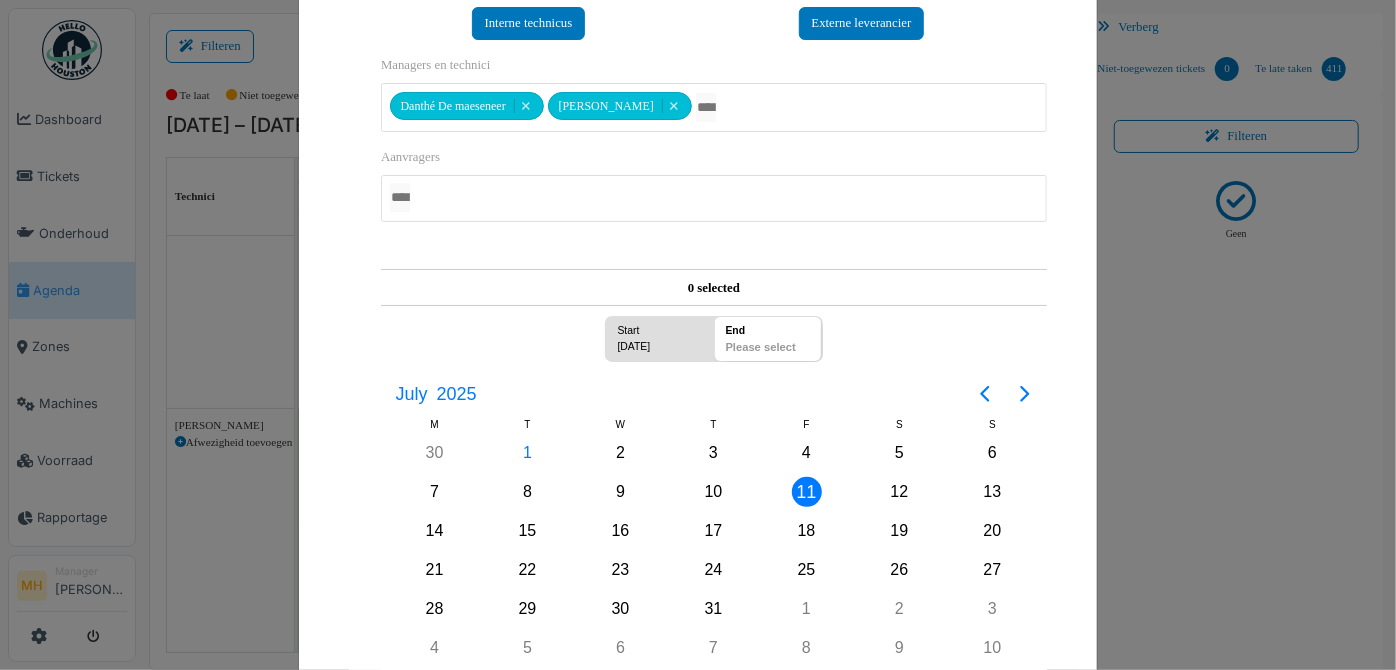 click on "11" at bounding box center [807, 492] 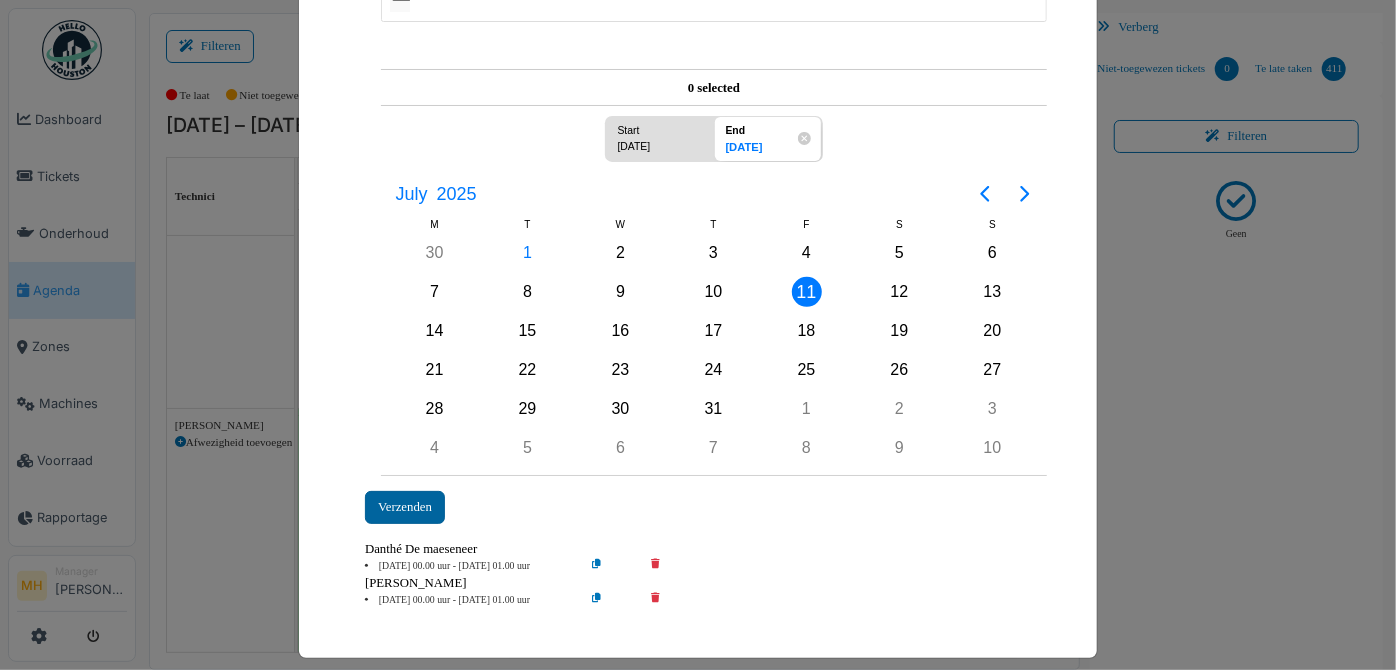 click on "Verzenden" at bounding box center [405, 507] 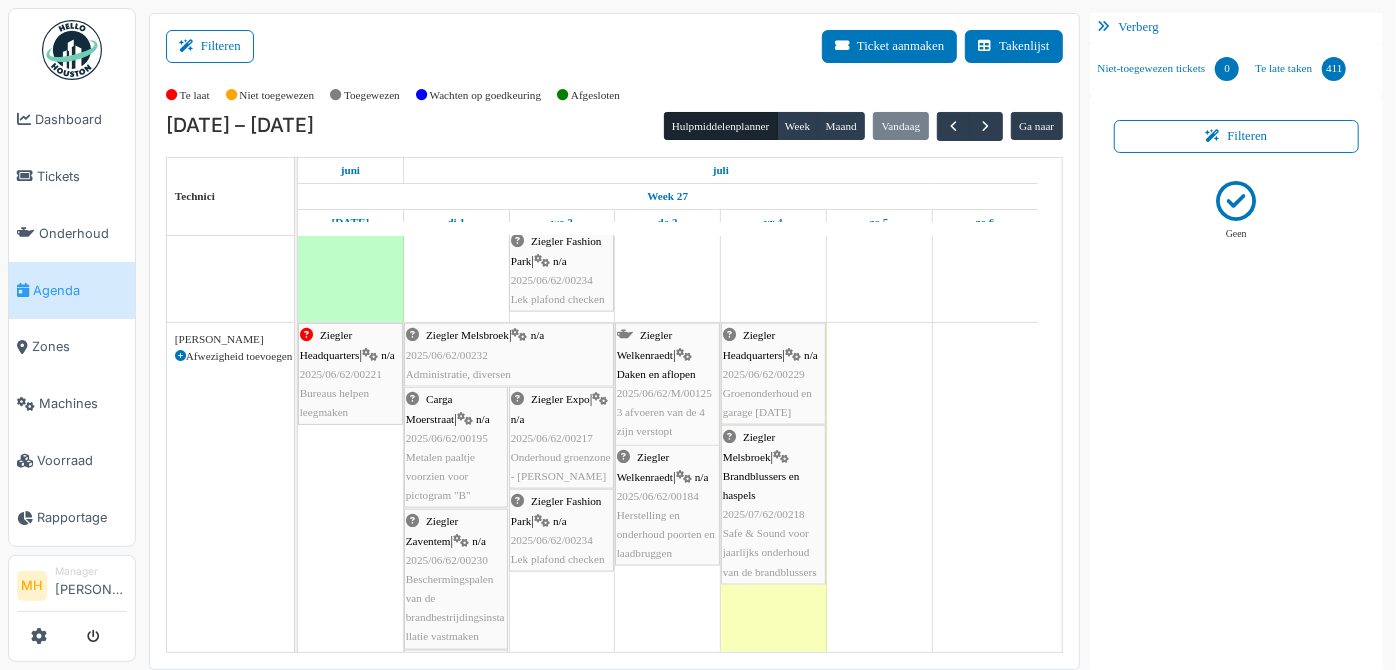 click on "2025/06/62/00229" at bounding box center (764, 374) 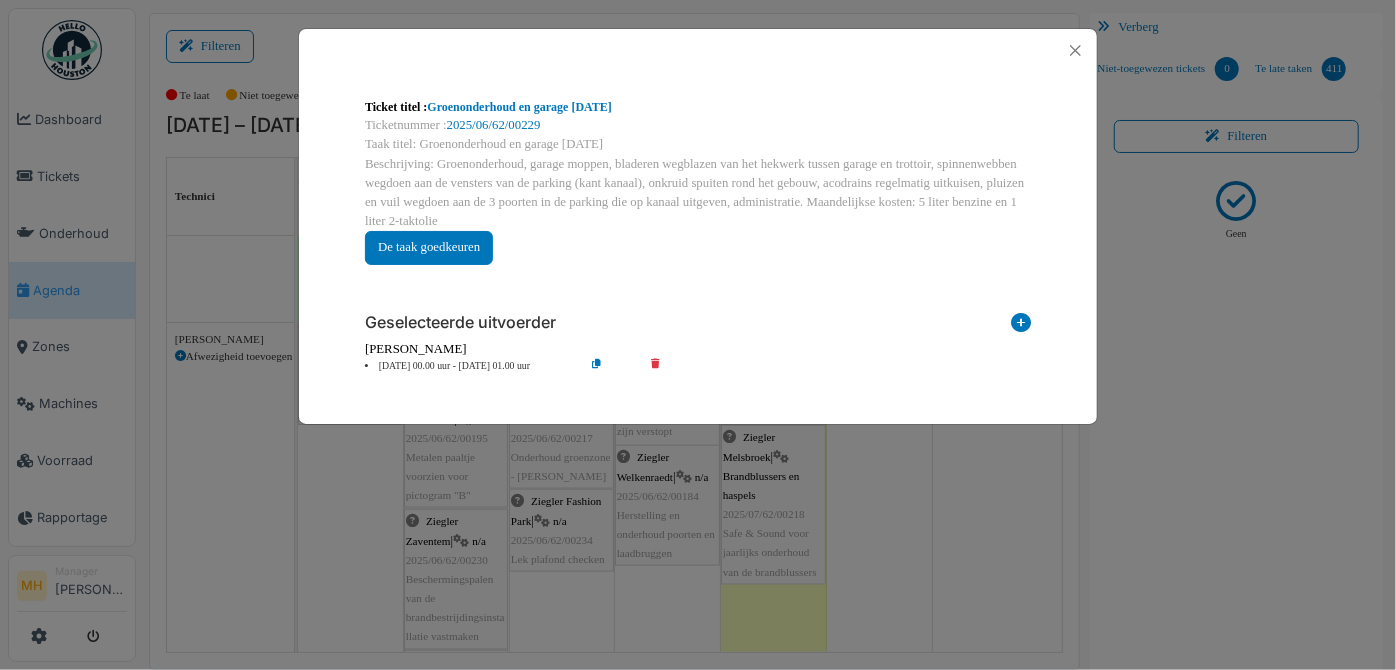 click at bounding box center [1021, 326] 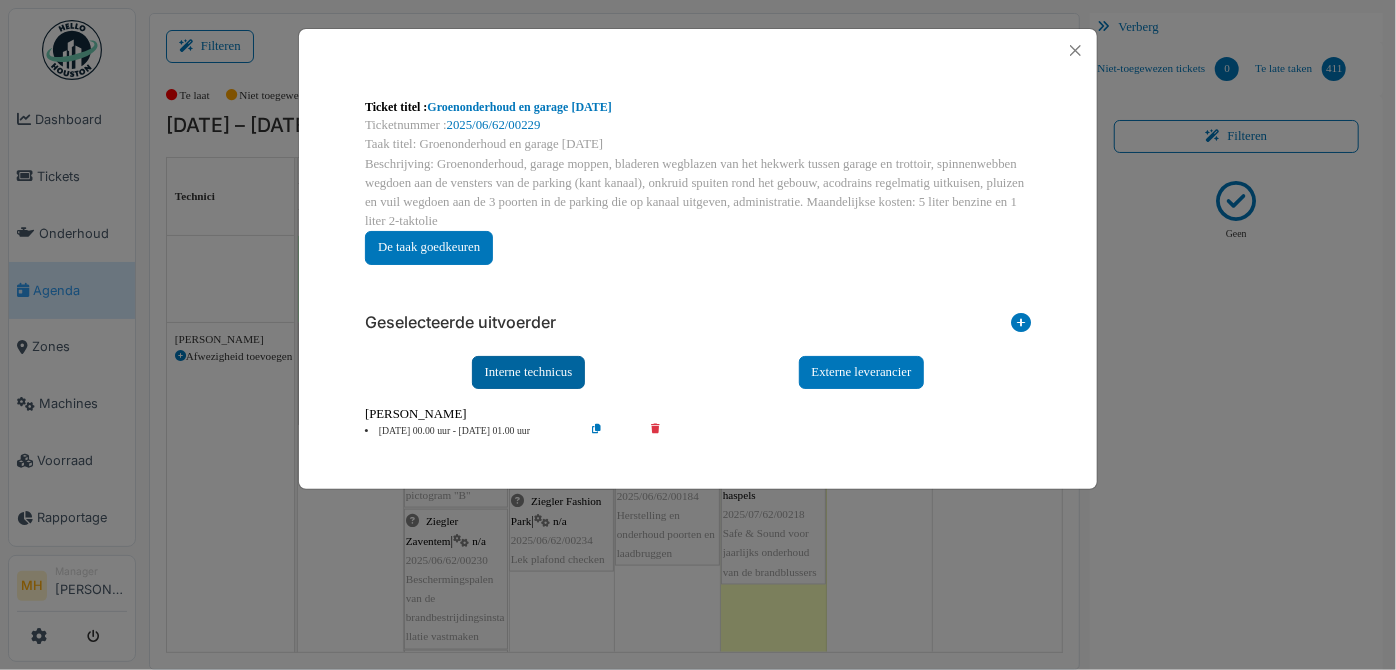 click on "Interne technicus" at bounding box center [529, 372] 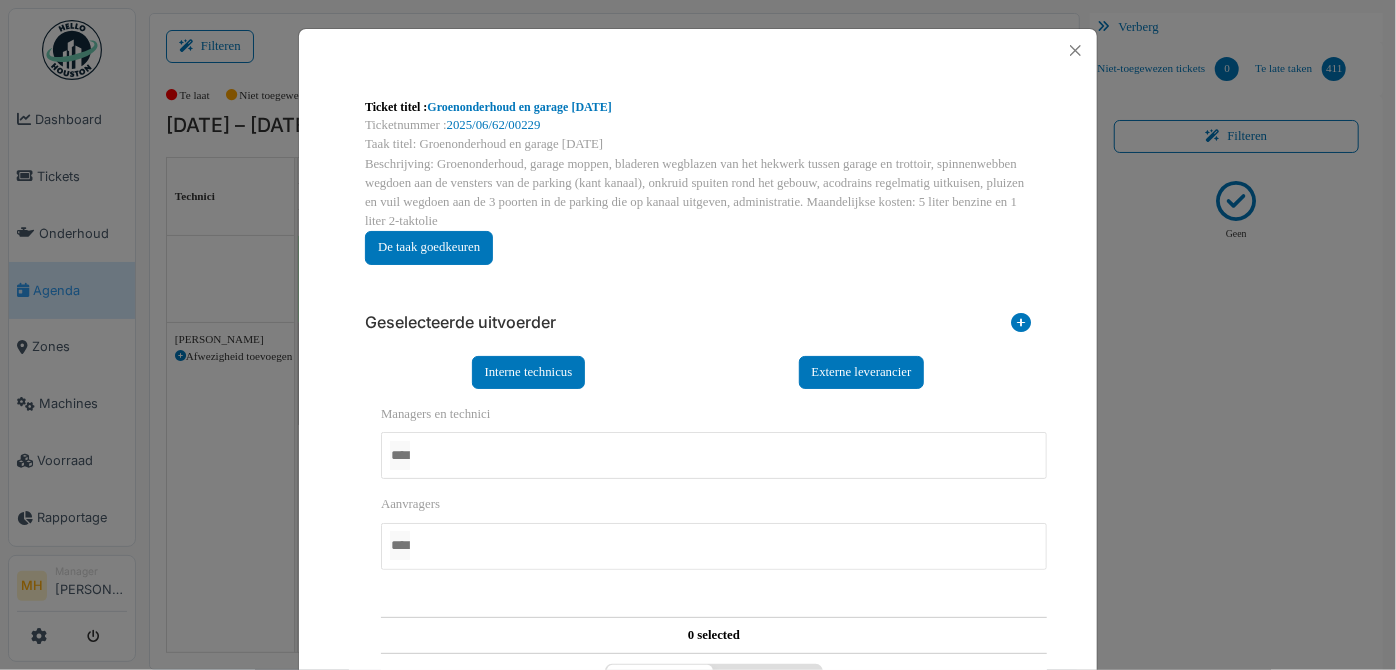 click at bounding box center [714, 455] 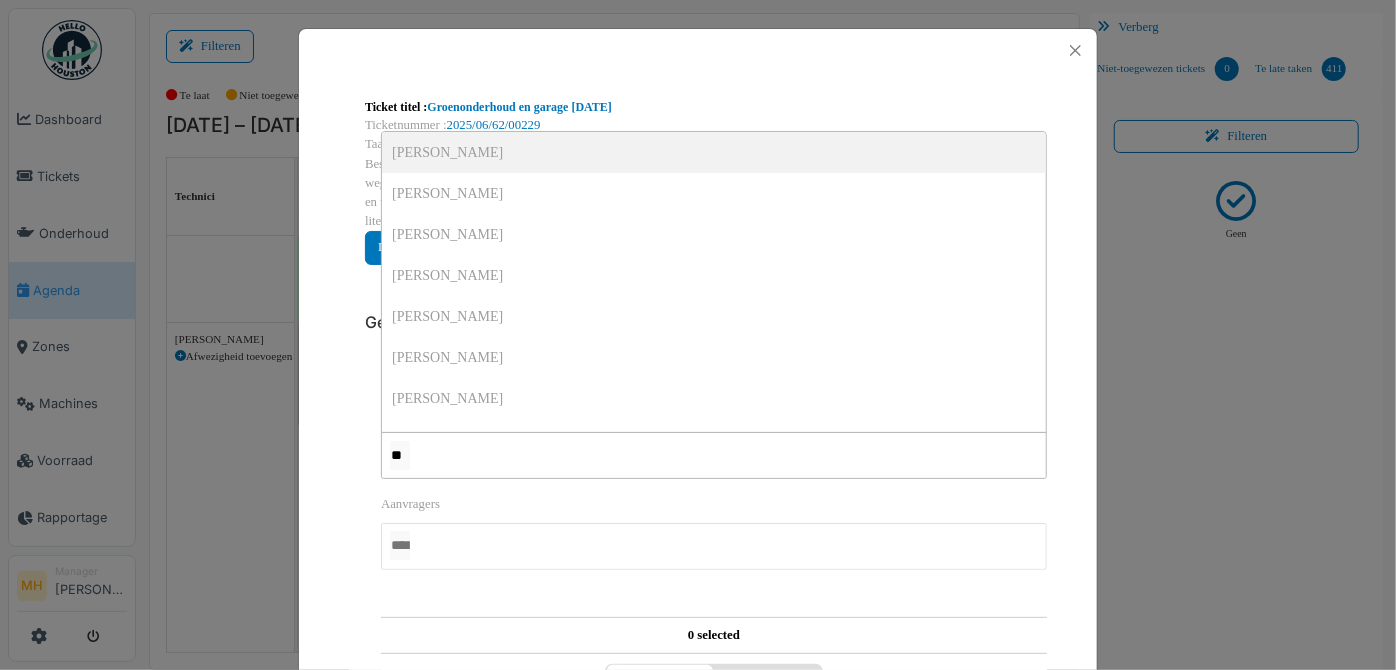 type on "***" 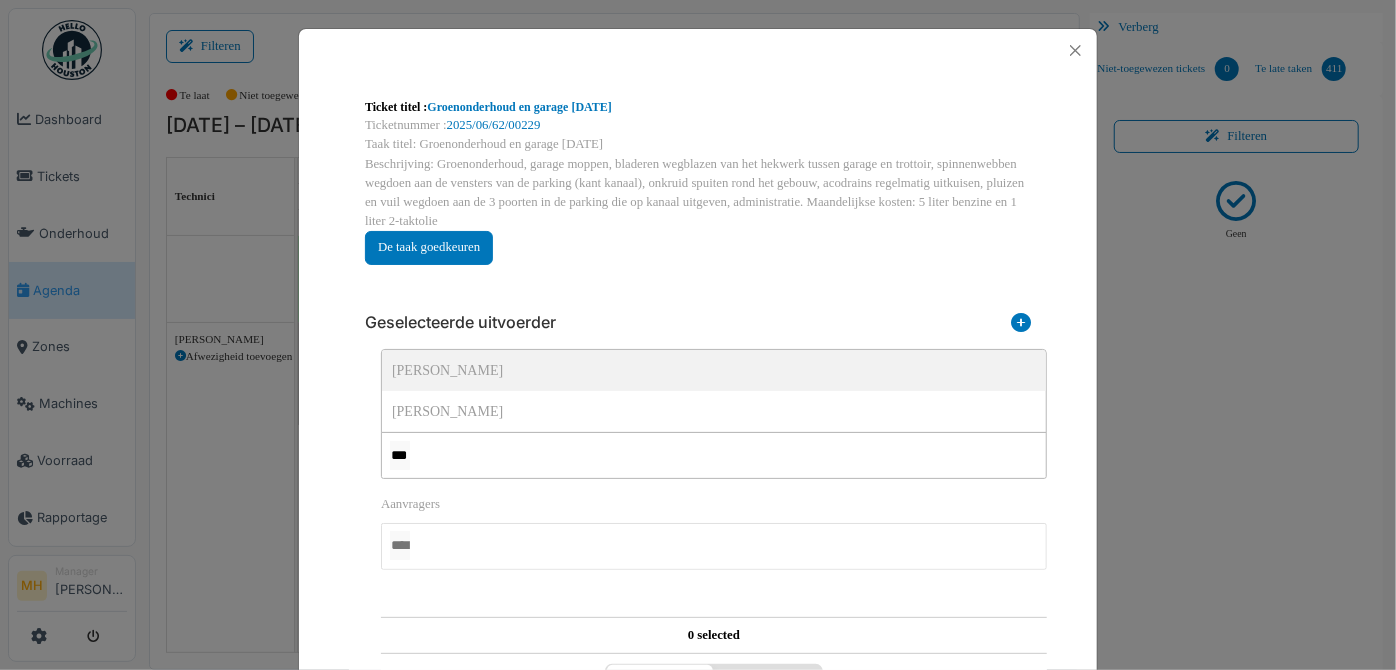 type 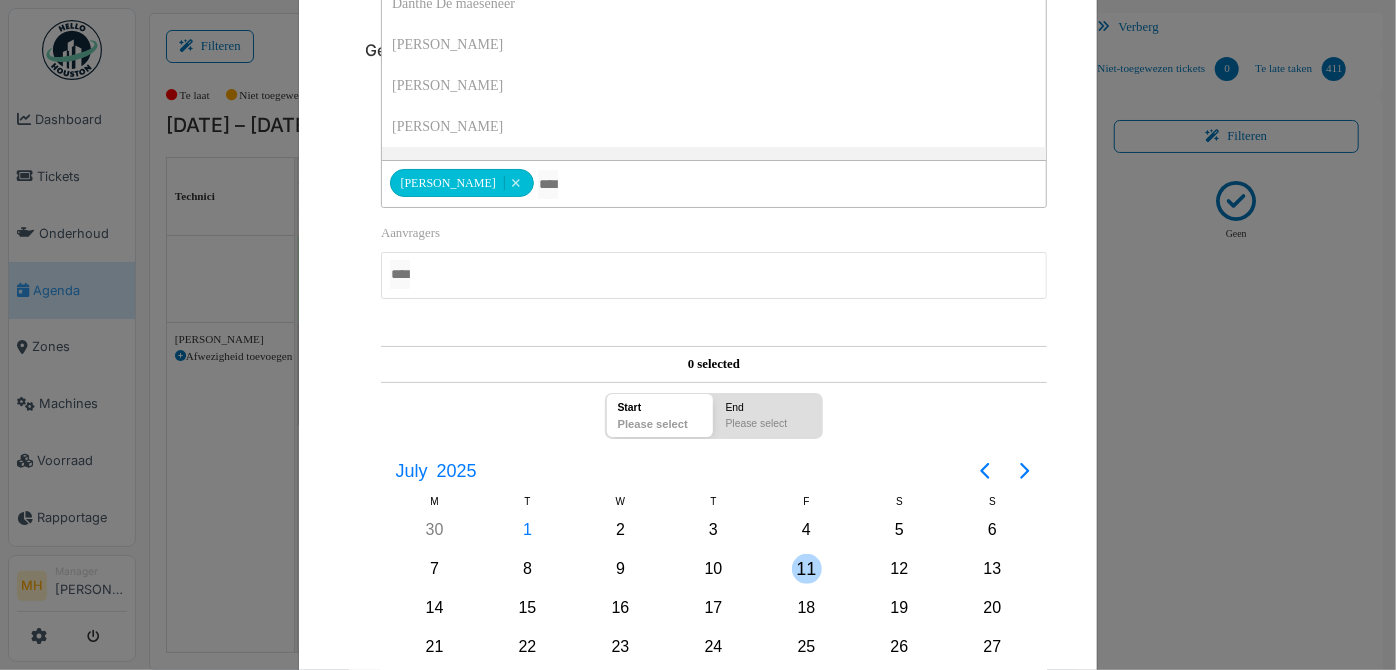 click on "11" at bounding box center (807, 569) 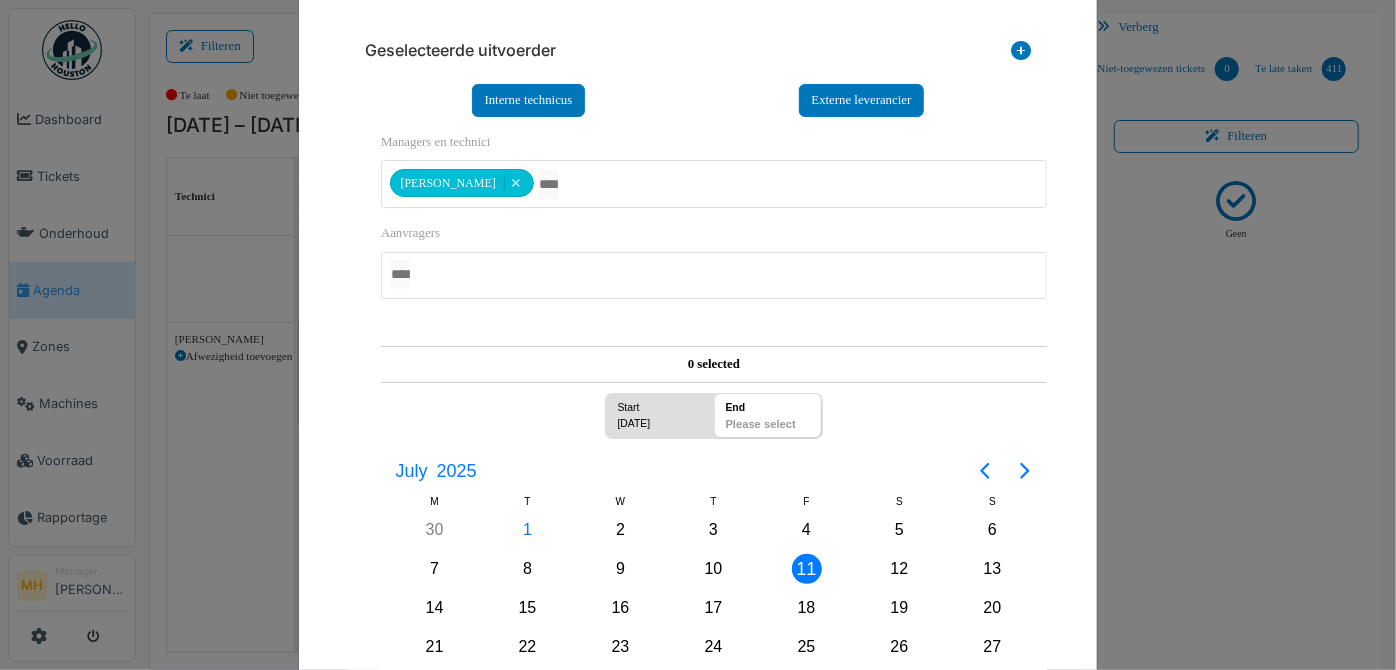 click on "11" at bounding box center [807, 569] 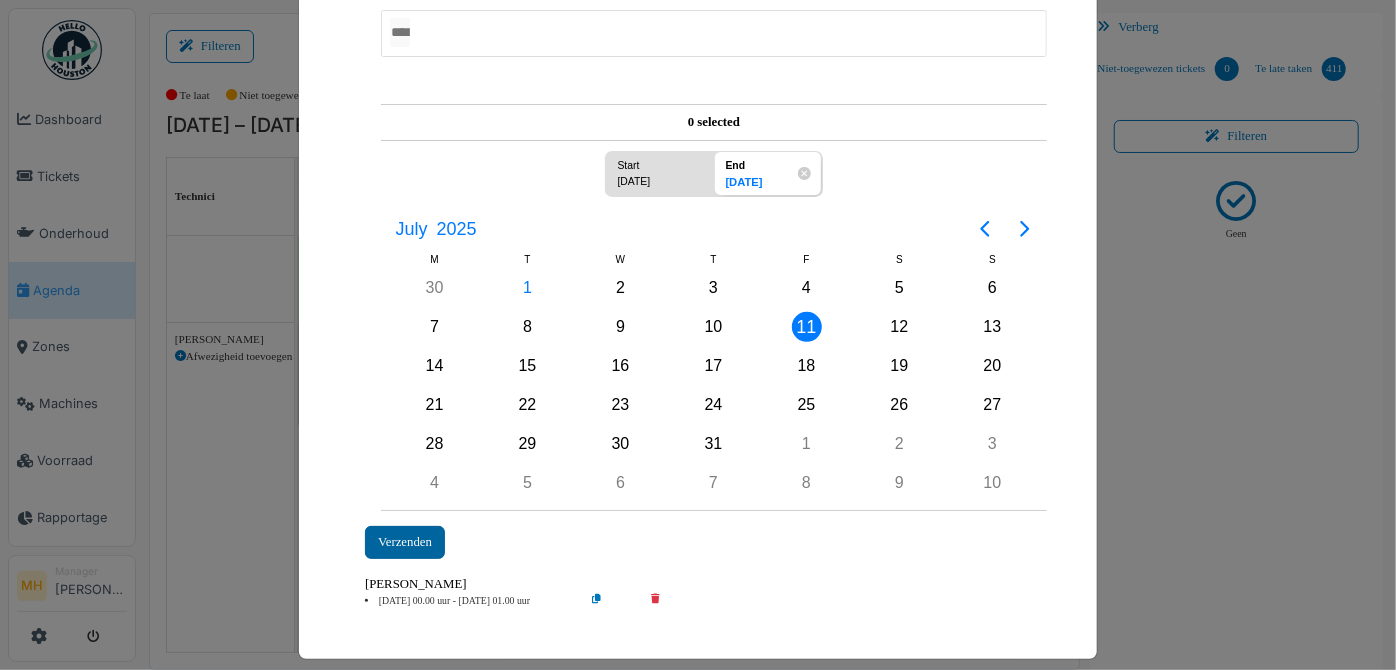 click on "Verzenden" at bounding box center [405, 542] 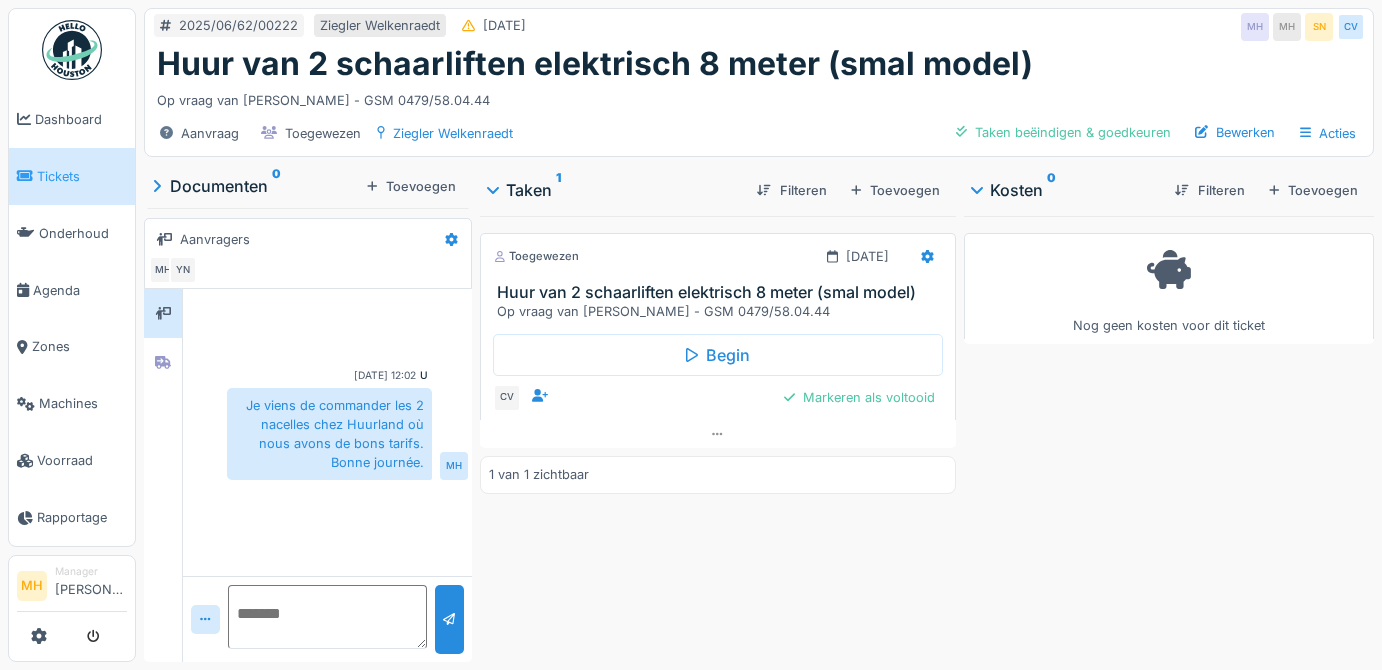 scroll, scrollTop: 0, scrollLeft: 0, axis: both 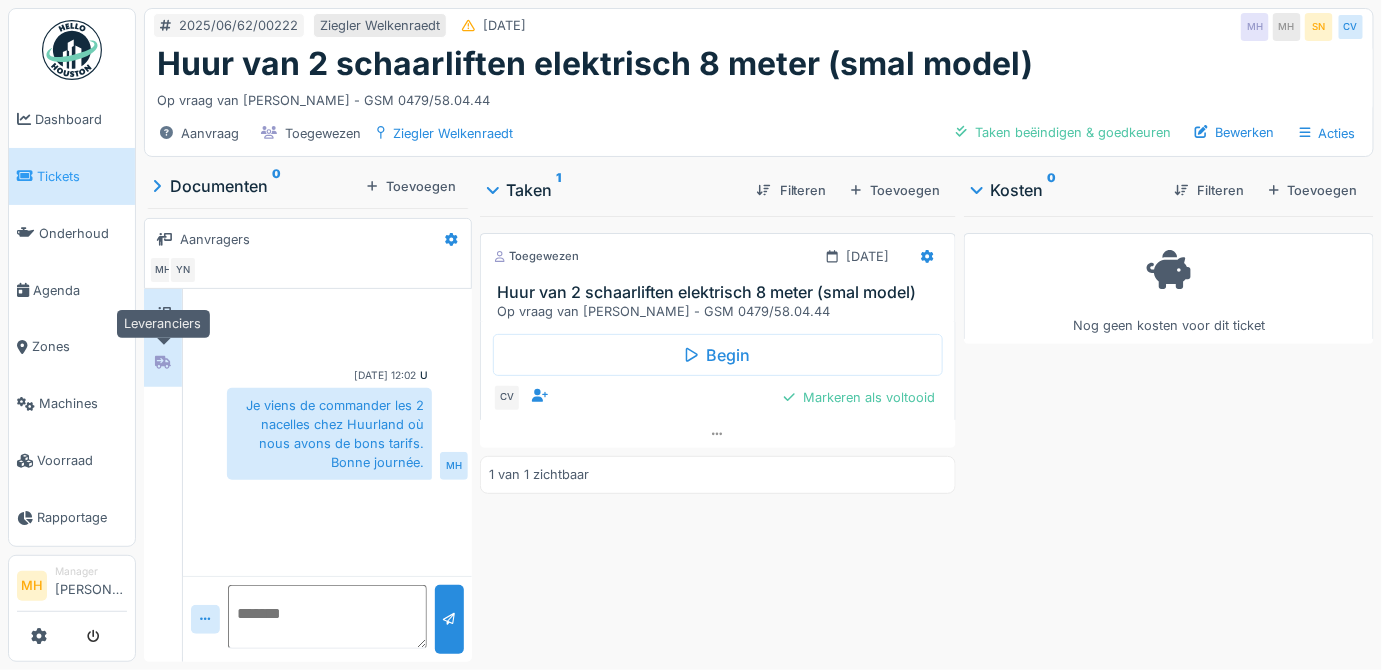 click at bounding box center [163, 362] 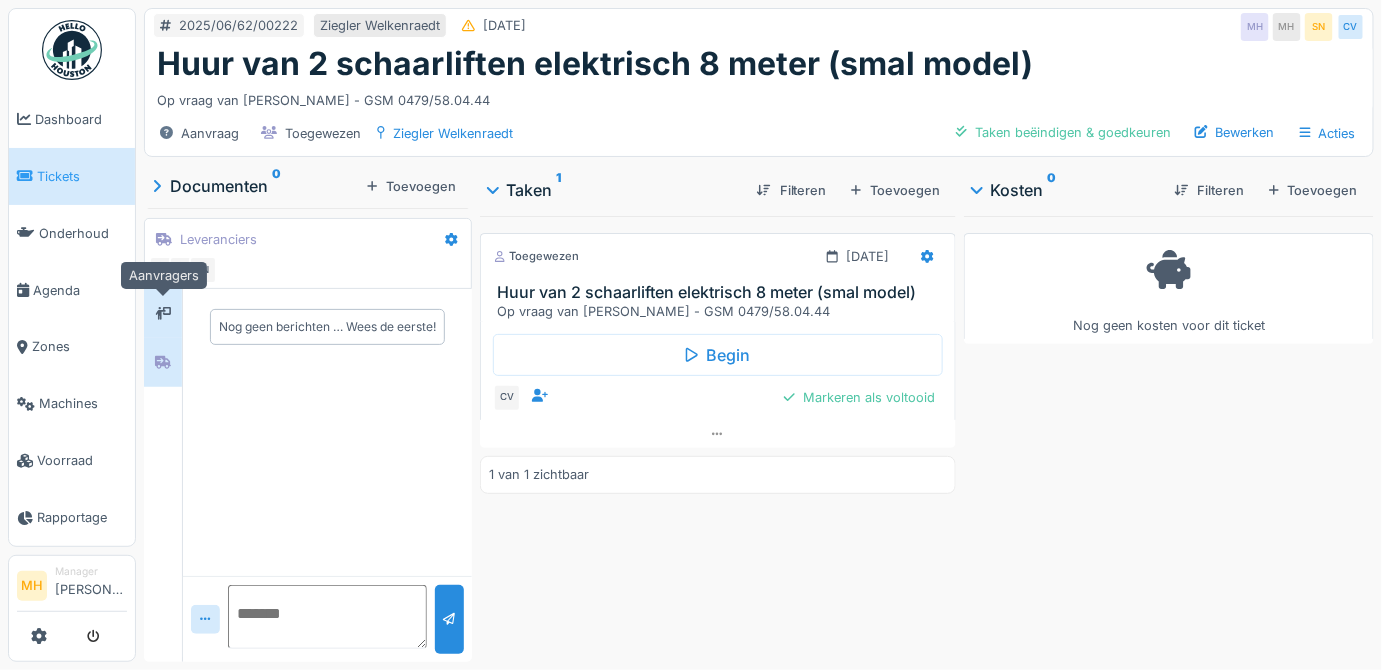 click 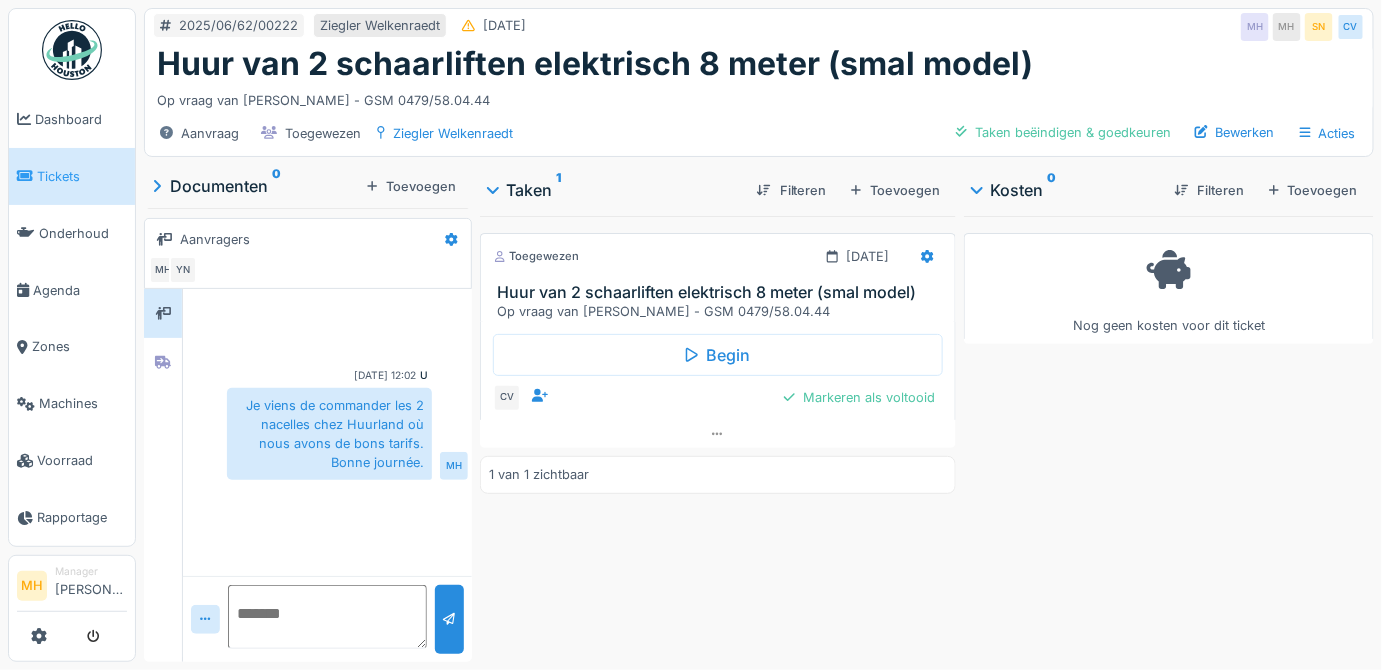 click at bounding box center [327, 617] 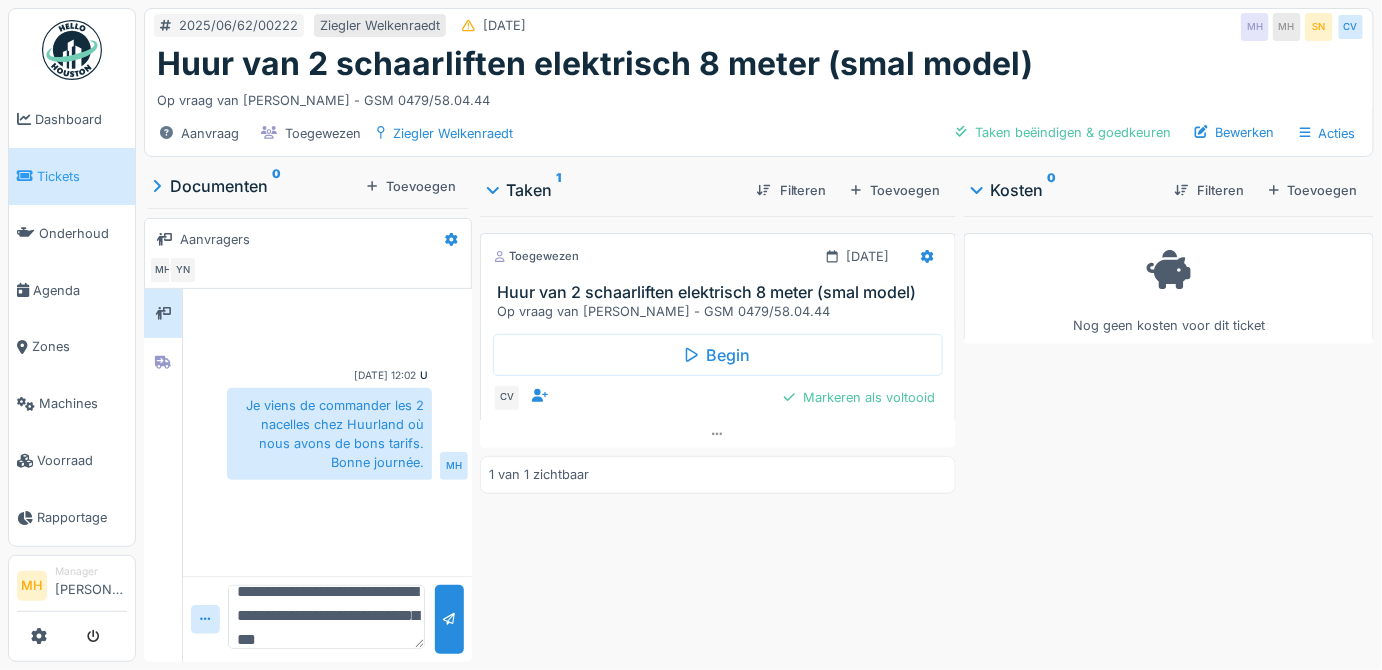 scroll, scrollTop: 46, scrollLeft: 0, axis: vertical 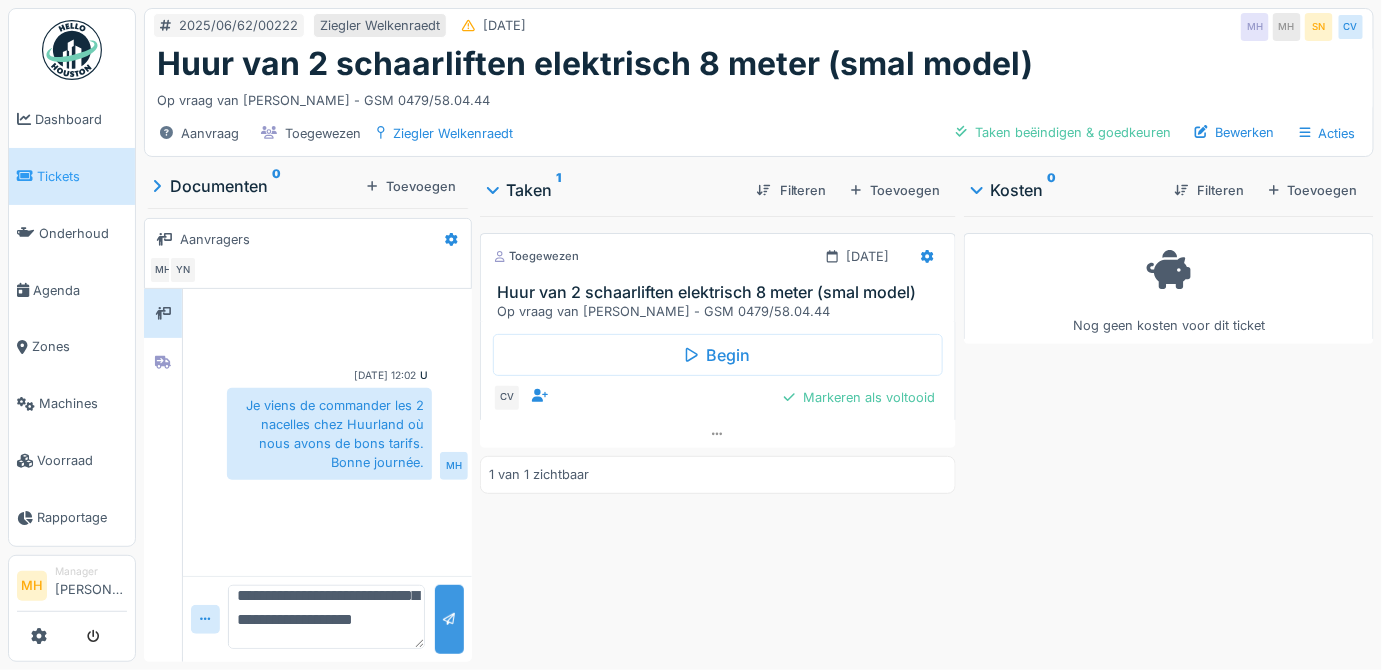 type on "**********" 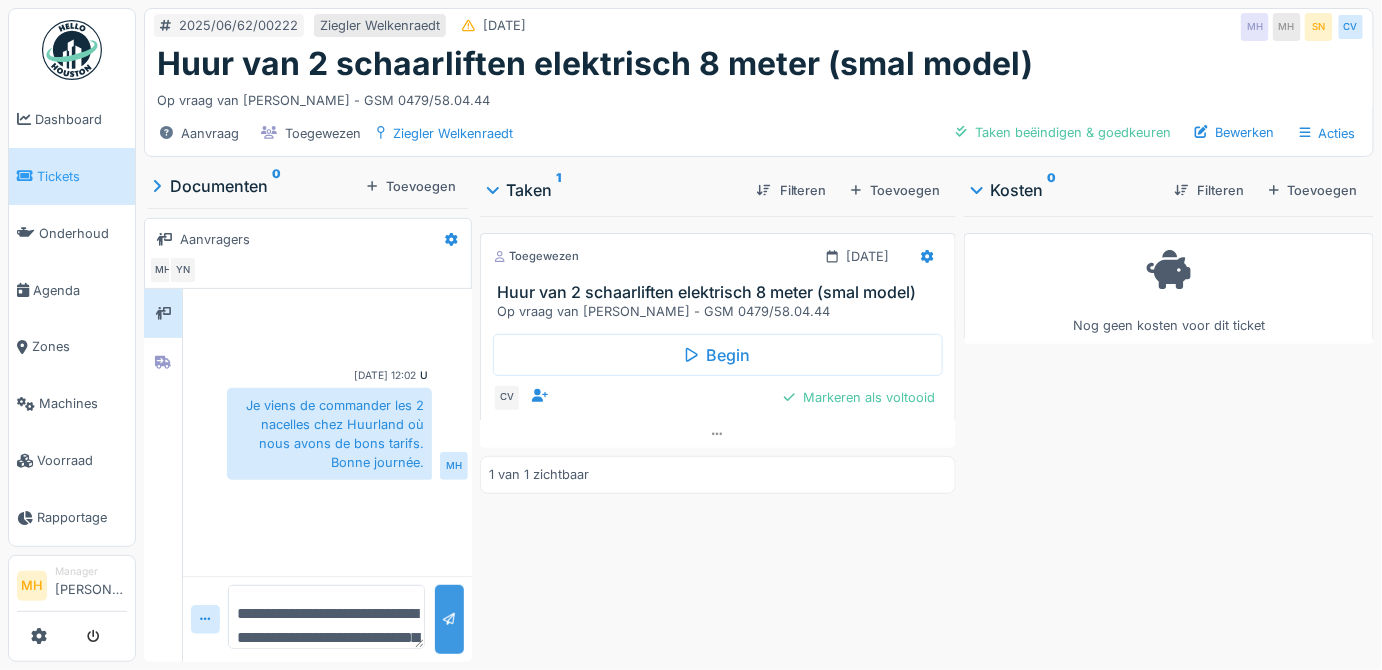 scroll, scrollTop: 19, scrollLeft: 0, axis: vertical 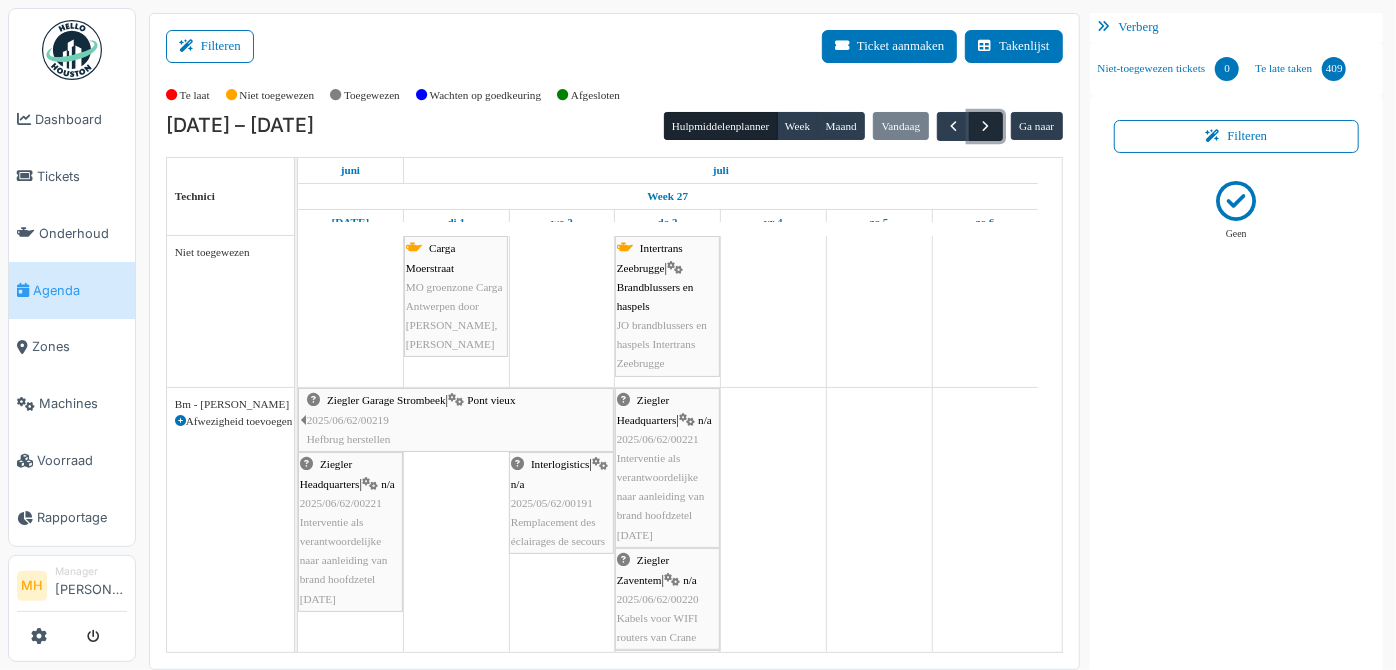 click at bounding box center (986, 126) 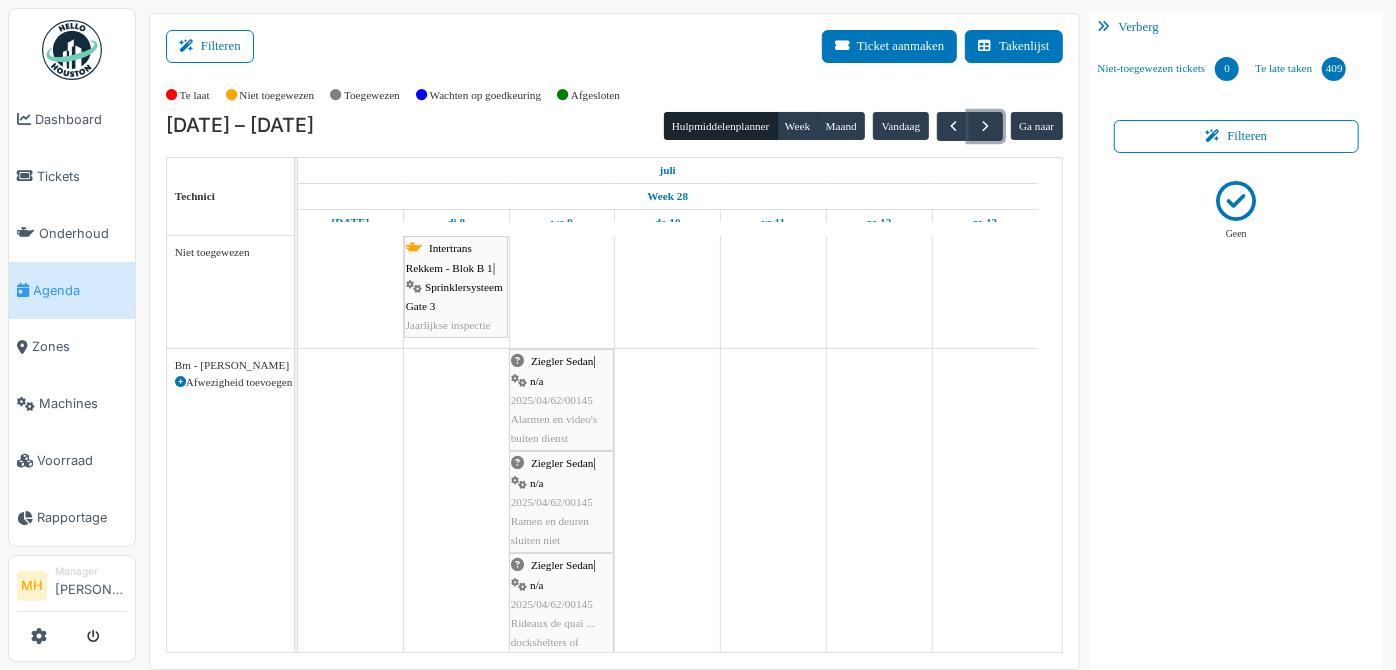 scroll, scrollTop: 80, scrollLeft: 0, axis: vertical 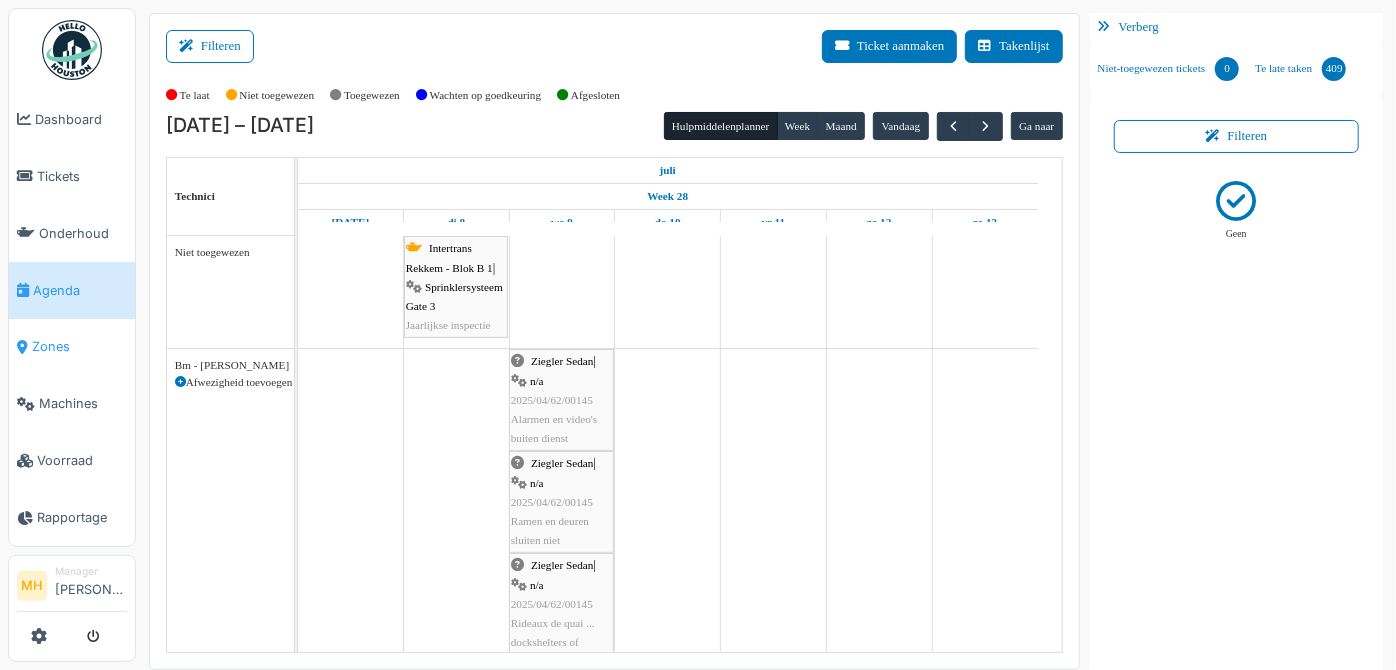 click on "Zones" at bounding box center (79, 346) 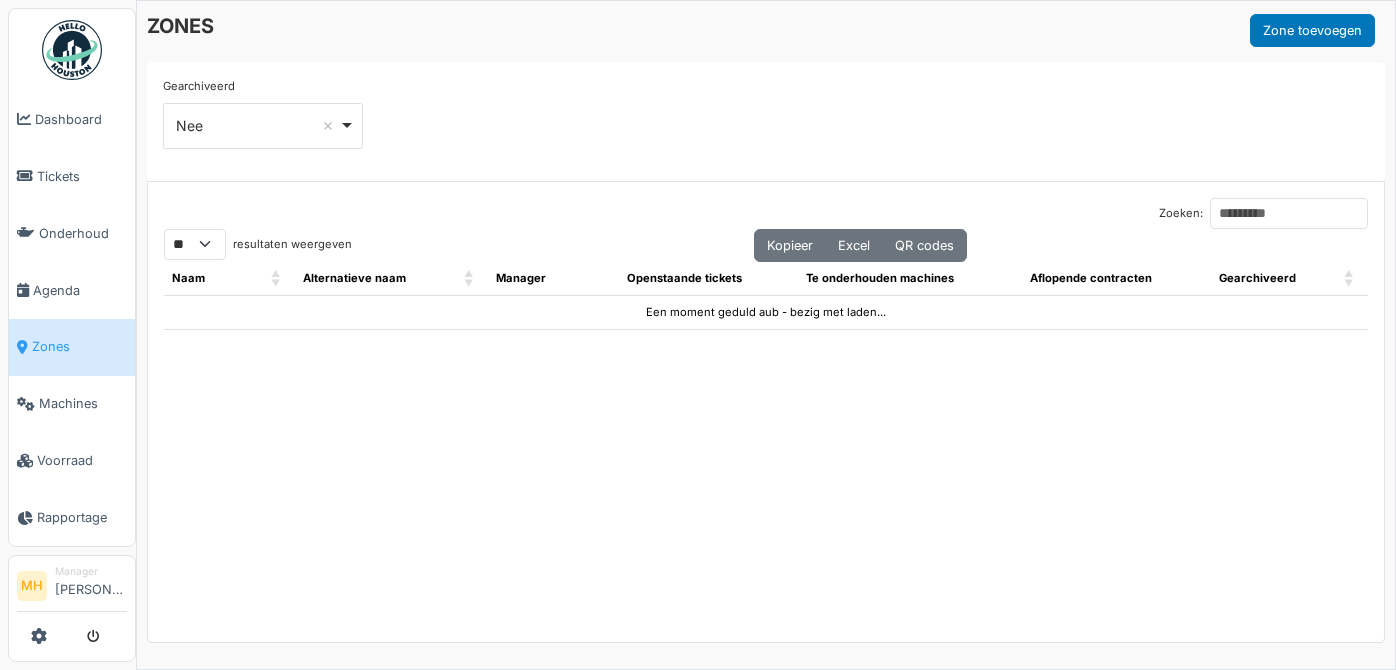 select on "**" 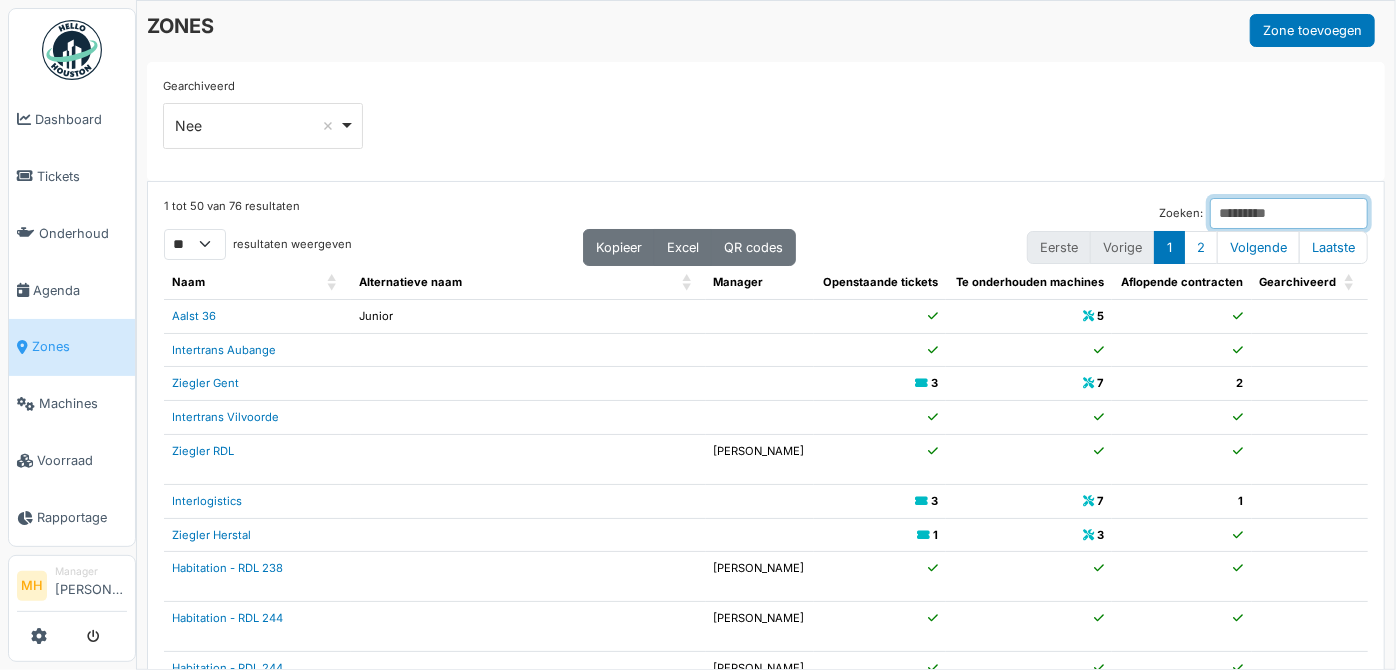 click on "Zoeken:" at bounding box center (1289, 213) 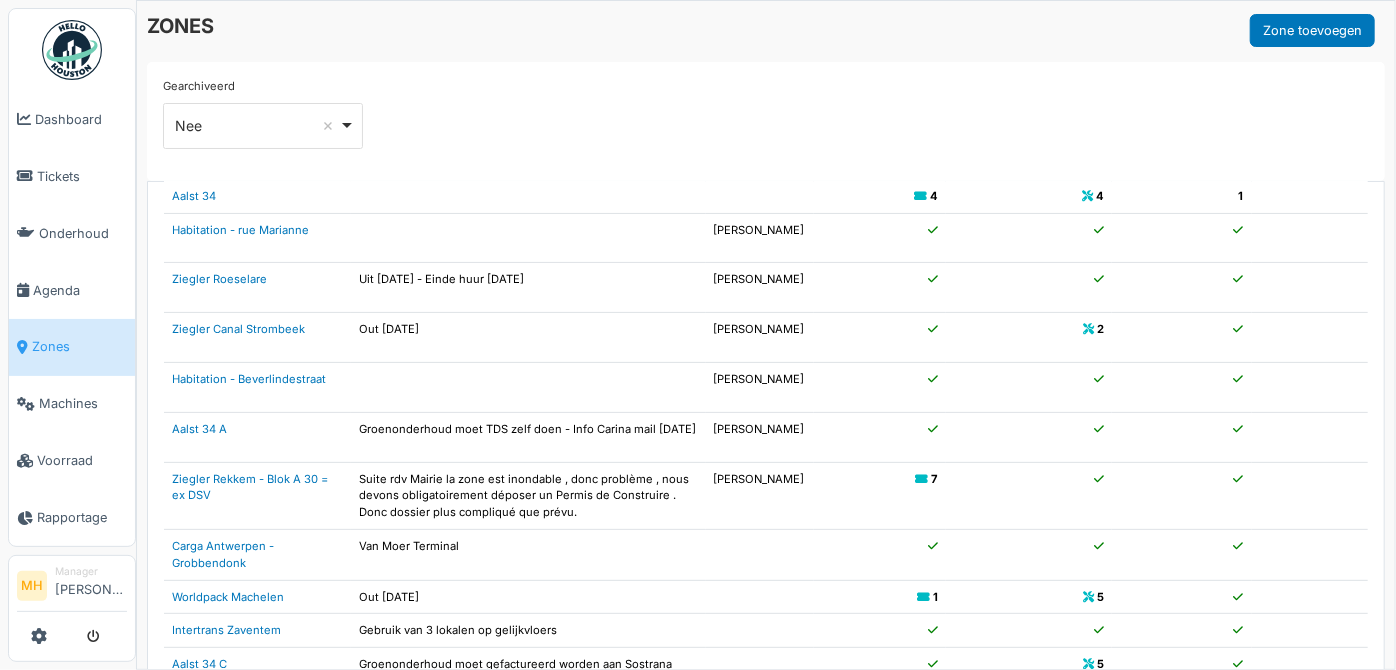 scroll, scrollTop: 395, scrollLeft: 0, axis: vertical 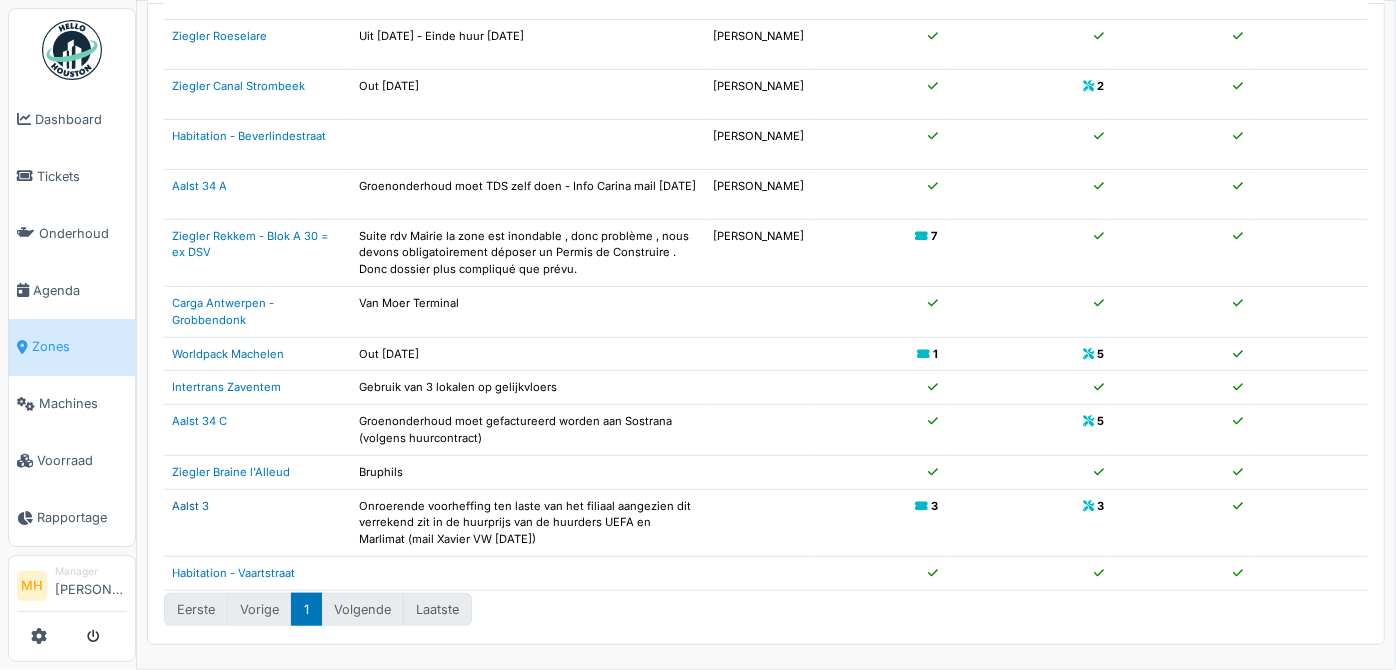 type on "*" 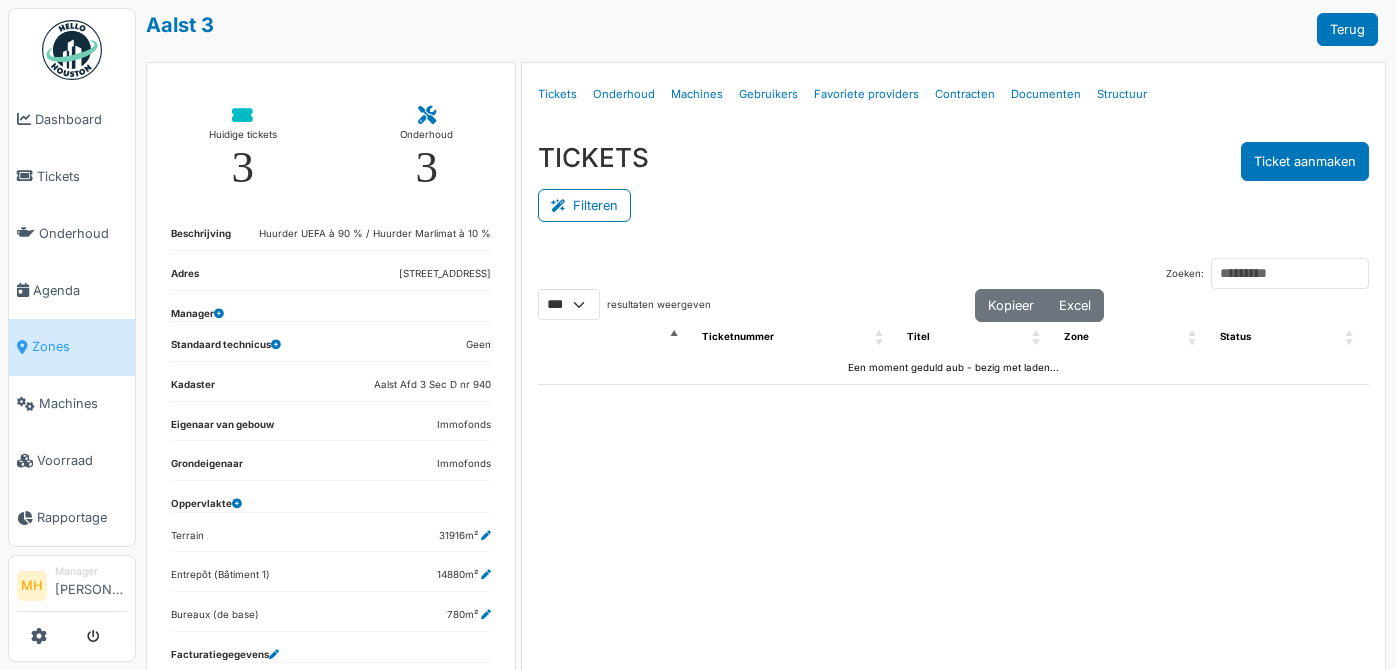 select on "***" 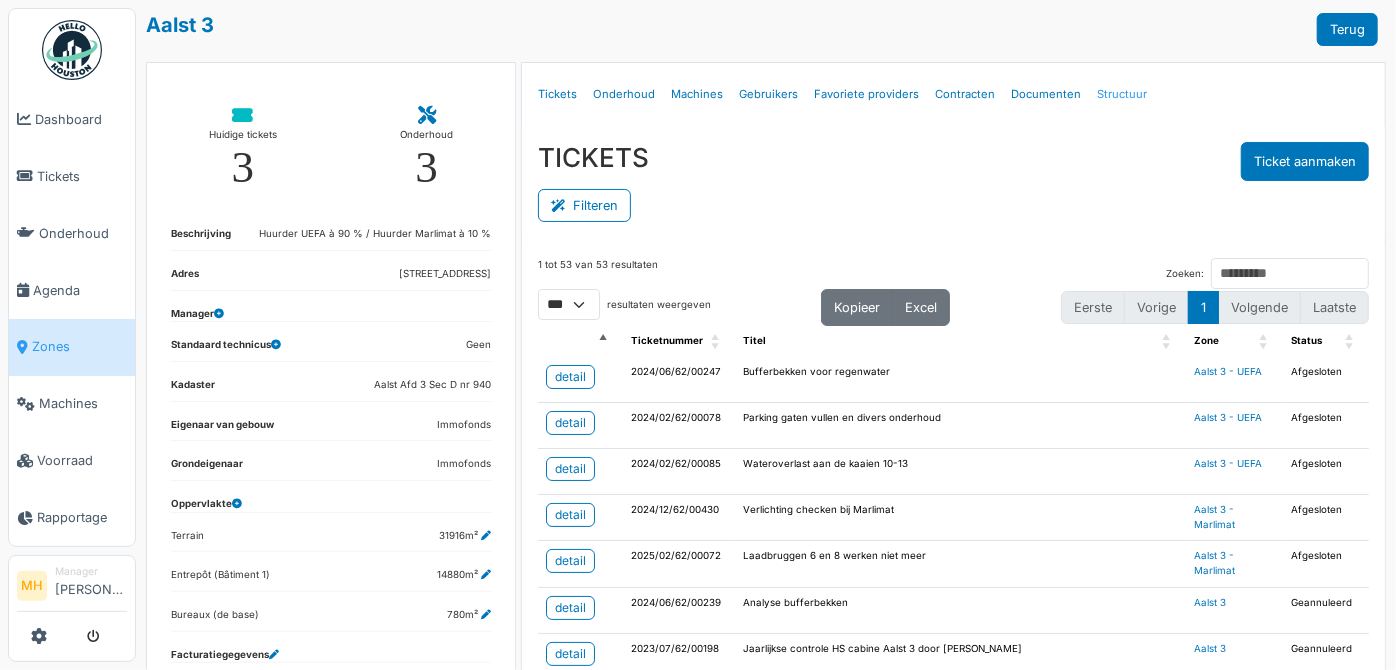 click on "Structuur" at bounding box center (1122, 94) 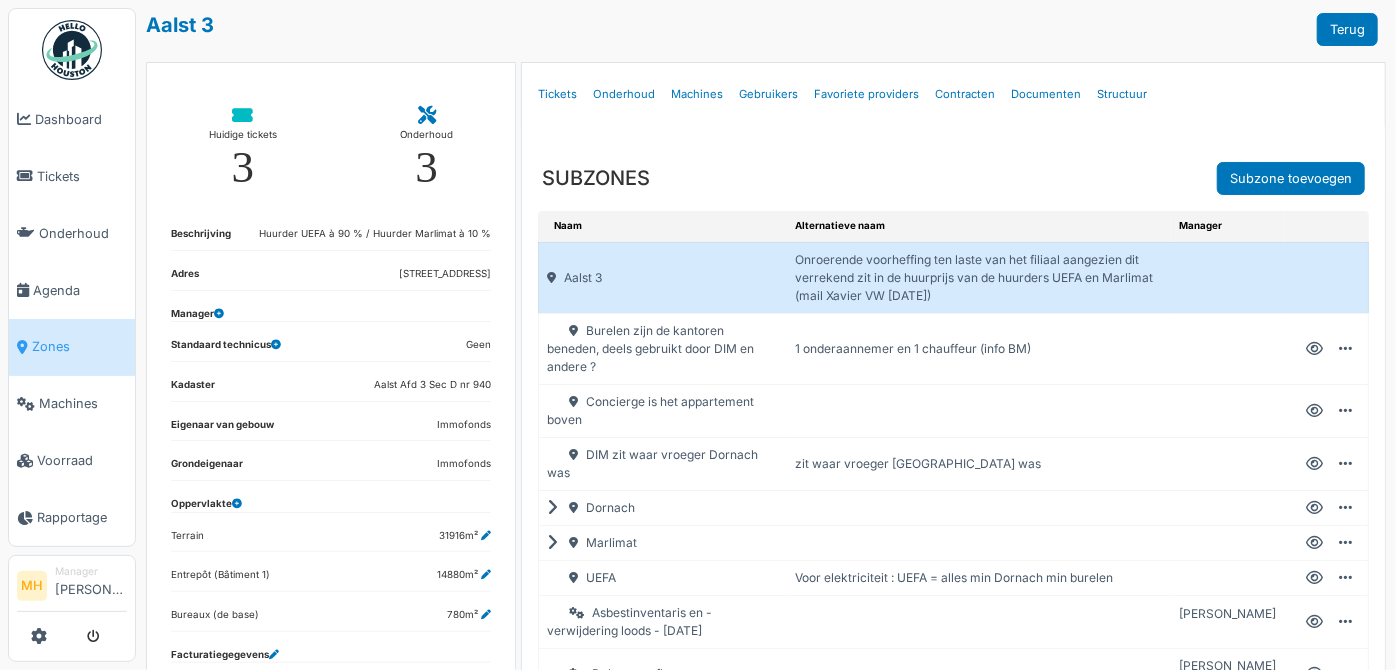 scroll, scrollTop: 61, scrollLeft: 0, axis: vertical 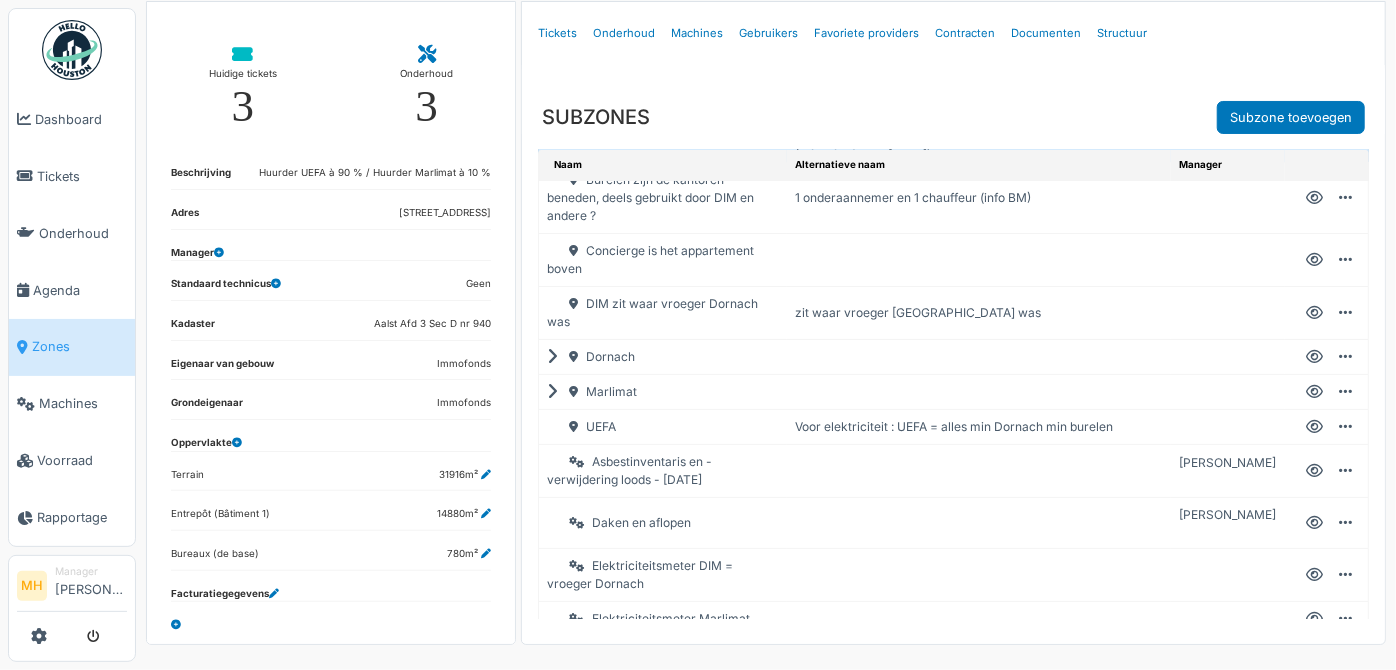 click on "Marlimat" at bounding box center [663, 392] 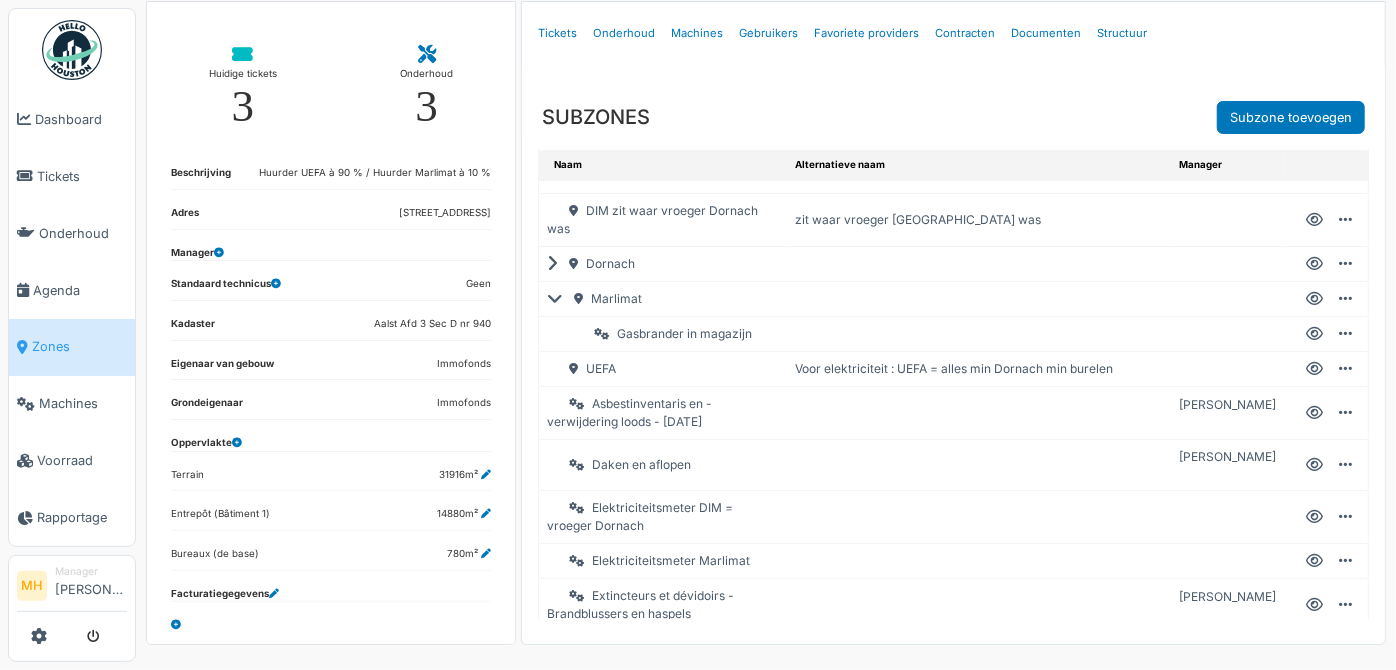 scroll, scrollTop: 152, scrollLeft: 0, axis: vertical 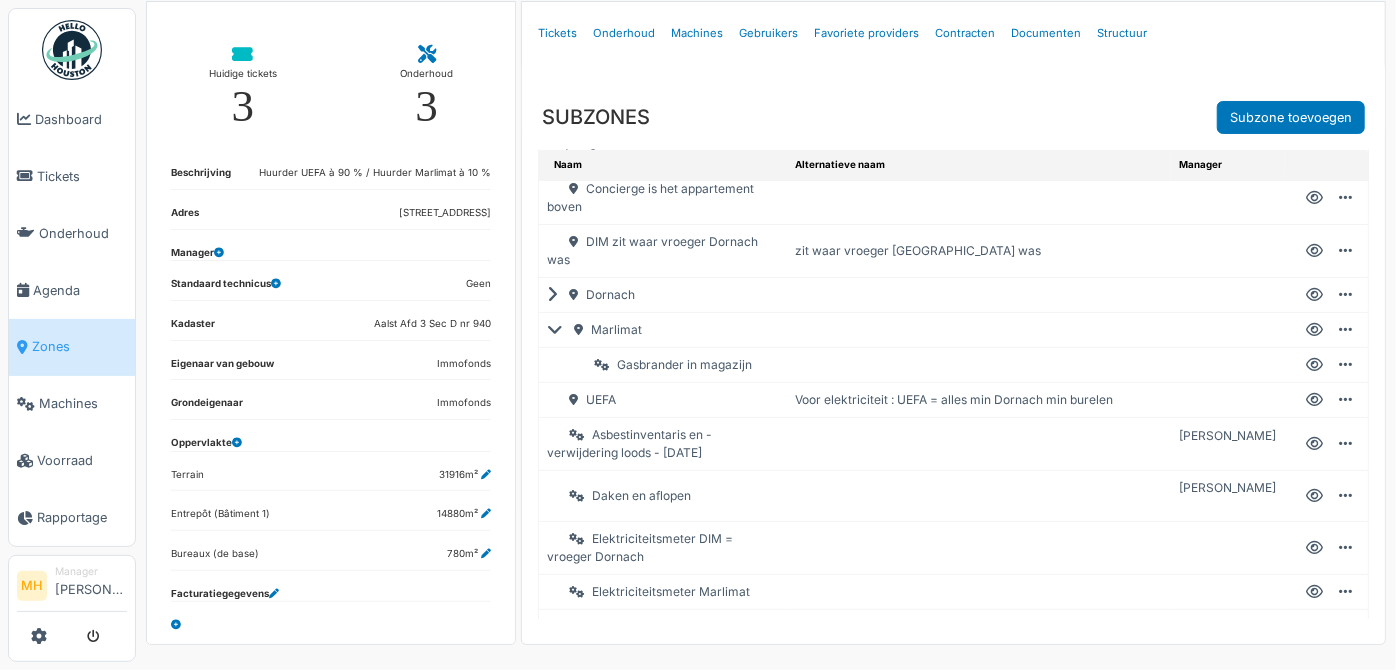 click on "Marlimat" at bounding box center (663, 330) 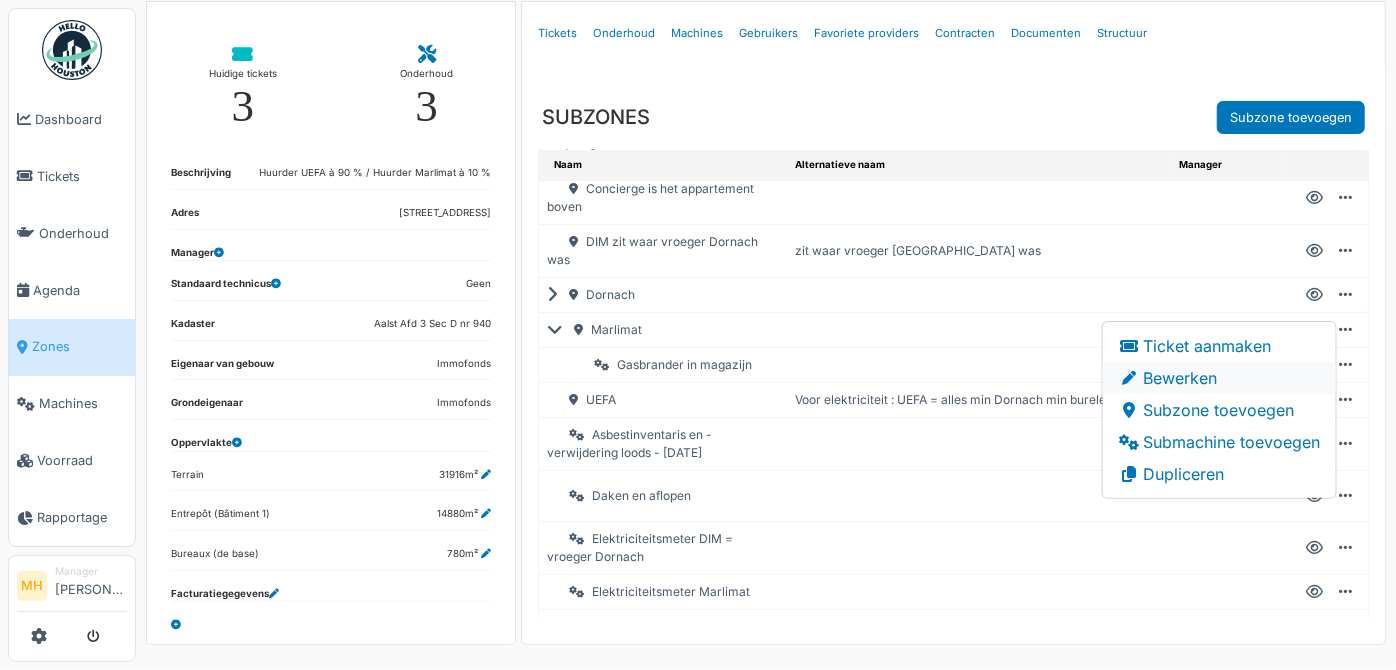 click on "Bewerken" at bounding box center (1219, 378) 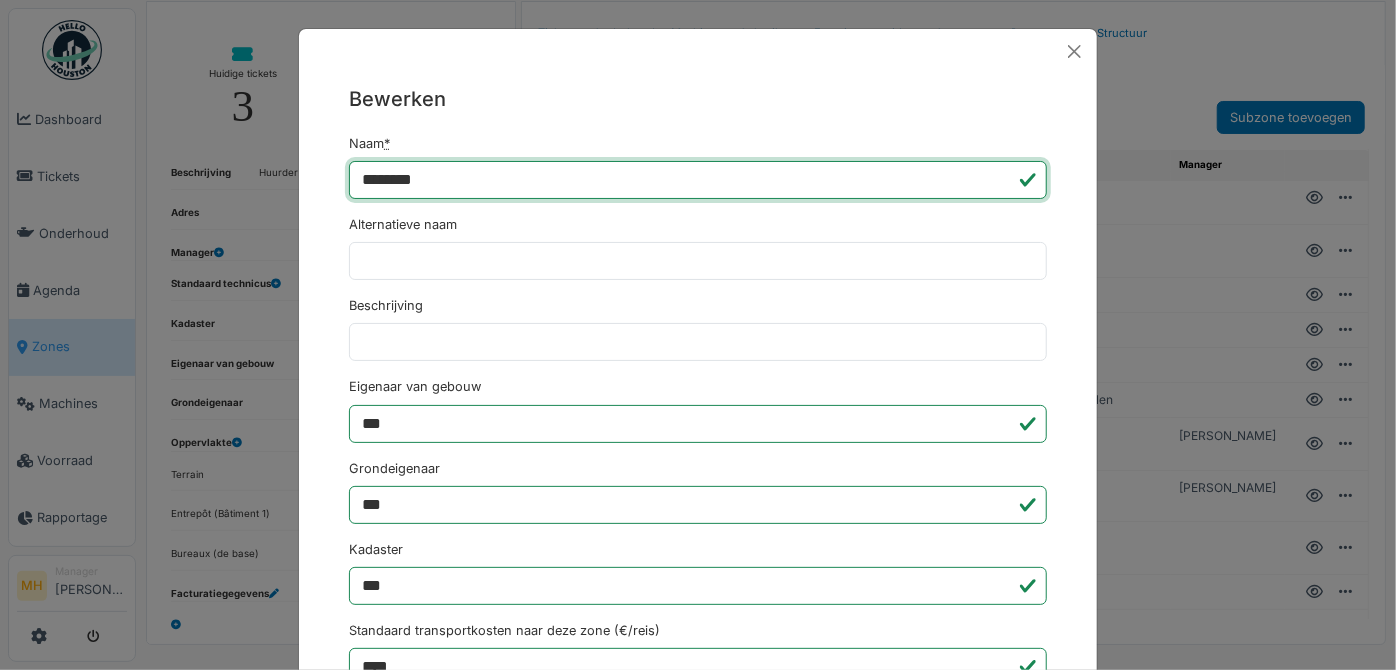click on "********" at bounding box center [698, 180] 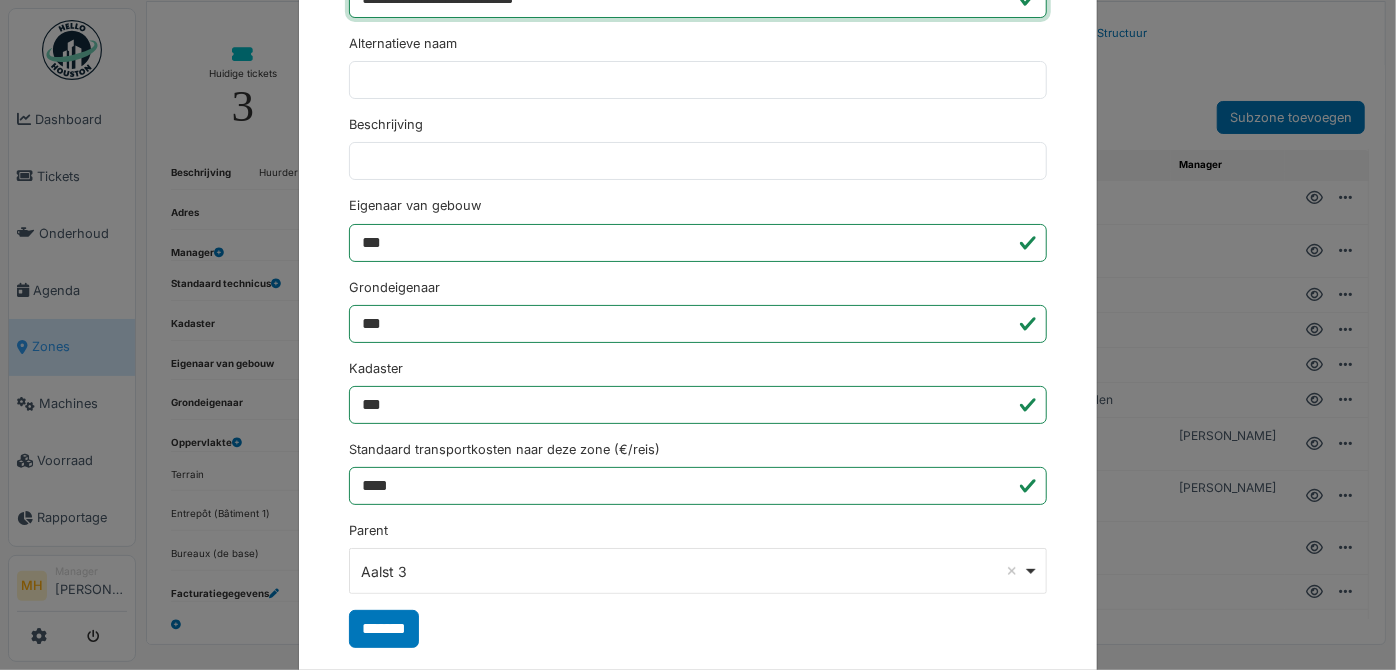 scroll, scrollTop: 216, scrollLeft: 0, axis: vertical 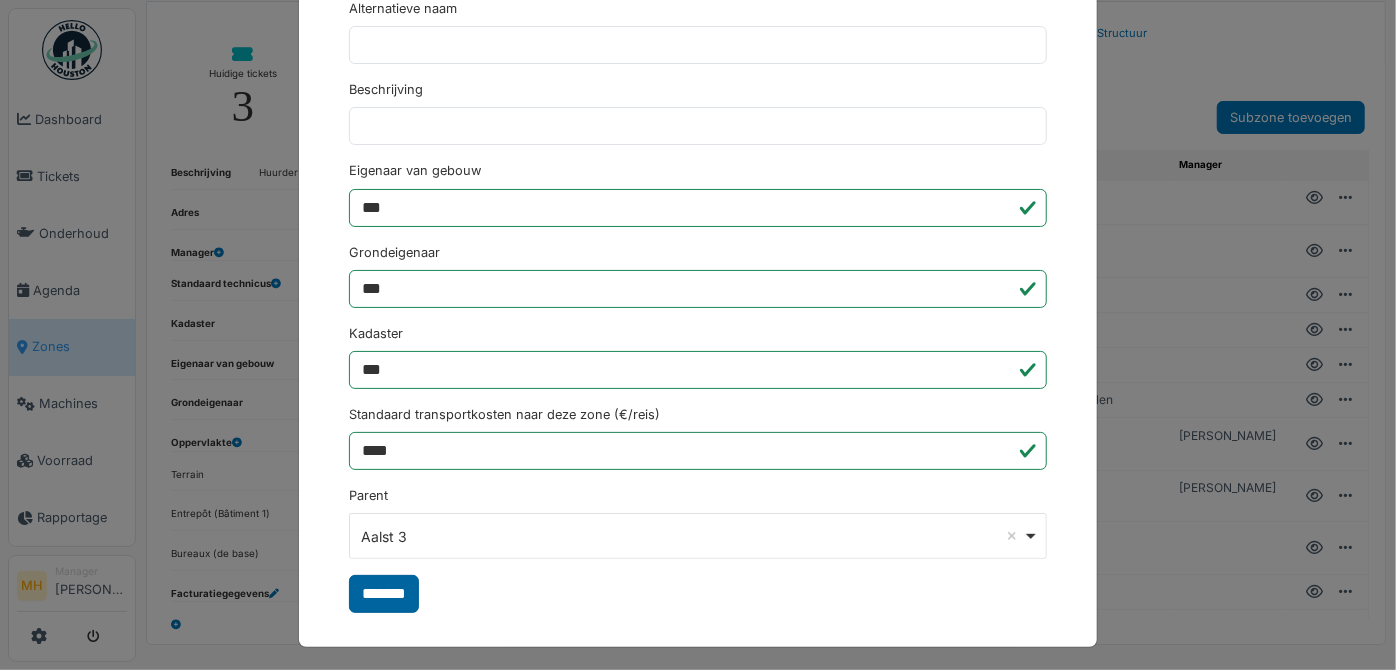 type on "**********" 